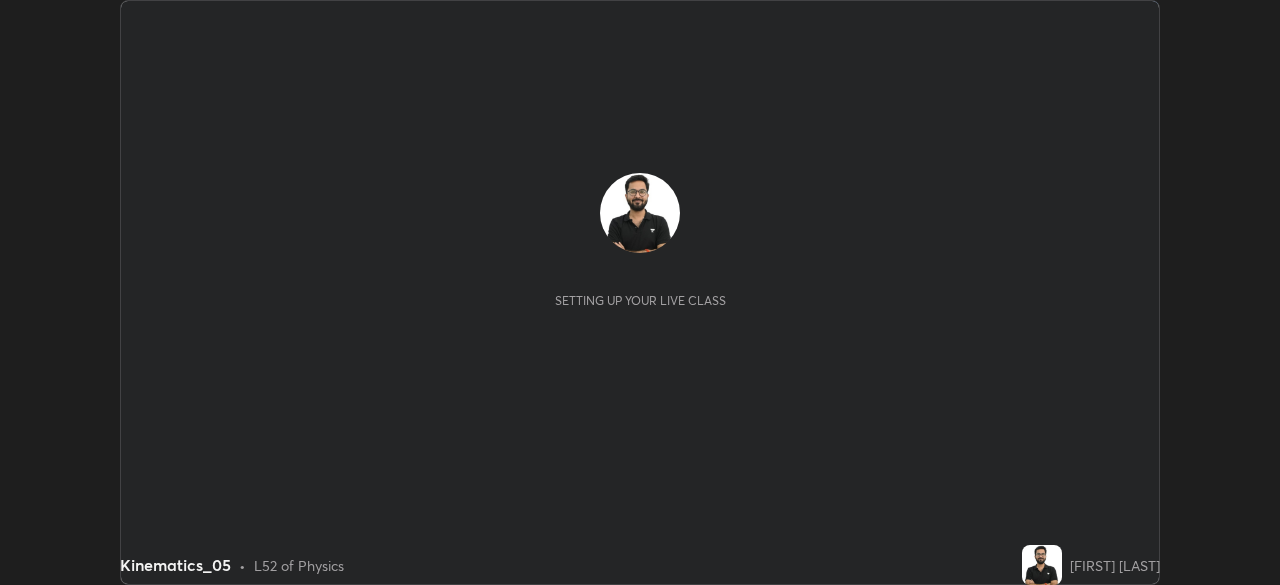 scroll, scrollTop: 0, scrollLeft: 0, axis: both 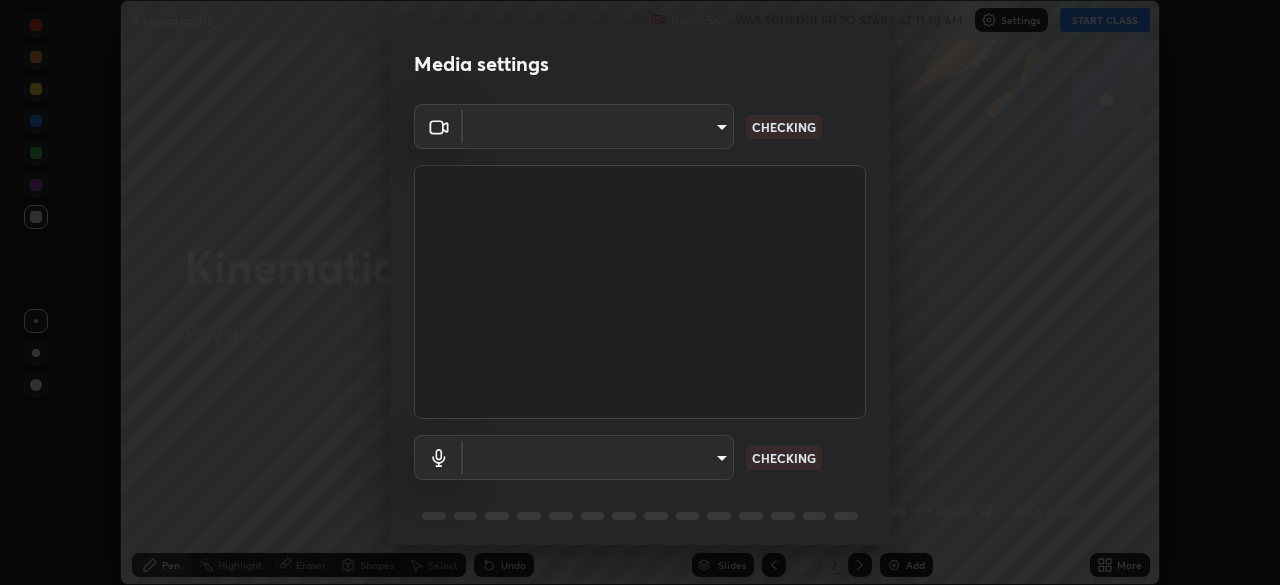 type on "9ce9bf5b38d6cfc450dc04700dda146ffef8b1f769f81d34cd4980de2a0341eb" 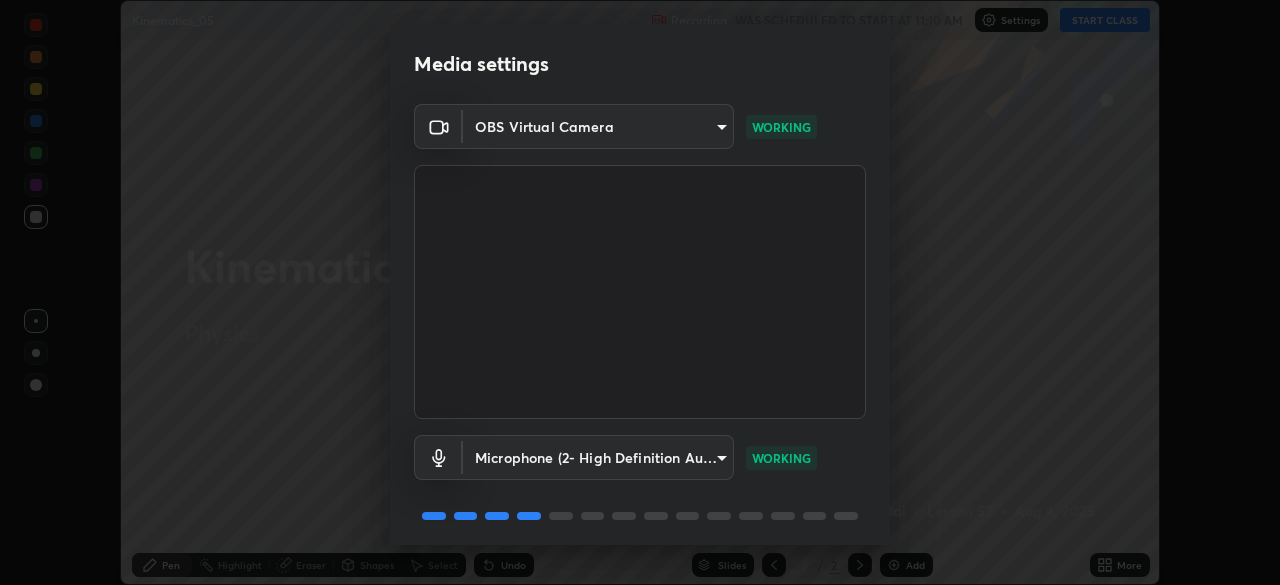 scroll, scrollTop: 71, scrollLeft: 0, axis: vertical 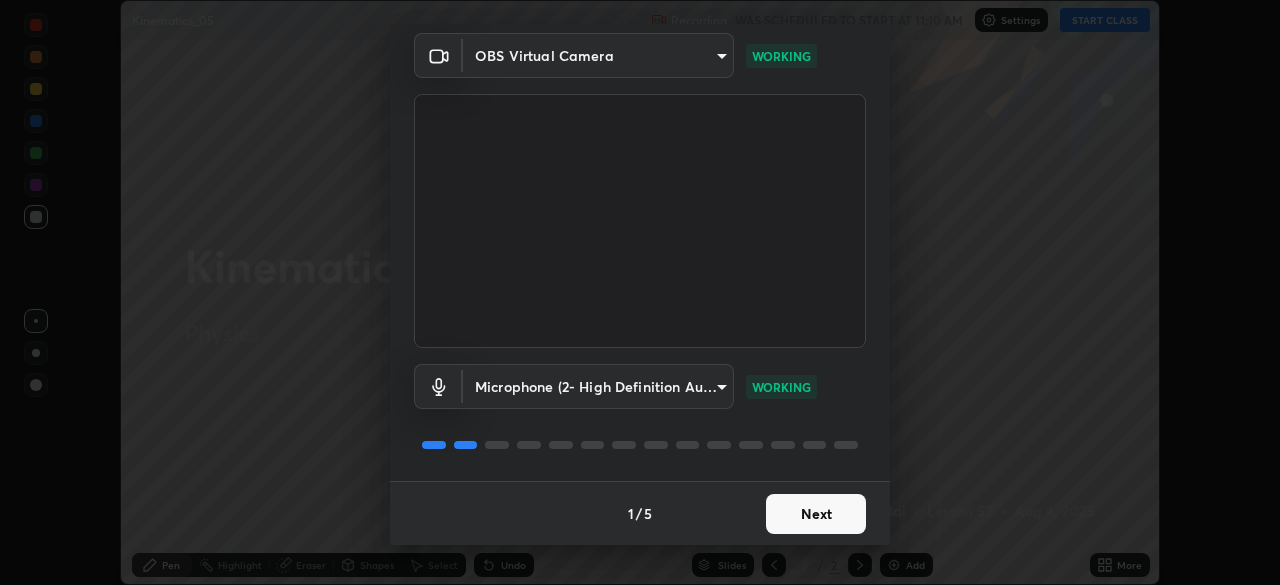 click on "Next" at bounding box center [816, 514] 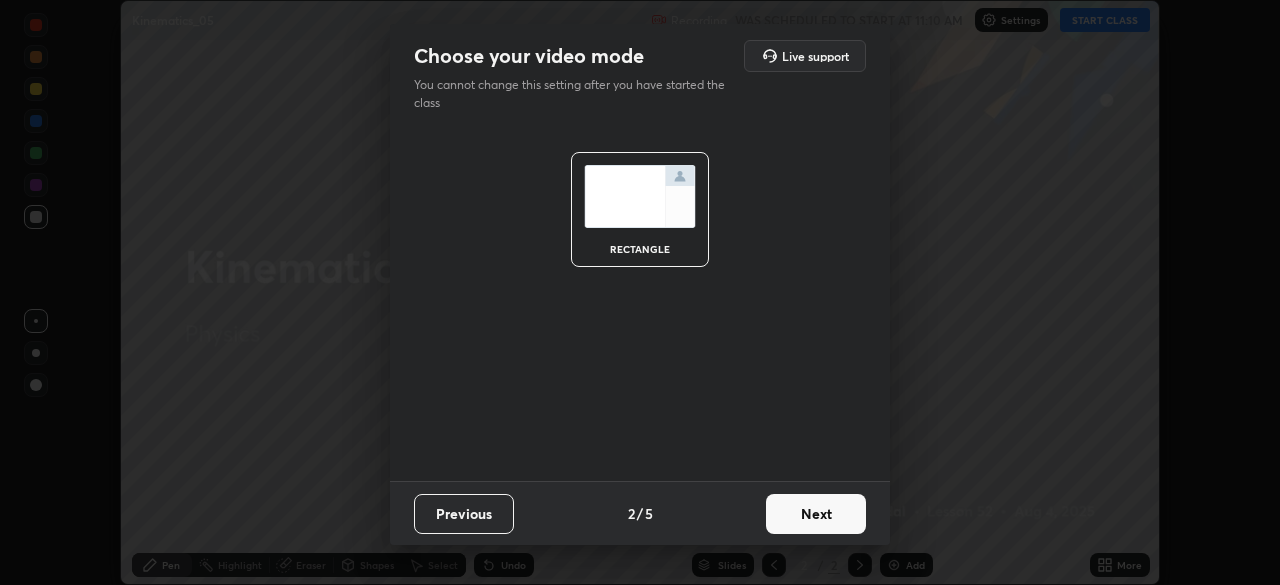 click on "Next" at bounding box center (816, 514) 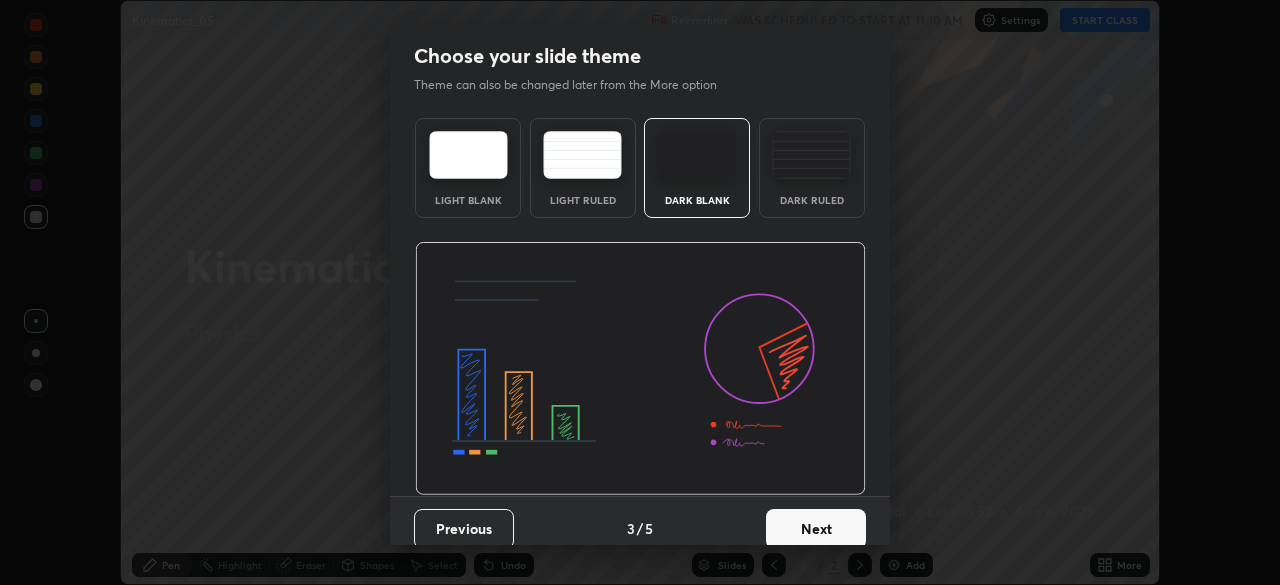 click at bounding box center (697, 155) 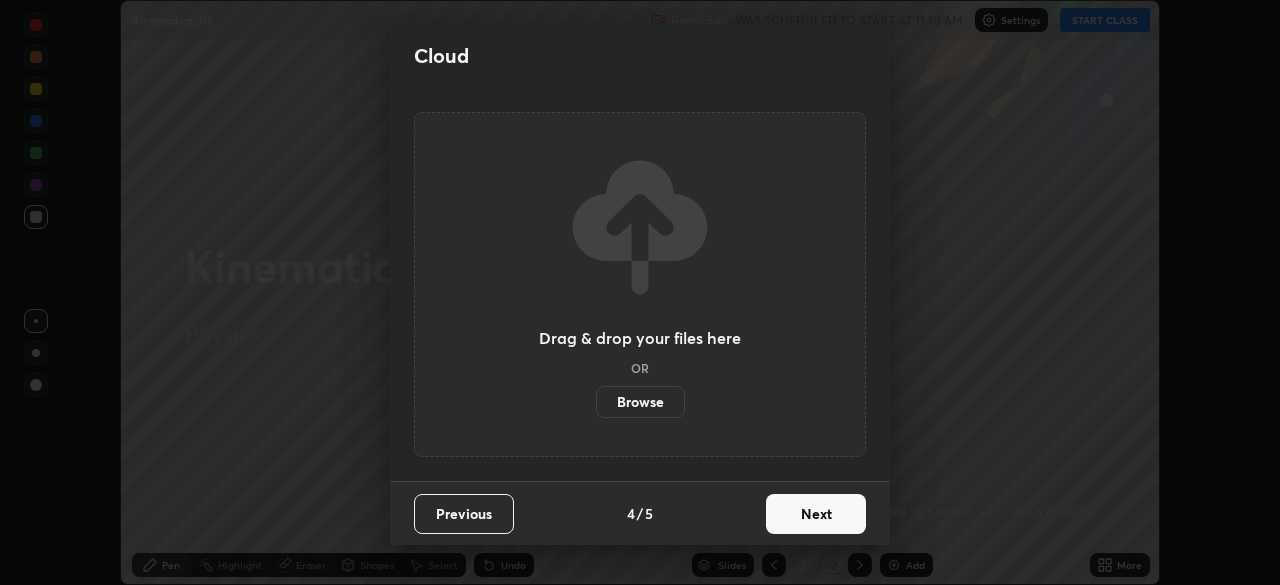 click on "Next" at bounding box center (816, 514) 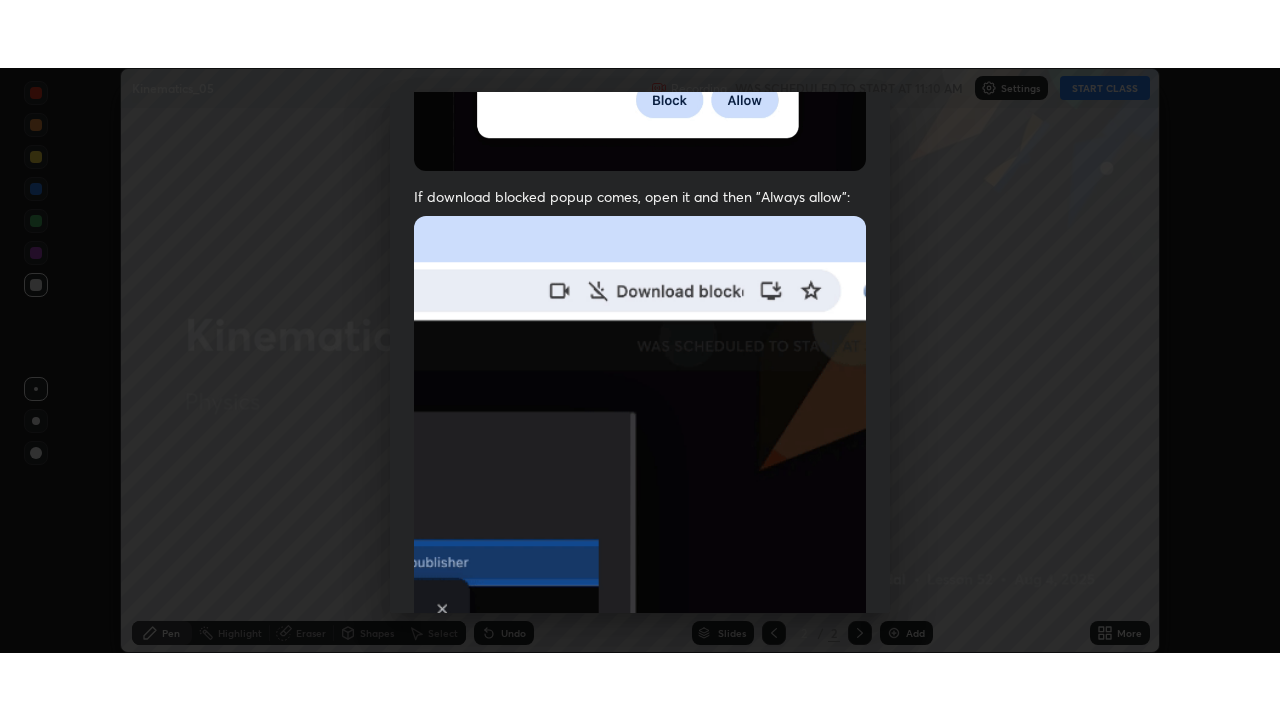scroll, scrollTop: 479, scrollLeft: 0, axis: vertical 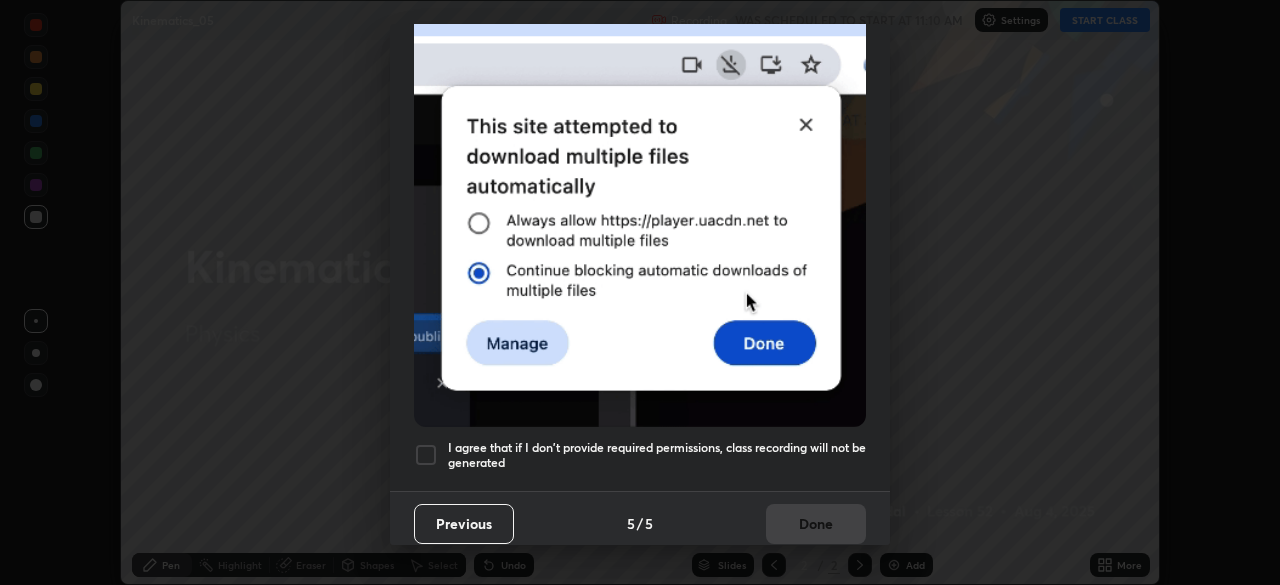click on "I agree that if I don't provide required permissions, class recording will not be generated" at bounding box center [657, 455] 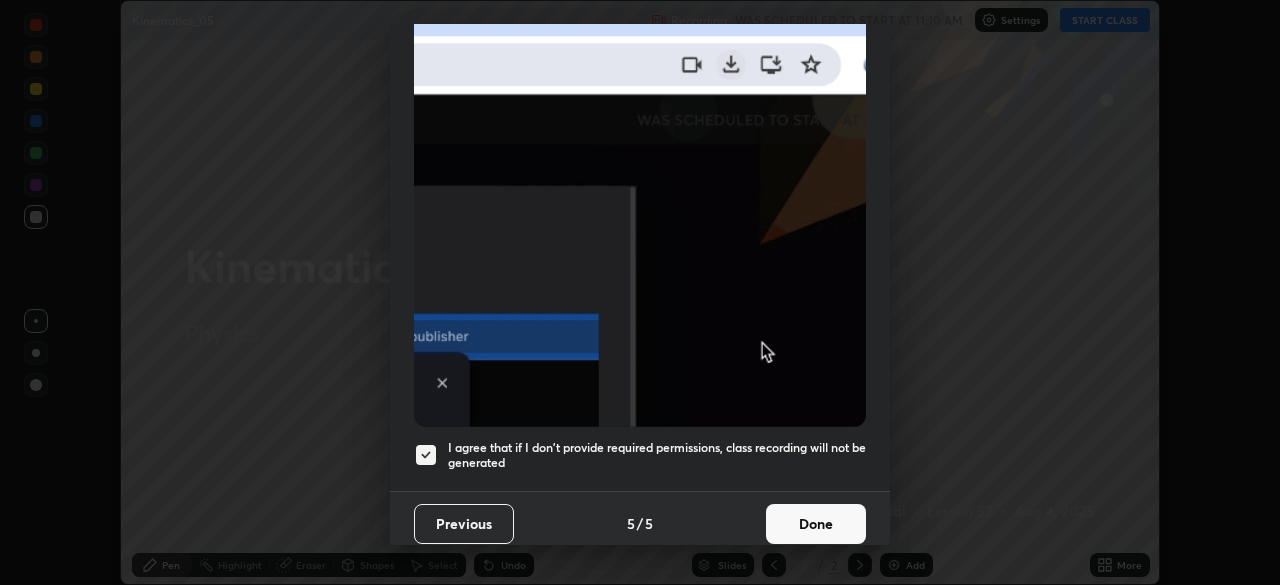 click on "Done" at bounding box center [816, 524] 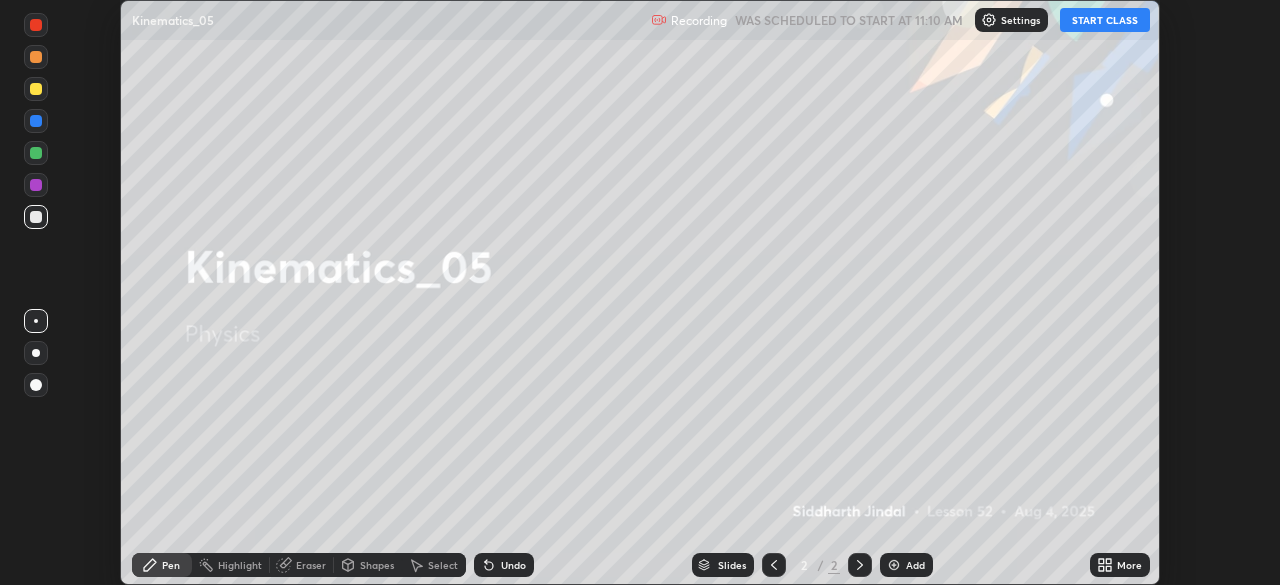 click 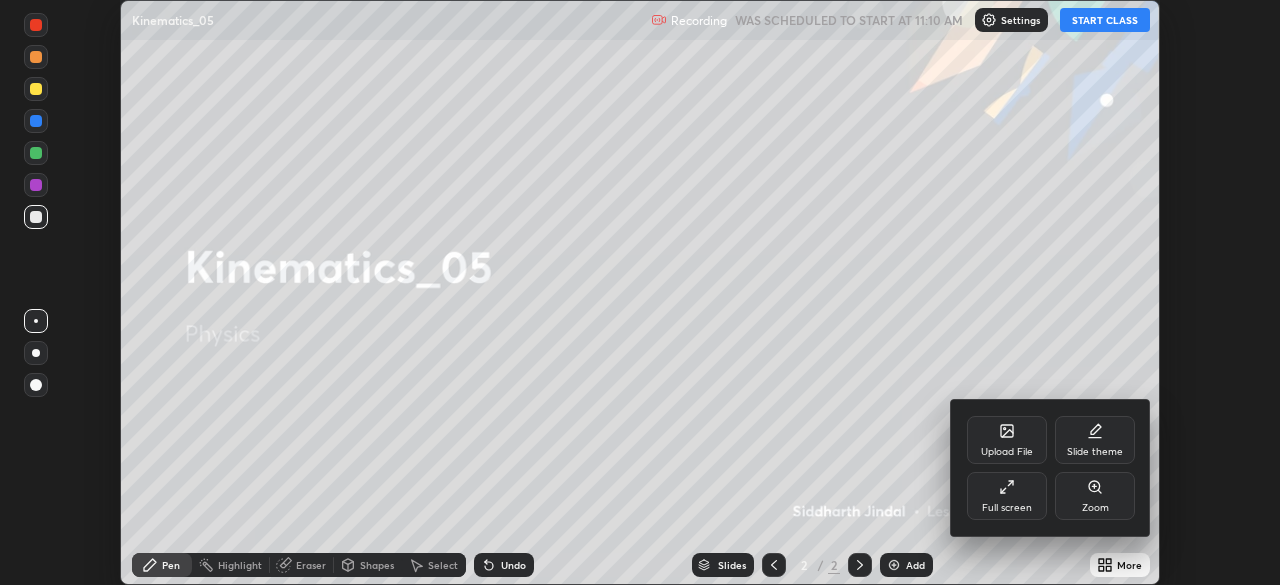 click on "Full screen" at bounding box center [1007, 496] 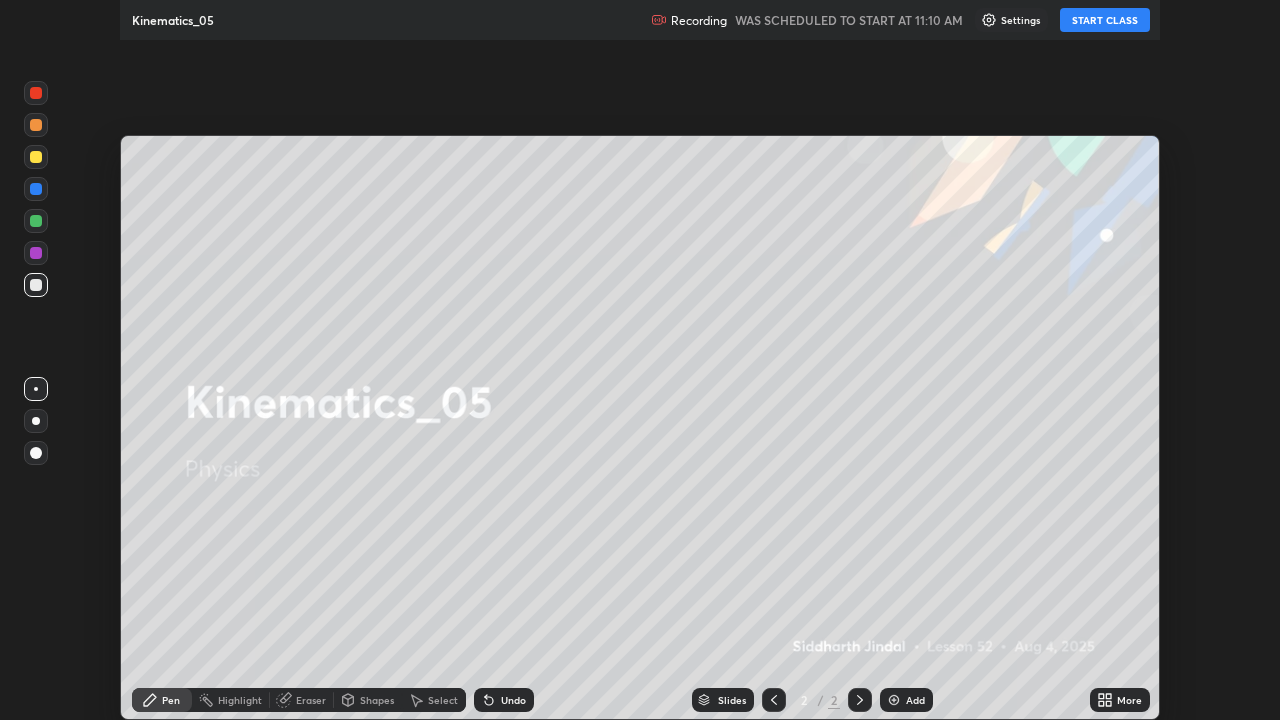 scroll, scrollTop: 99280, scrollLeft: 98720, axis: both 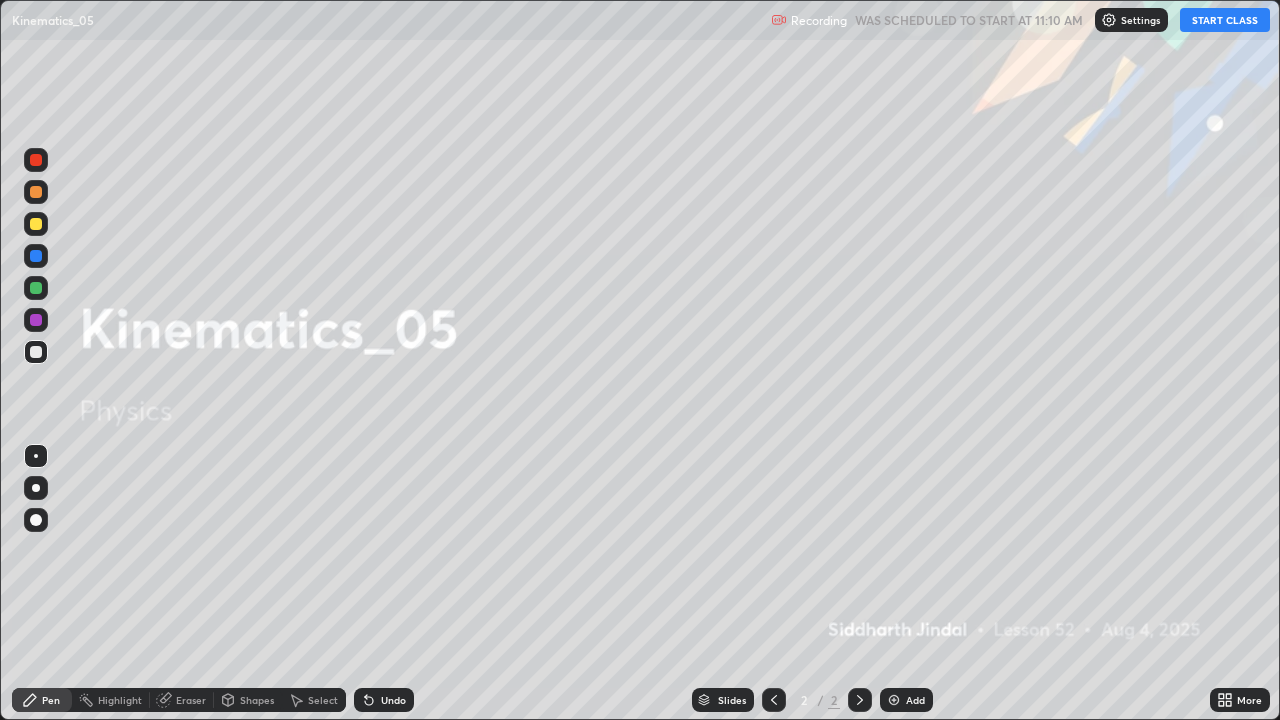 click on "START CLASS" at bounding box center [1225, 20] 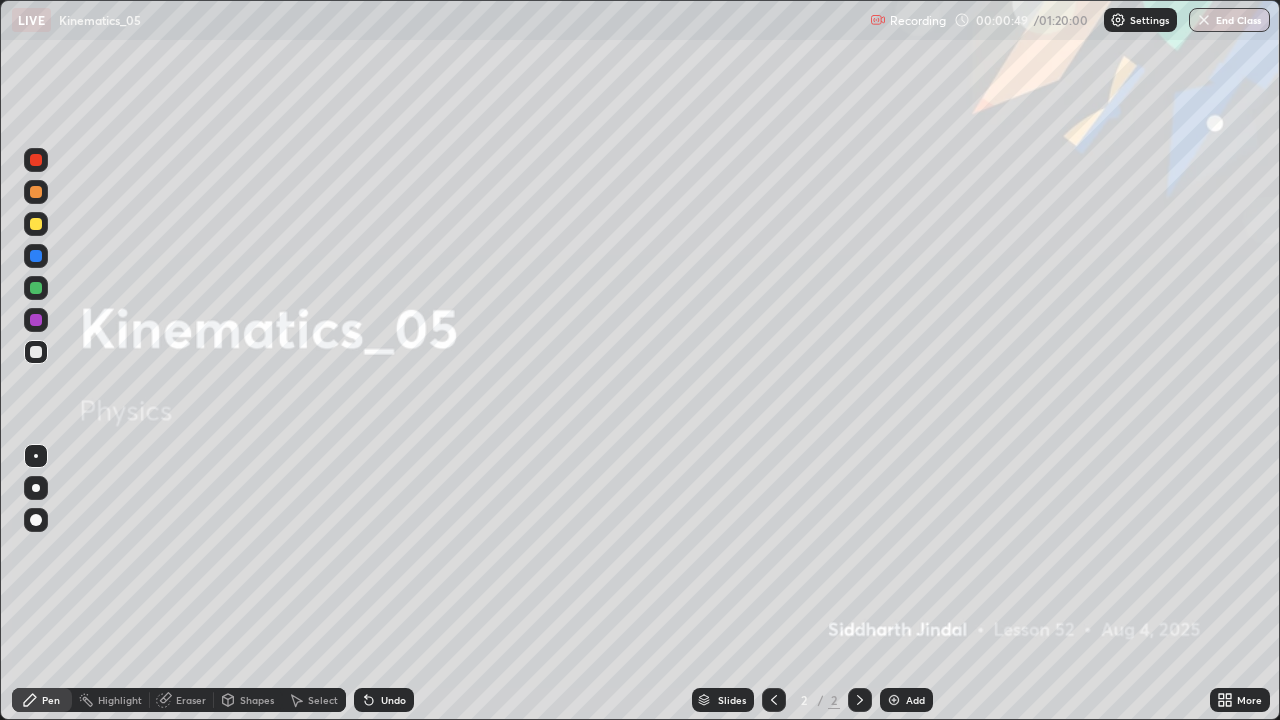 click at bounding box center (860, 700) 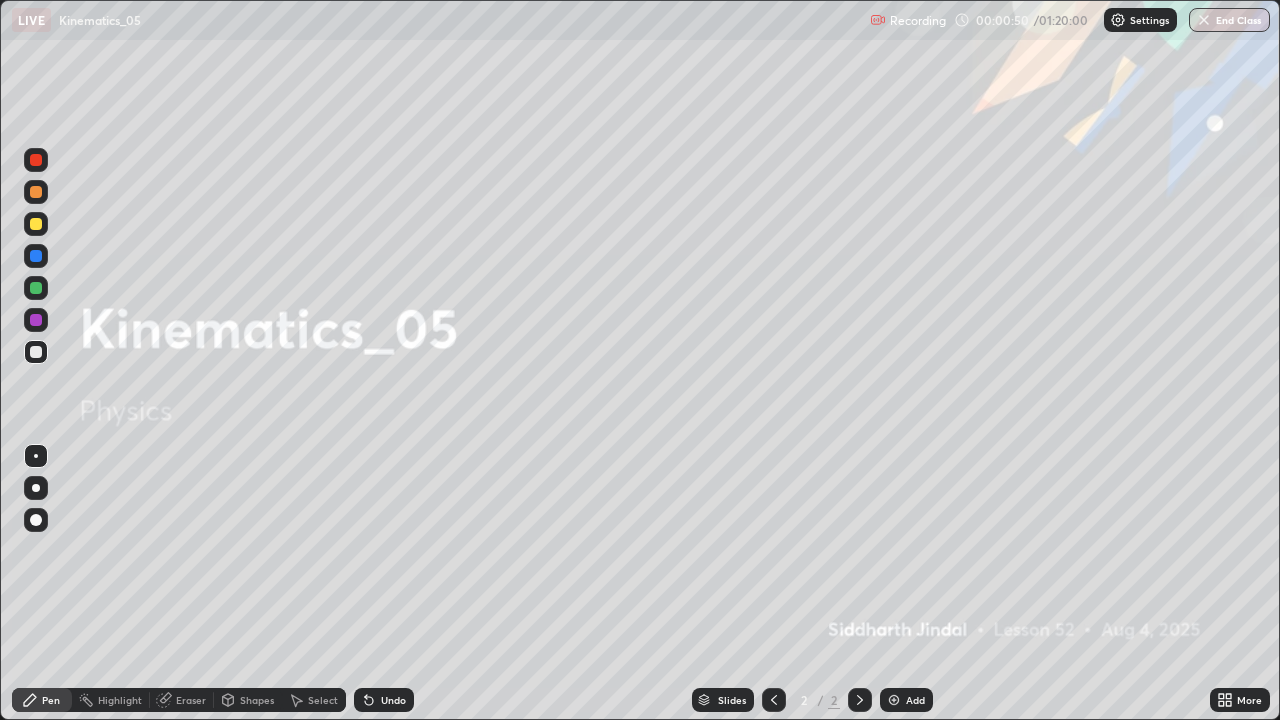 click on "Add" at bounding box center [915, 700] 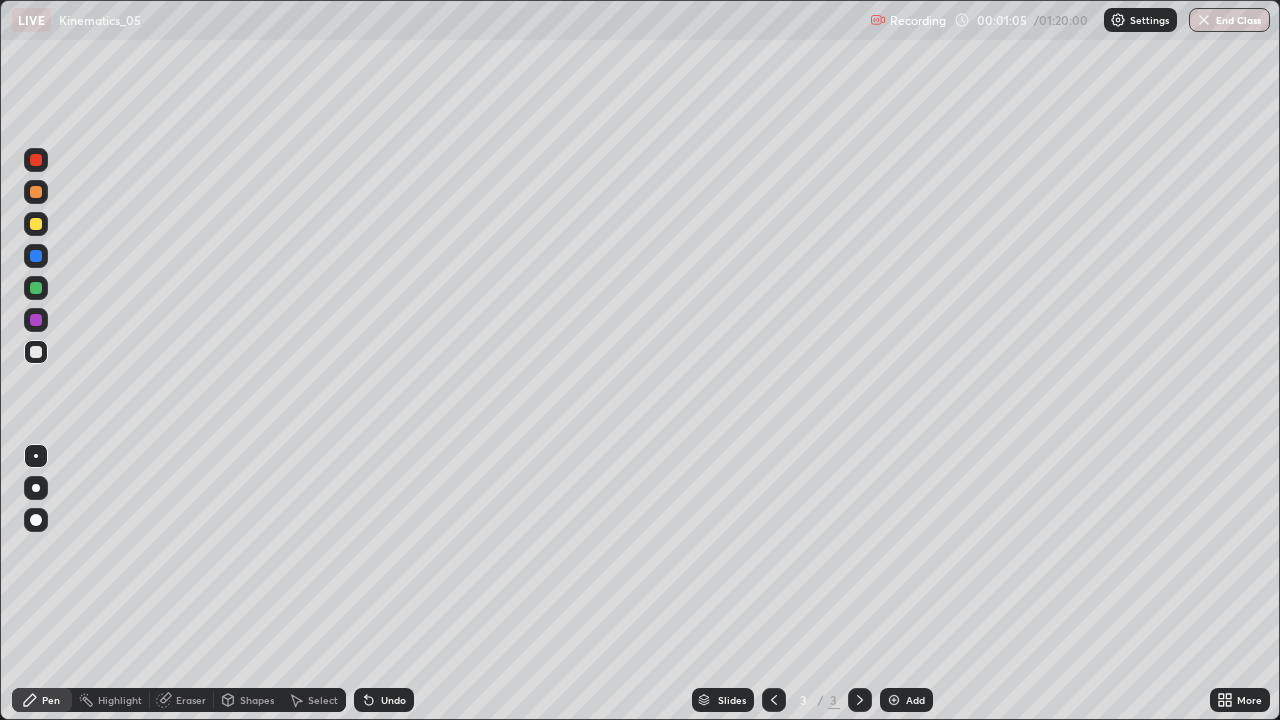 click on "Undo" at bounding box center [393, 700] 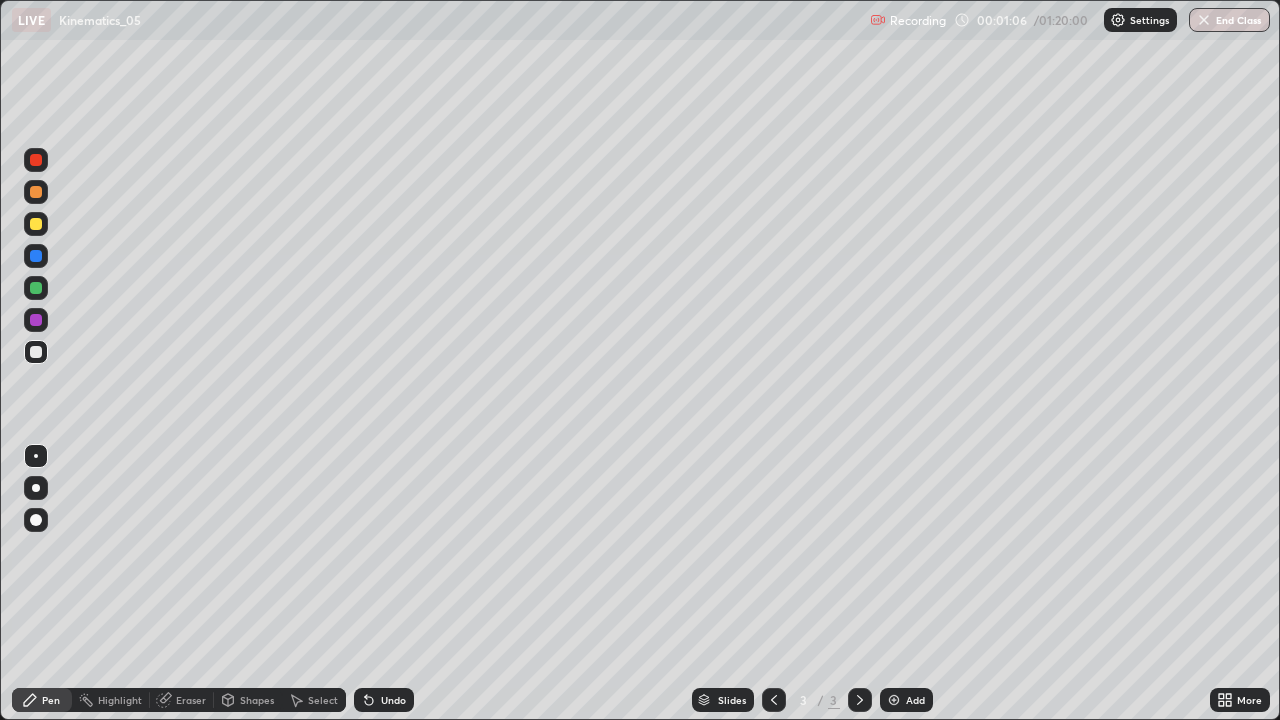 click at bounding box center [36, 488] 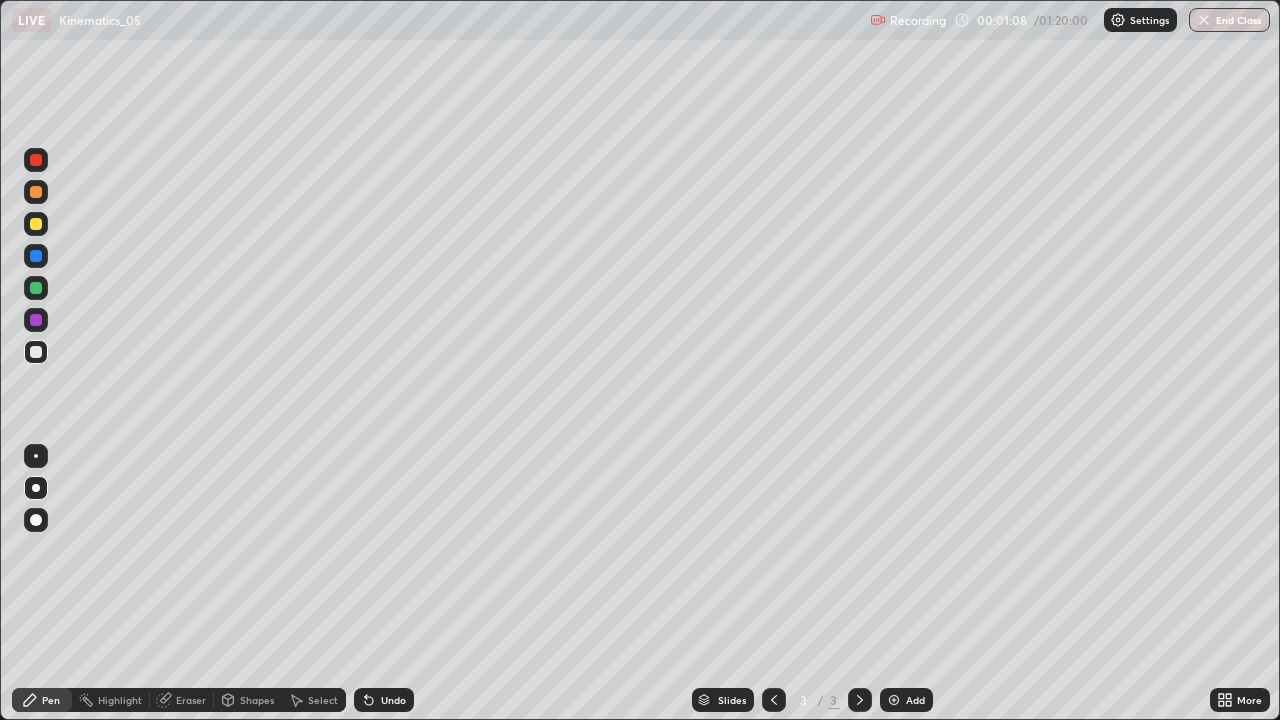 click on "Undo" at bounding box center (393, 700) 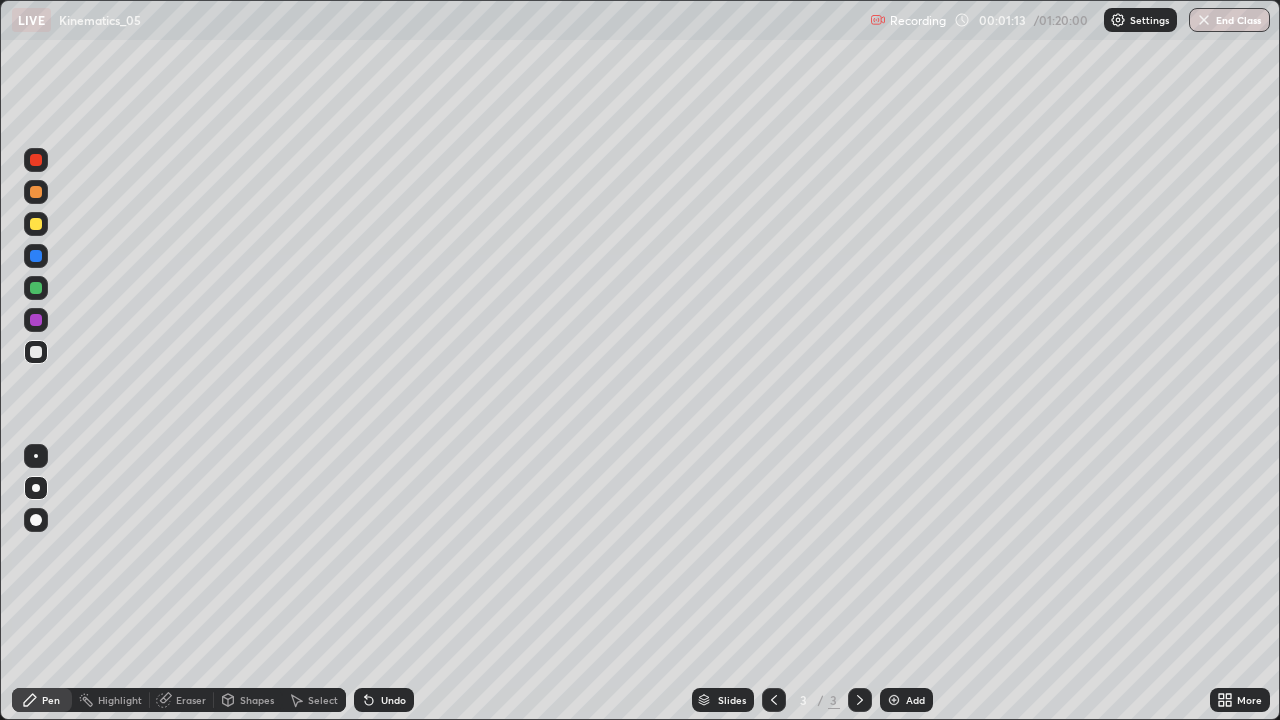 click on "Undo" at bounding box center (384, 700) 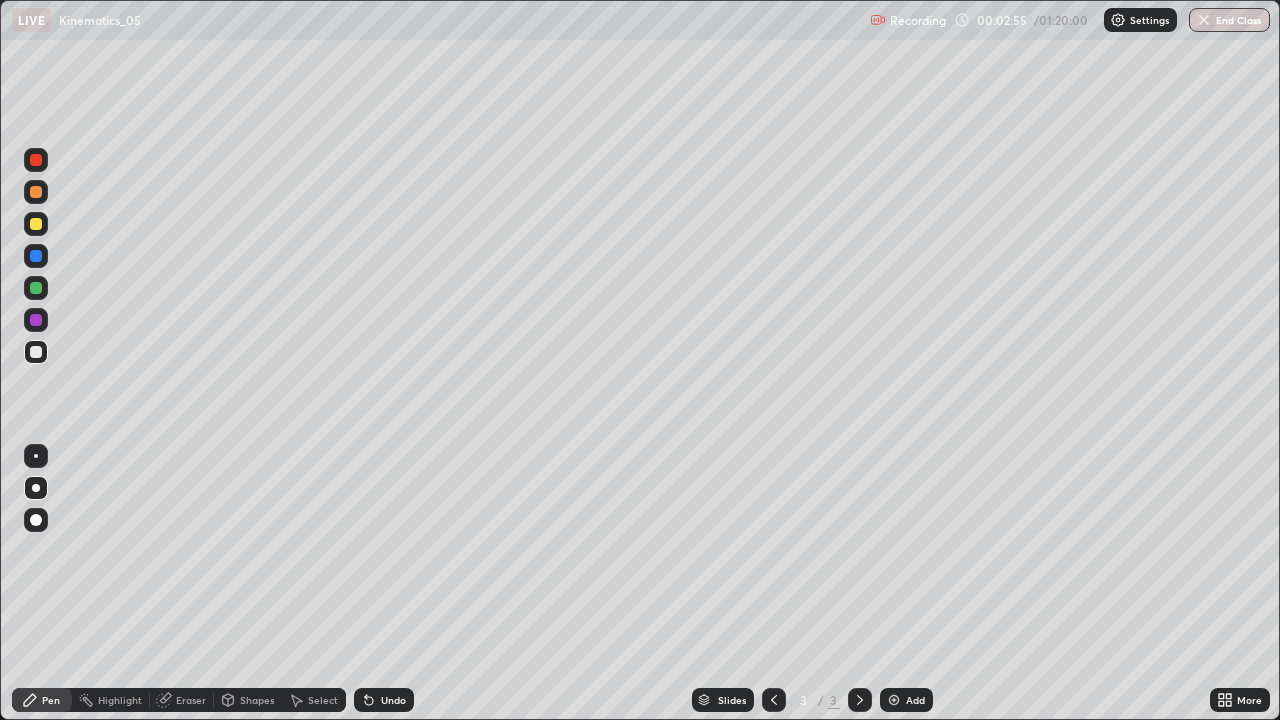 click 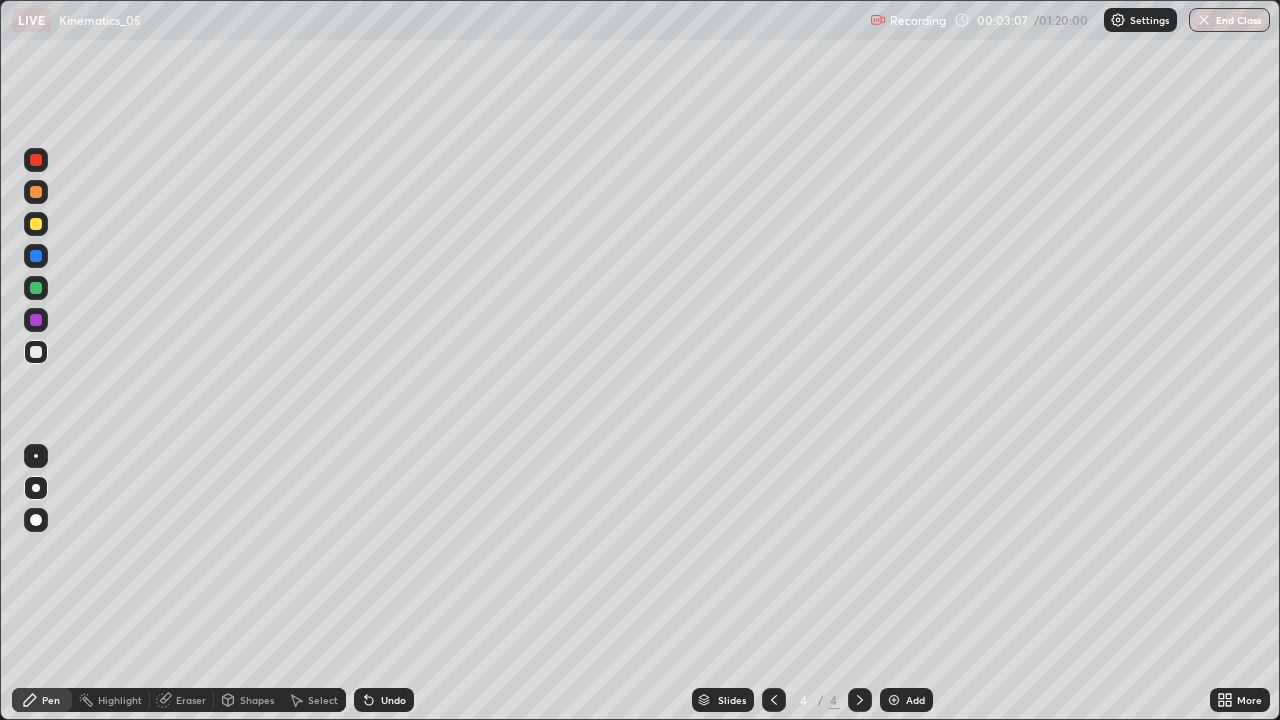 click on "Undo" at bounding box center [384, 700] 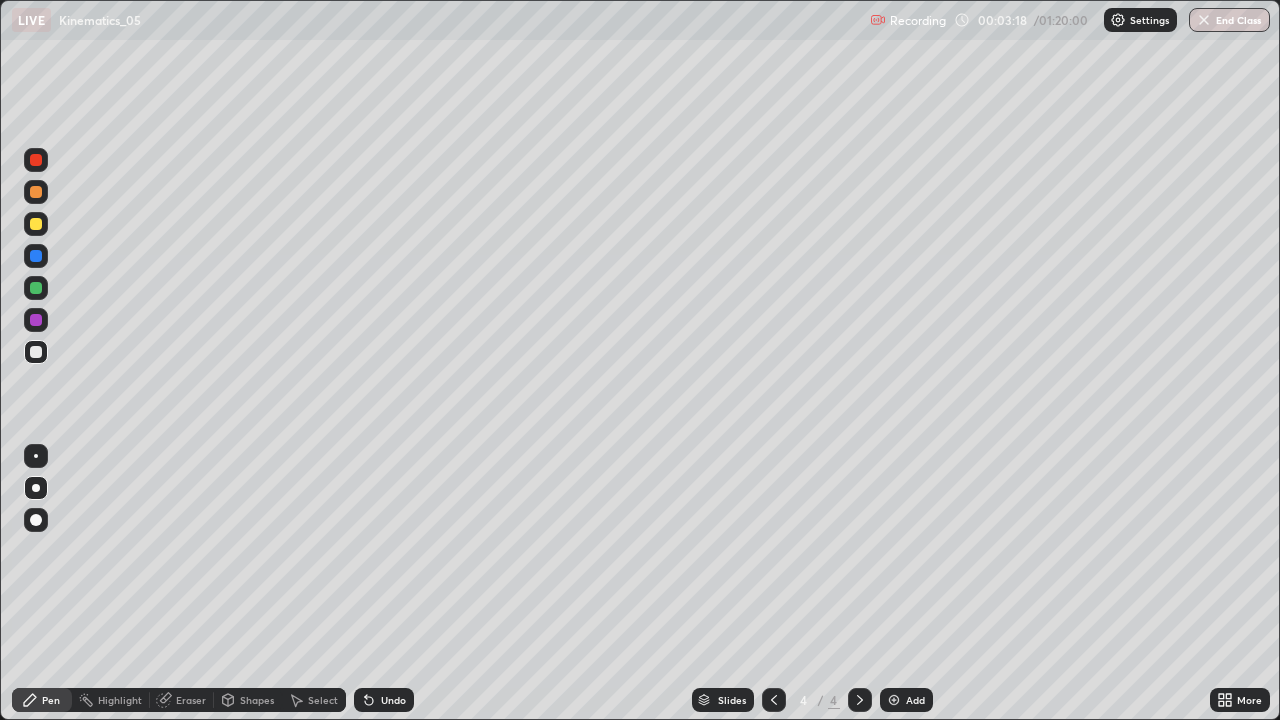 click on "Undo" at bounding box center (393, 700) 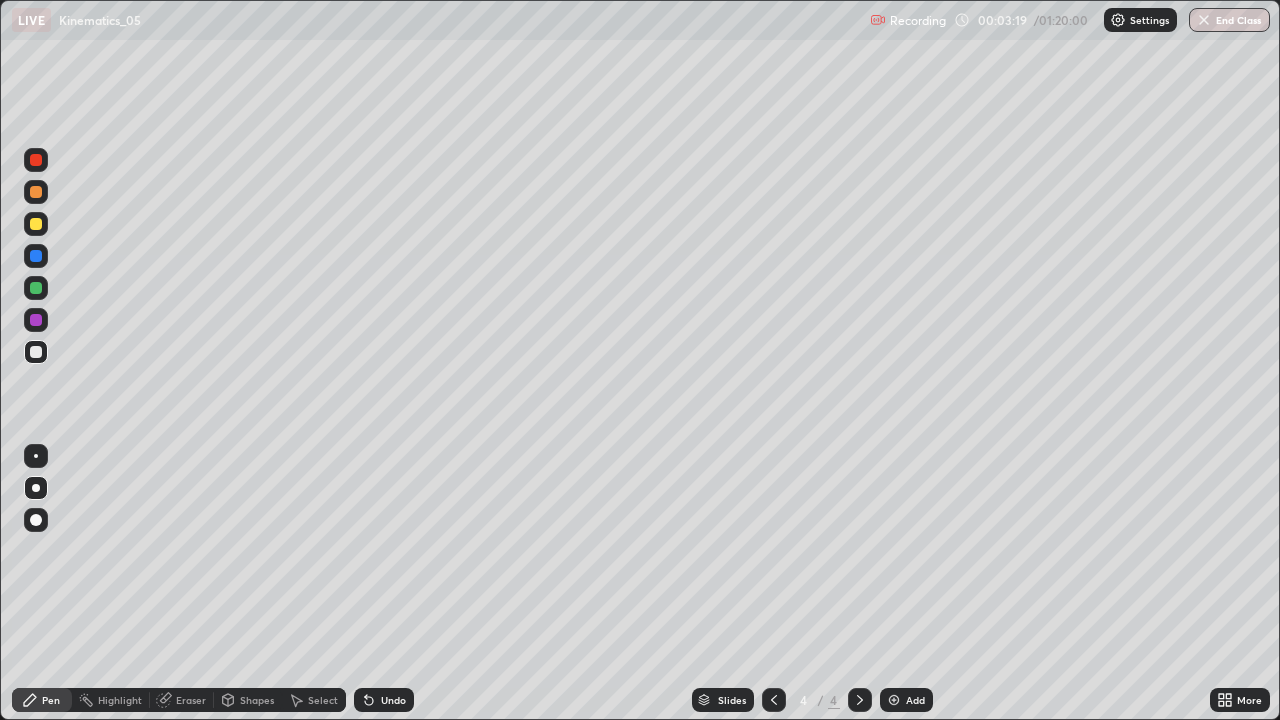click on "Undo" at bounding box center (384, 700) 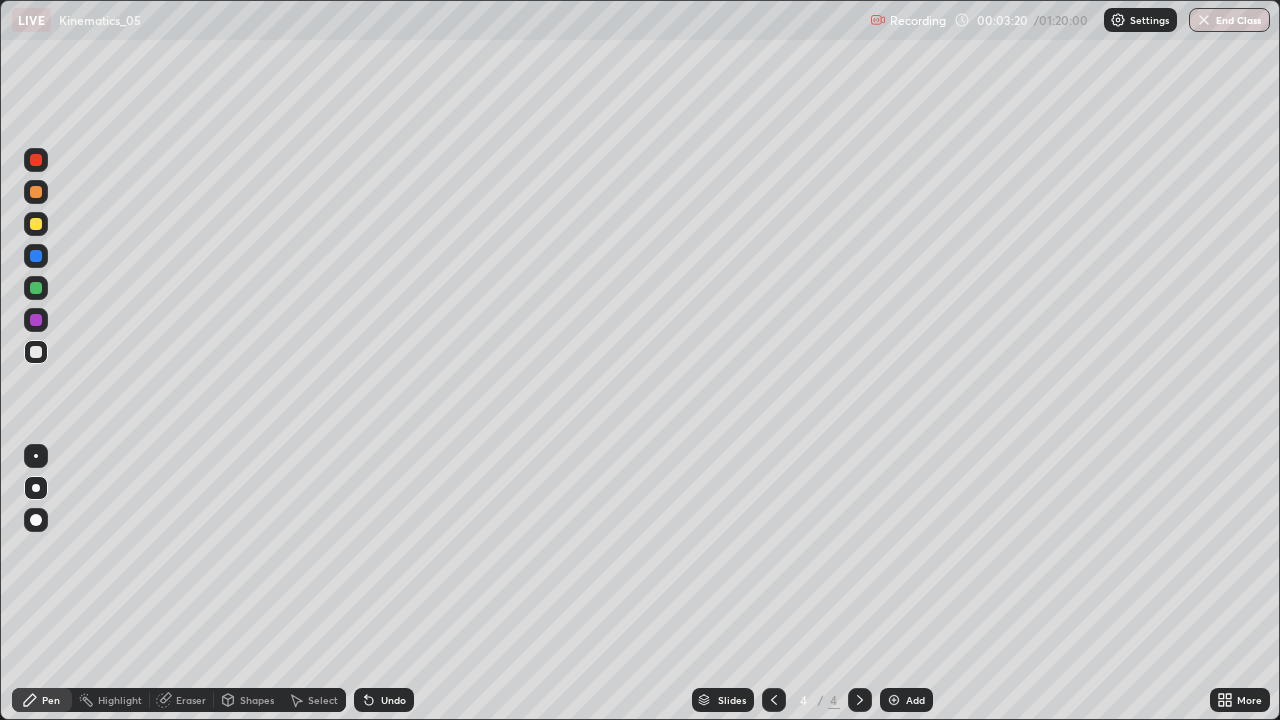 click on "Undo" at bounding box center [393, 700] 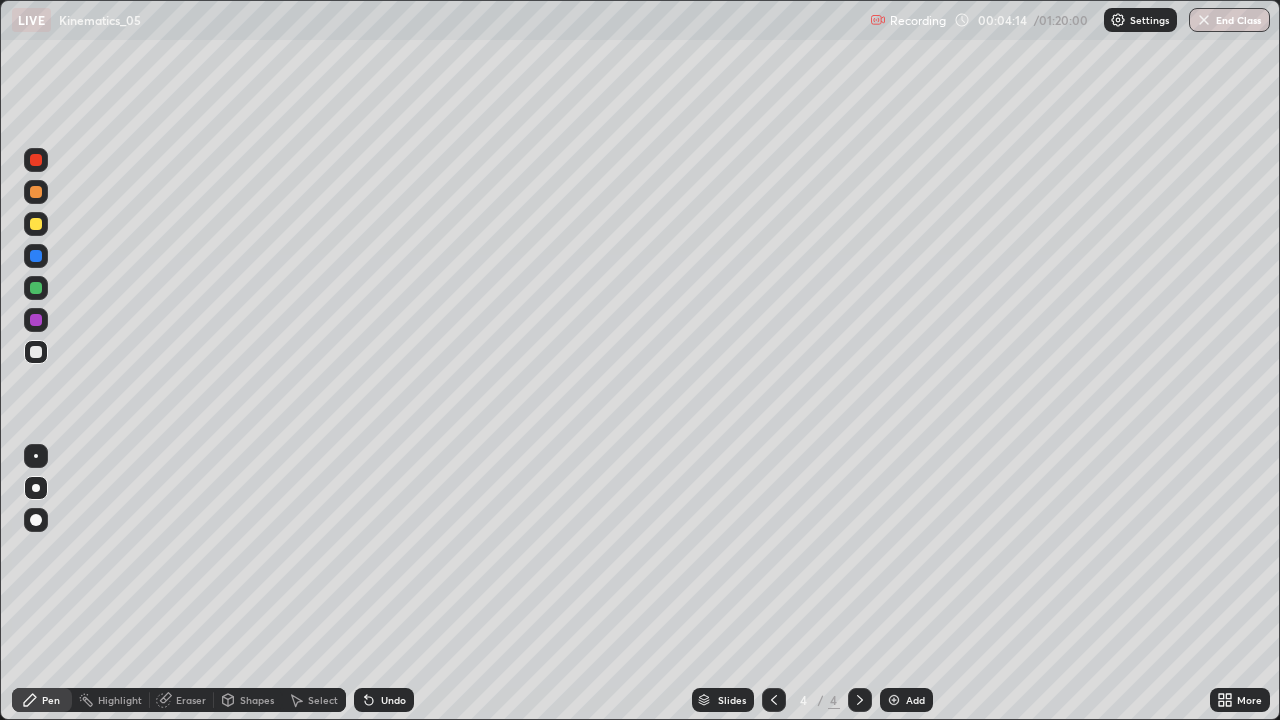 click at bounding box center [36, 288] 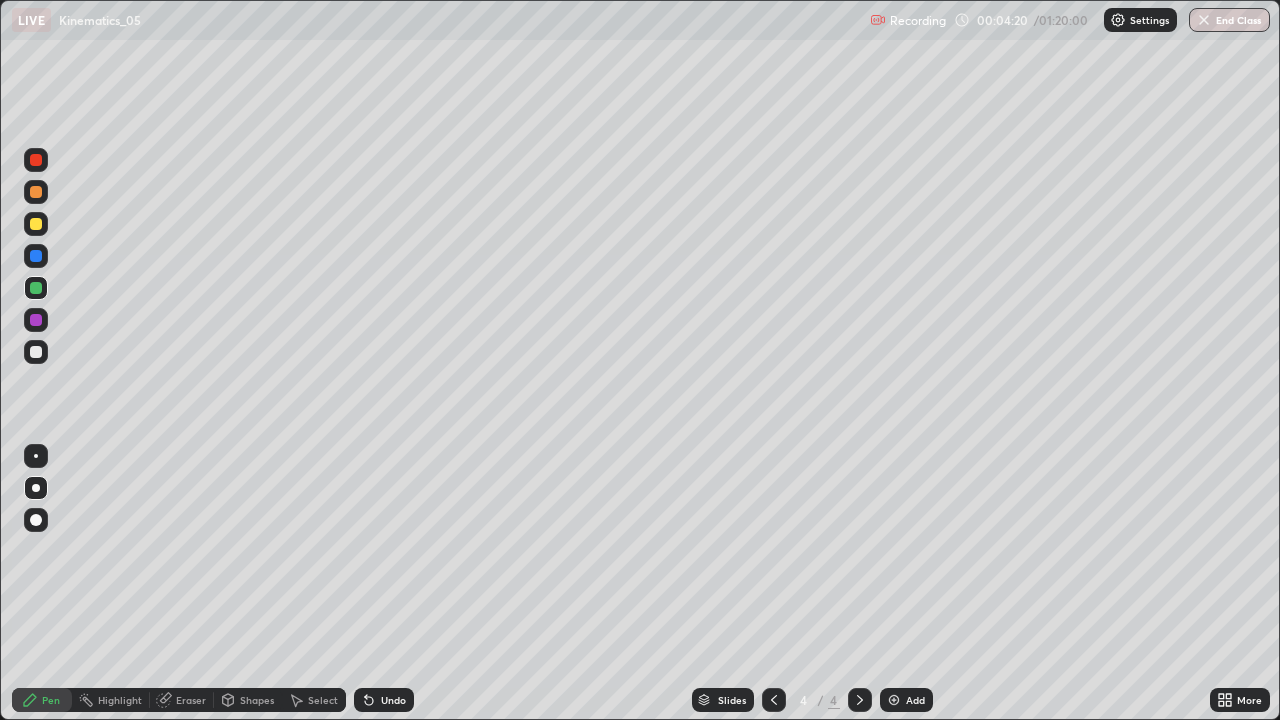 click on "Undo" at bounding box center [393, 700] 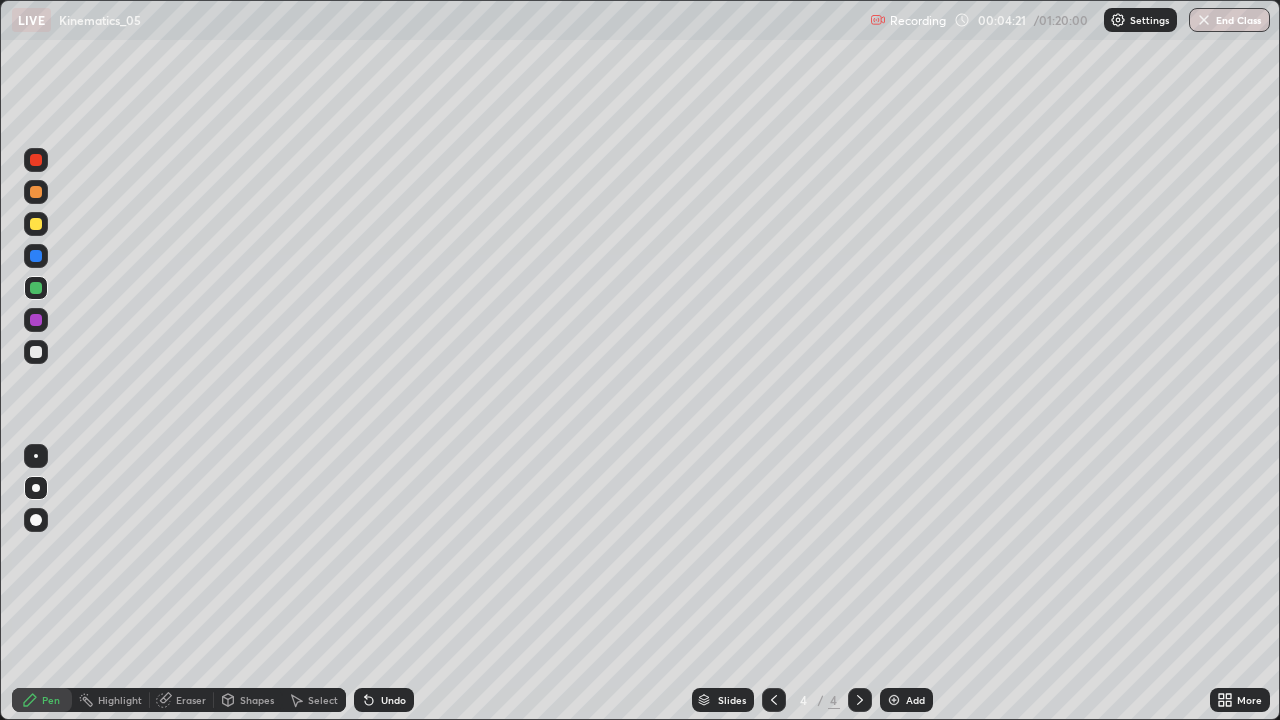 click on "Undo" at bounding box center (384, 700) 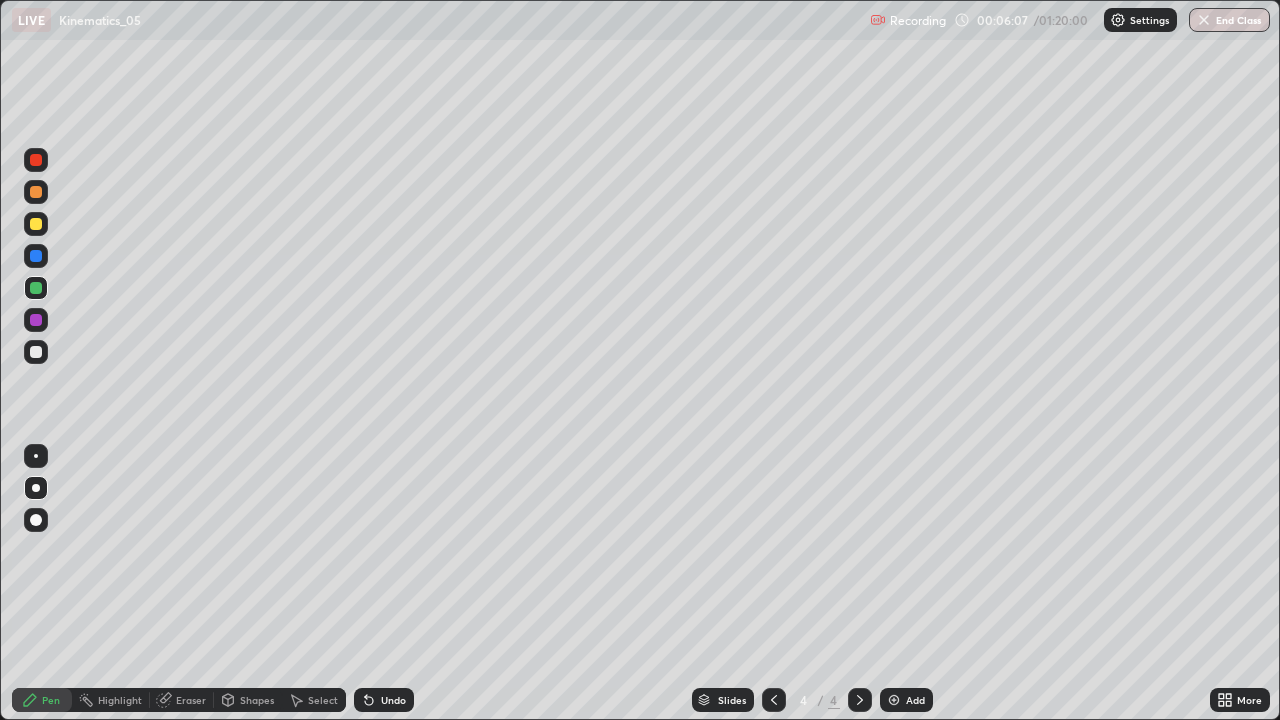click at bounding box center [36, 320] 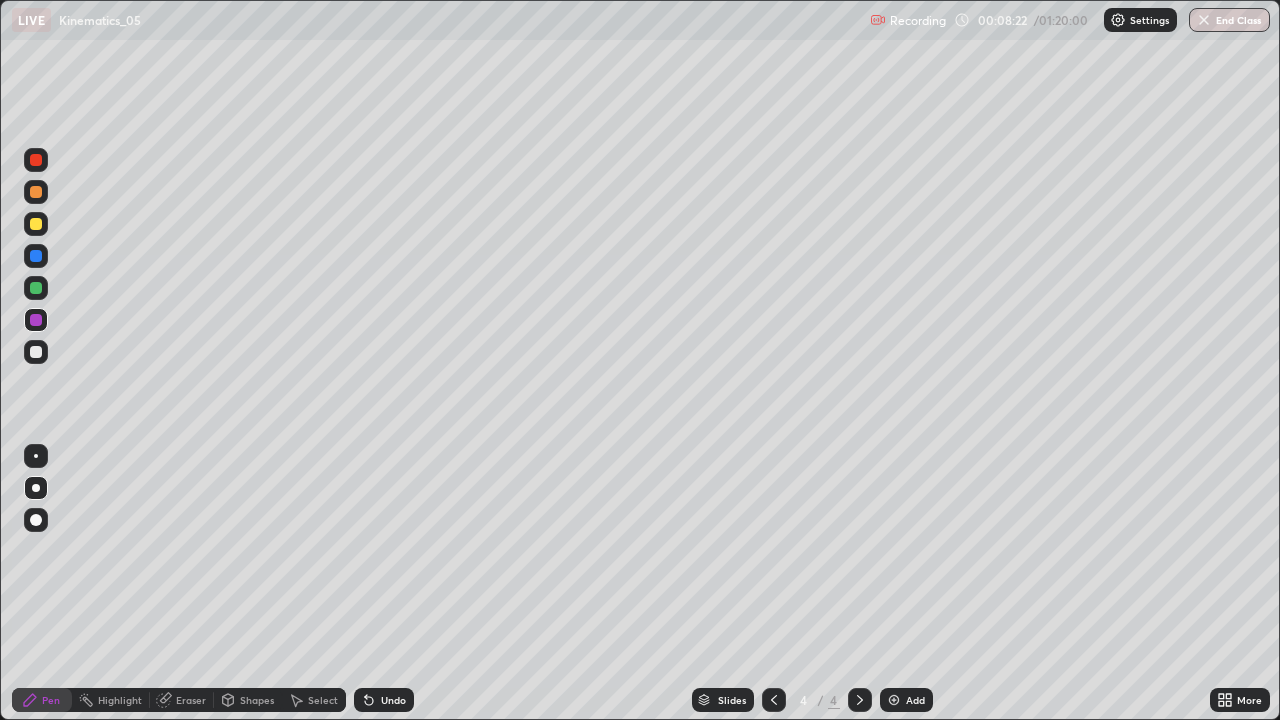 click on "Undo" at bounding box center [393, 700] 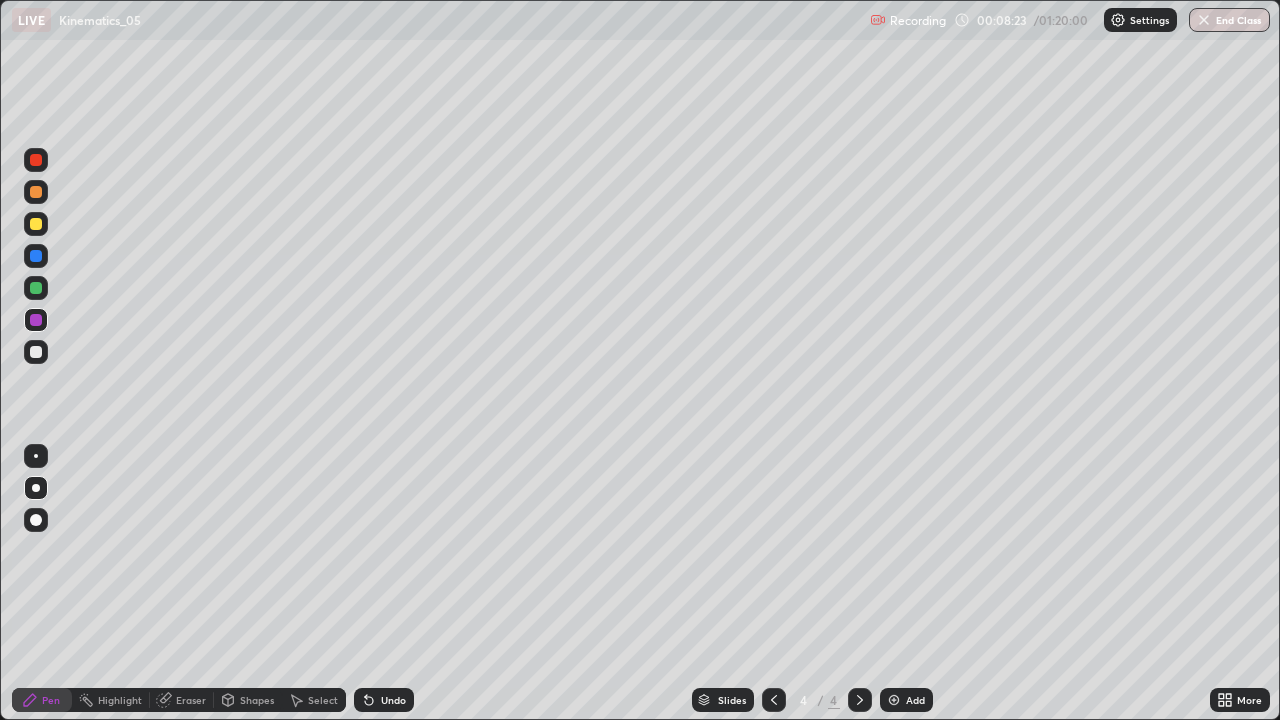 click on "Undo" at bounding box center [393, 700] 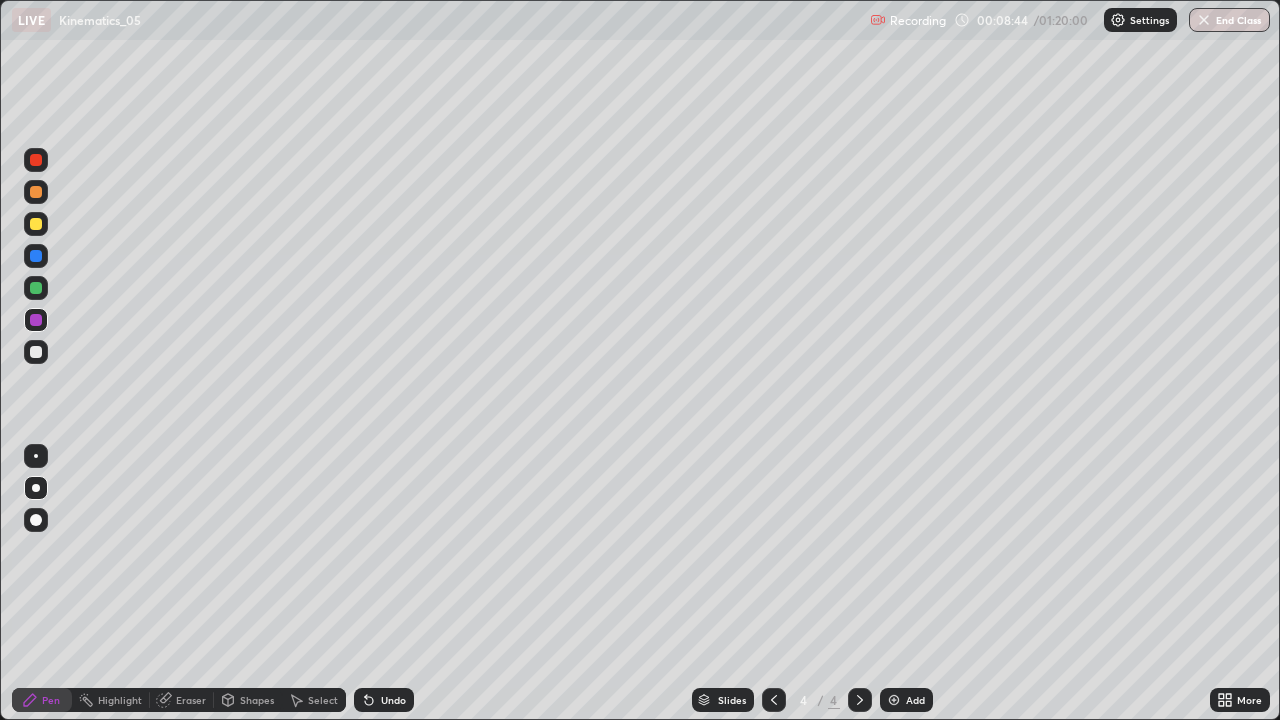 click 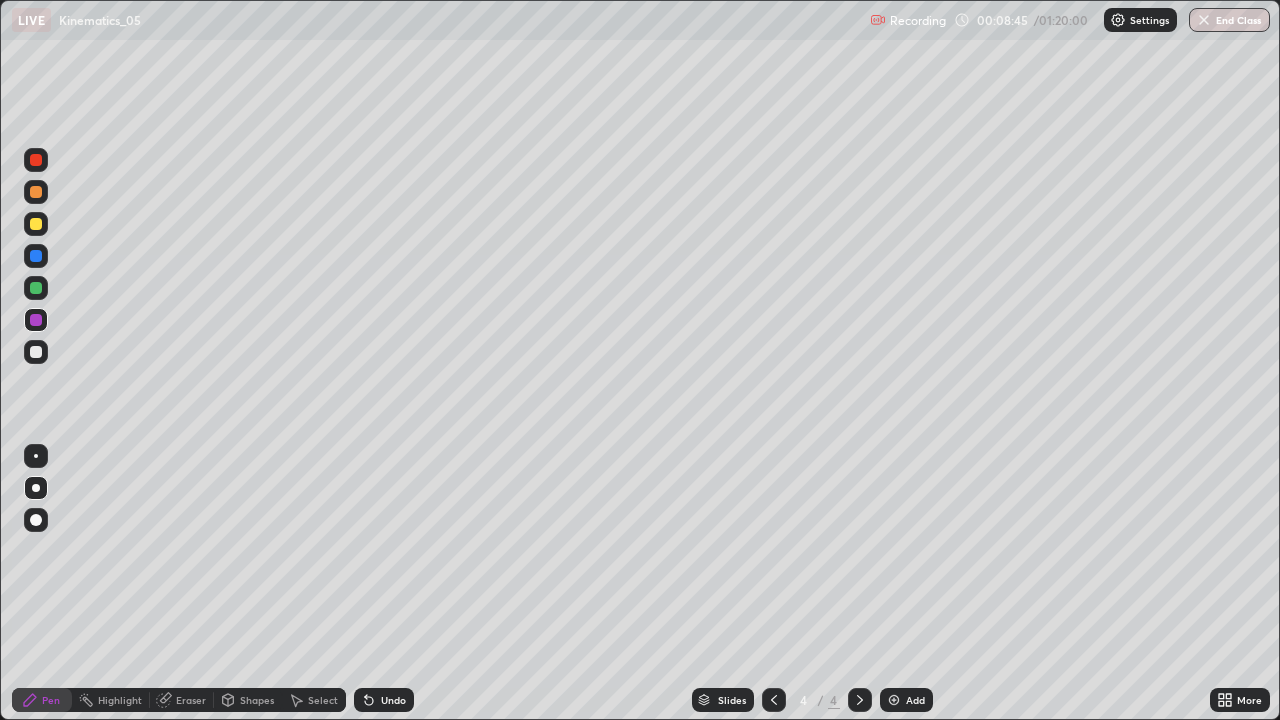 click at bounding box center [894, 700] 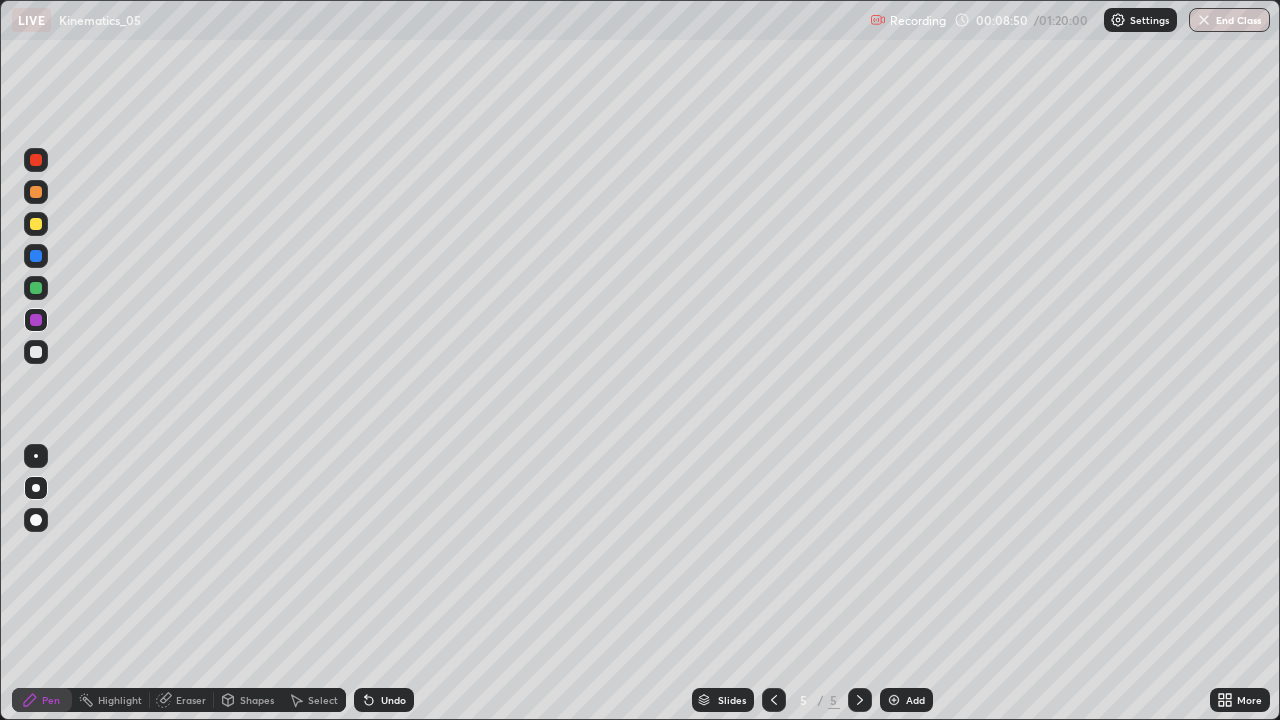 click at bounding box center [36, 352] 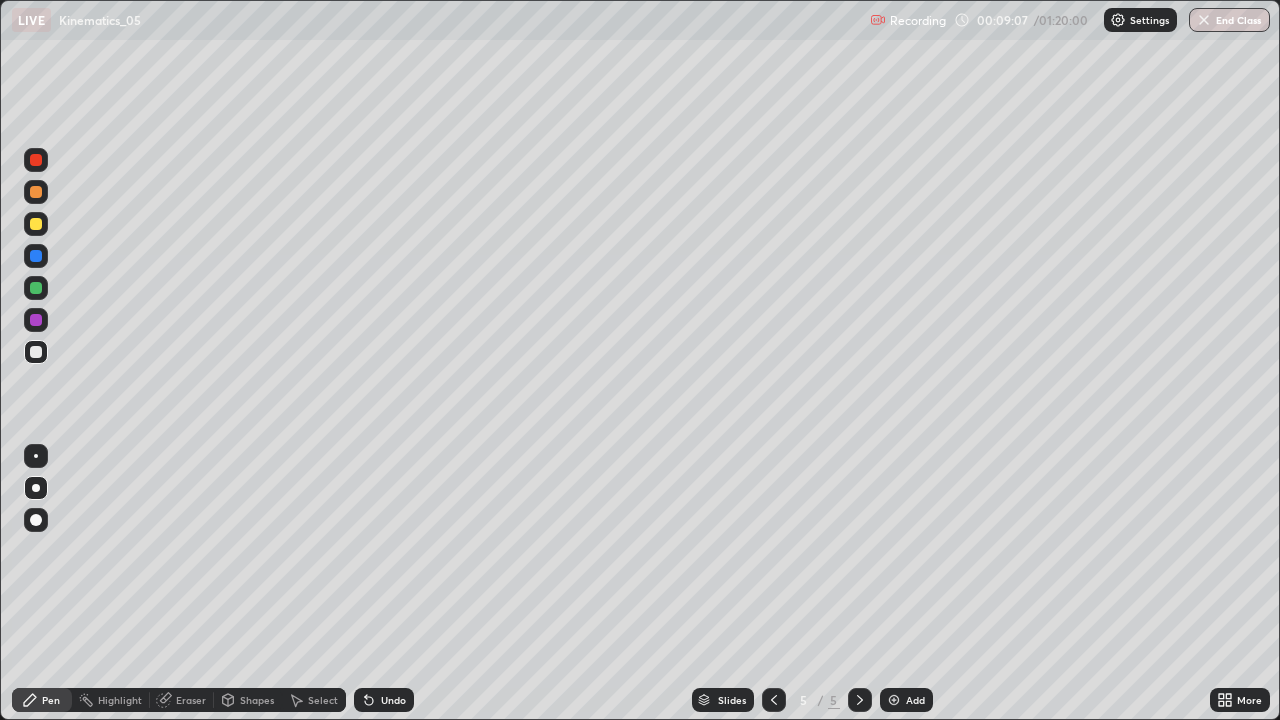 click on "Undo" at bounding box center (393, 700) 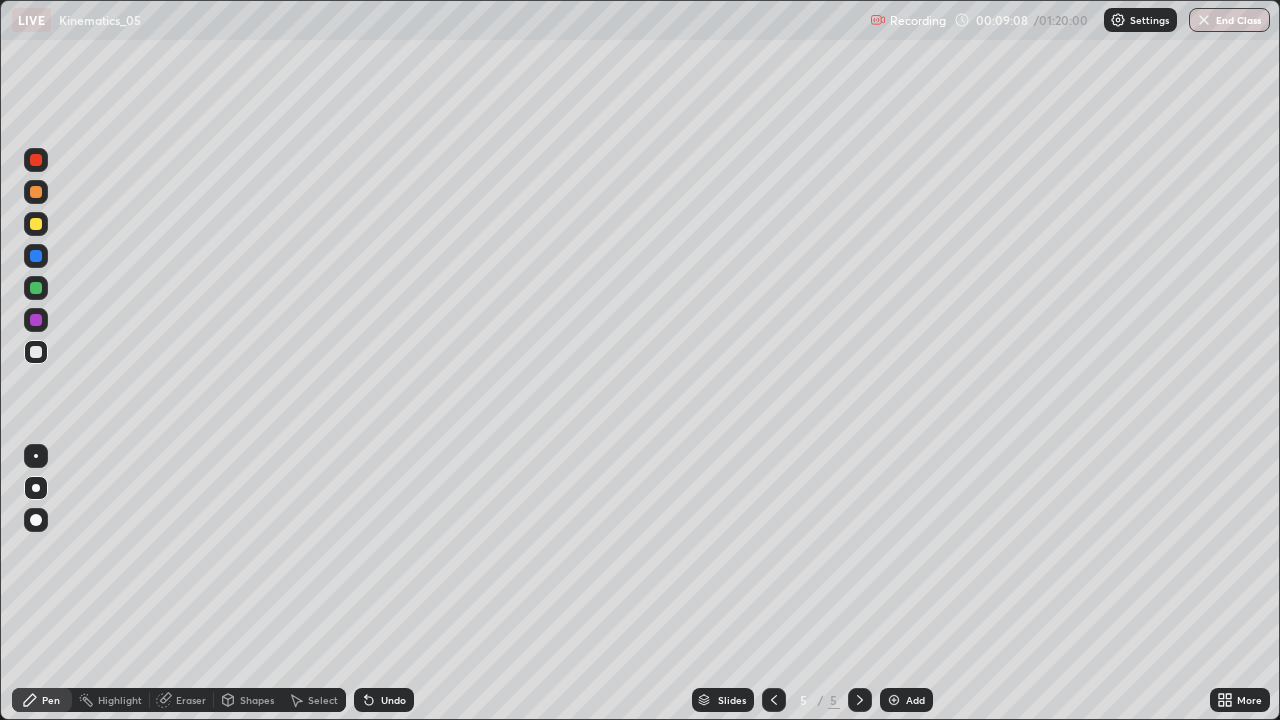 click on "Undo" at bounding box center (393, 700) 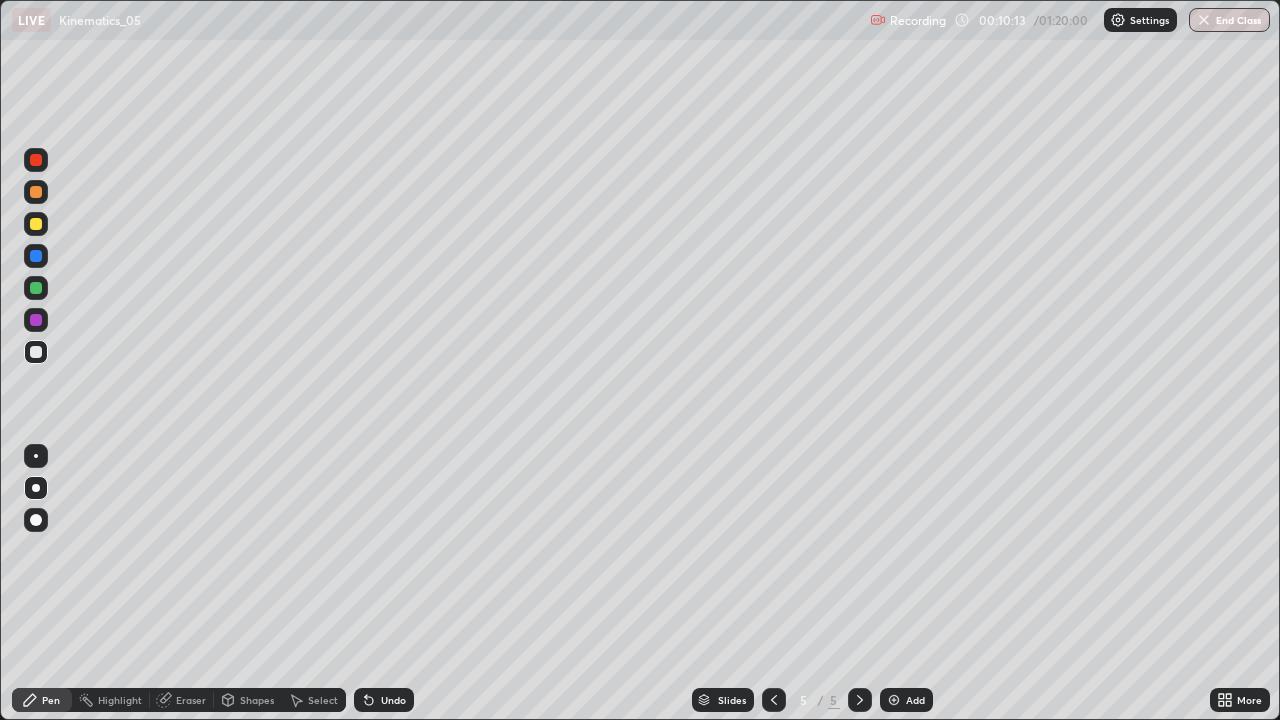 click on "Undo" at bounding box center [384, 700] 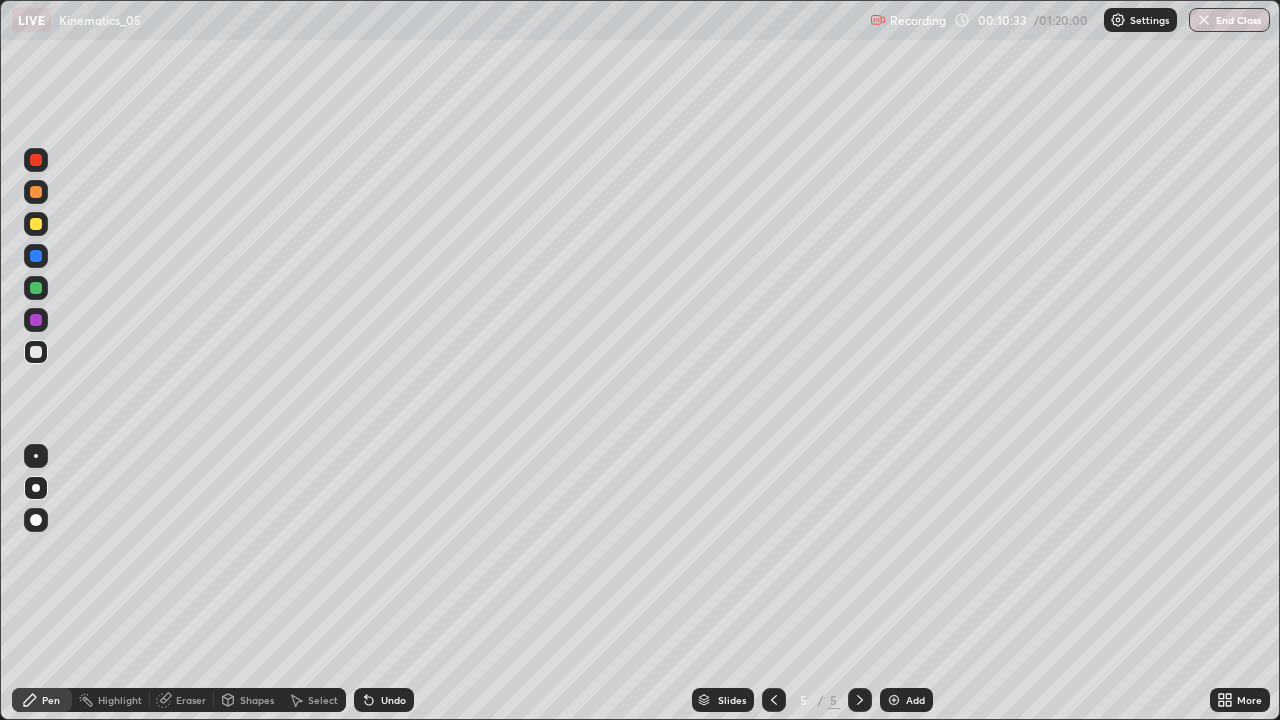 click 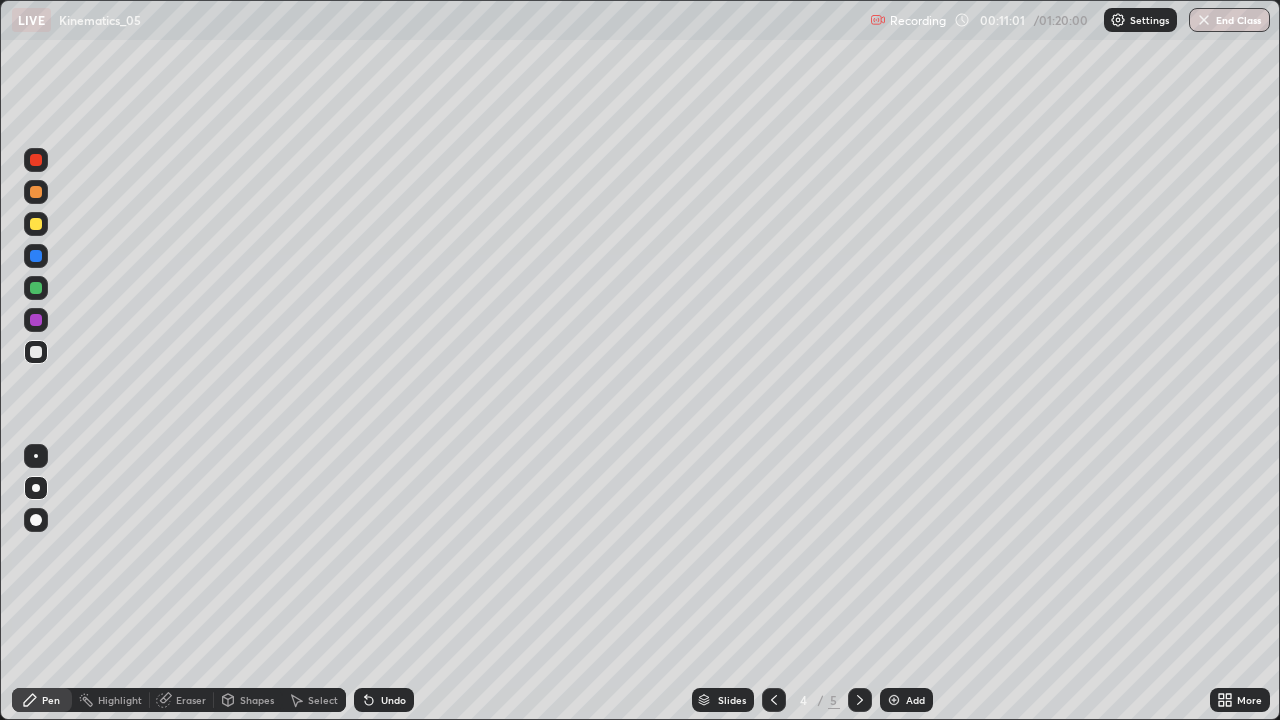 click 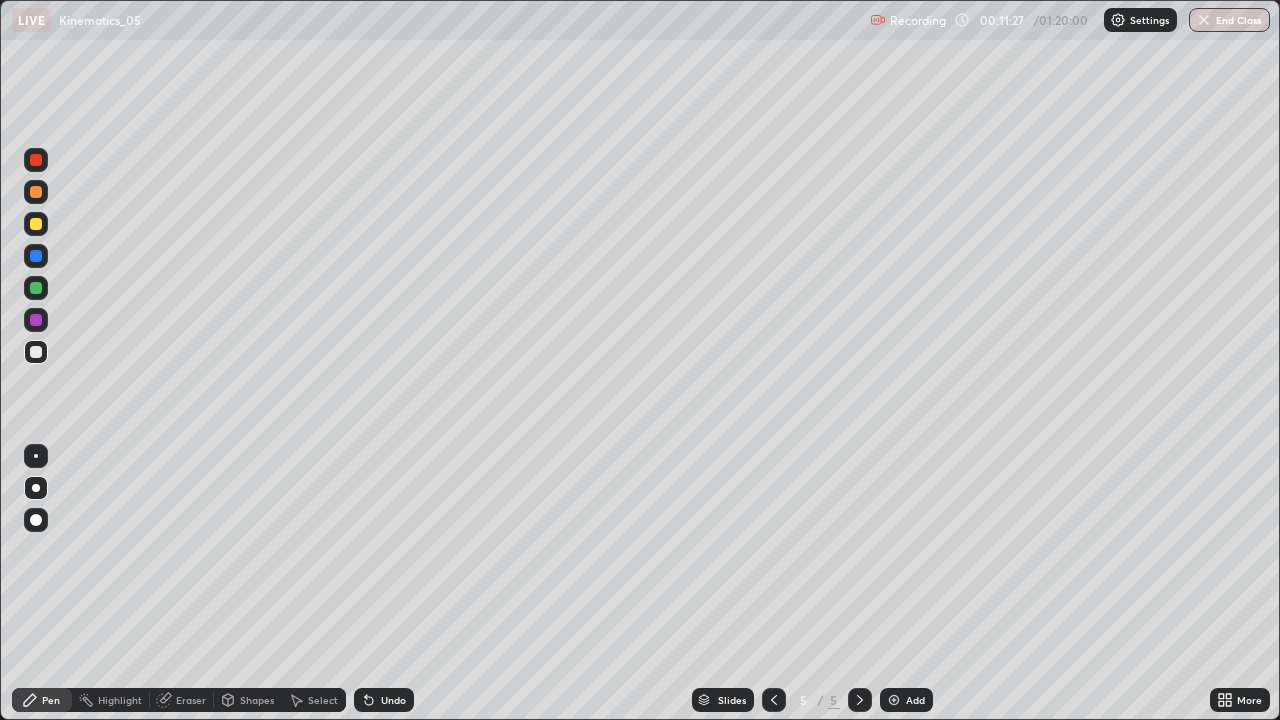 click 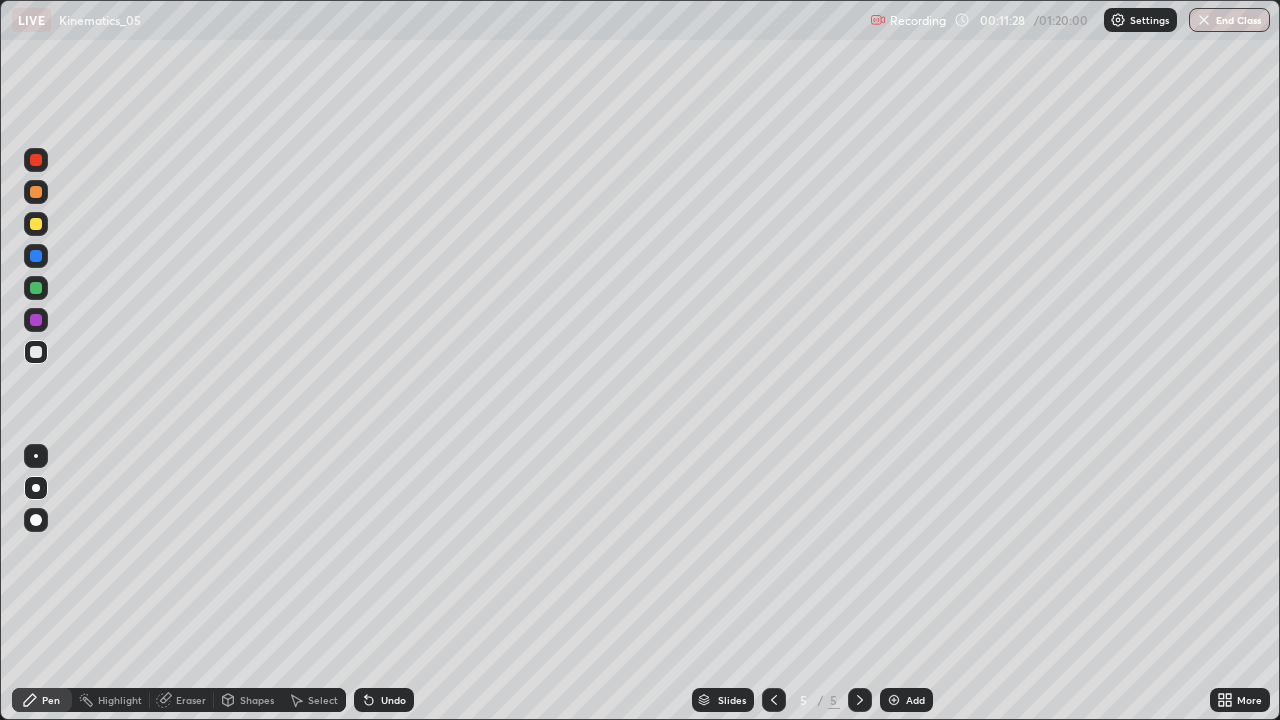 click on "Add" at bounding box center [906, 700] 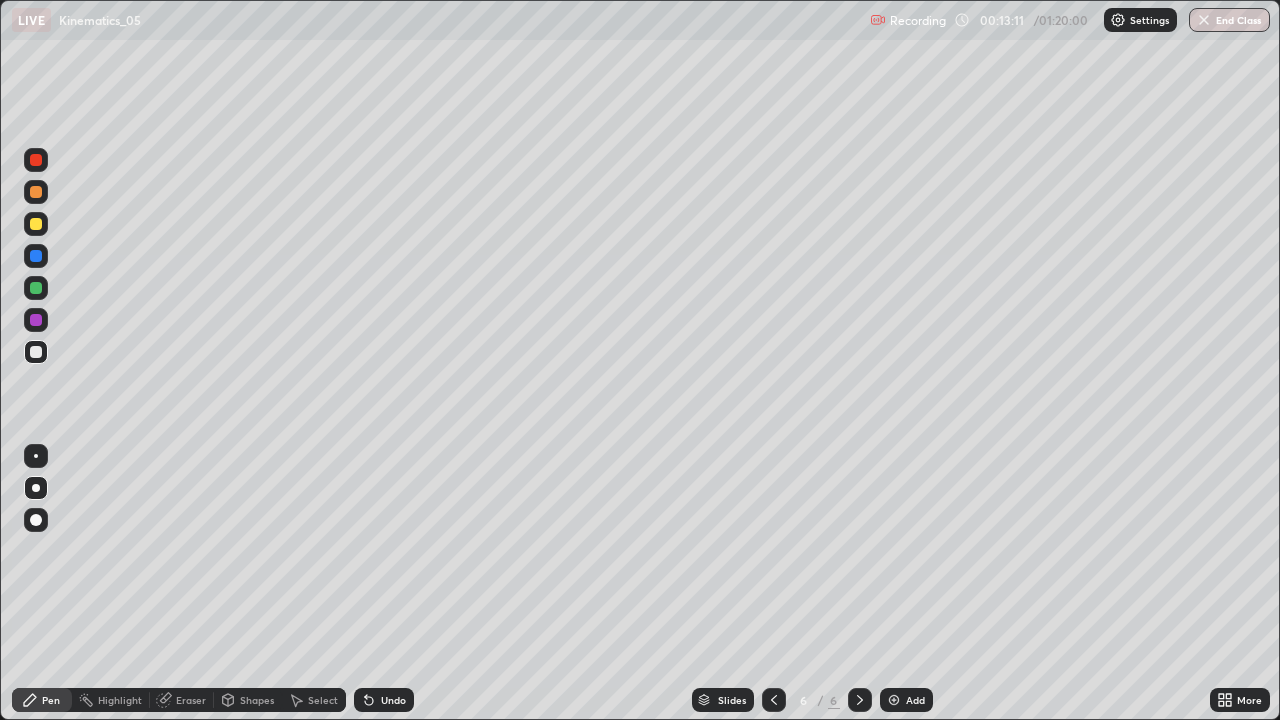 click 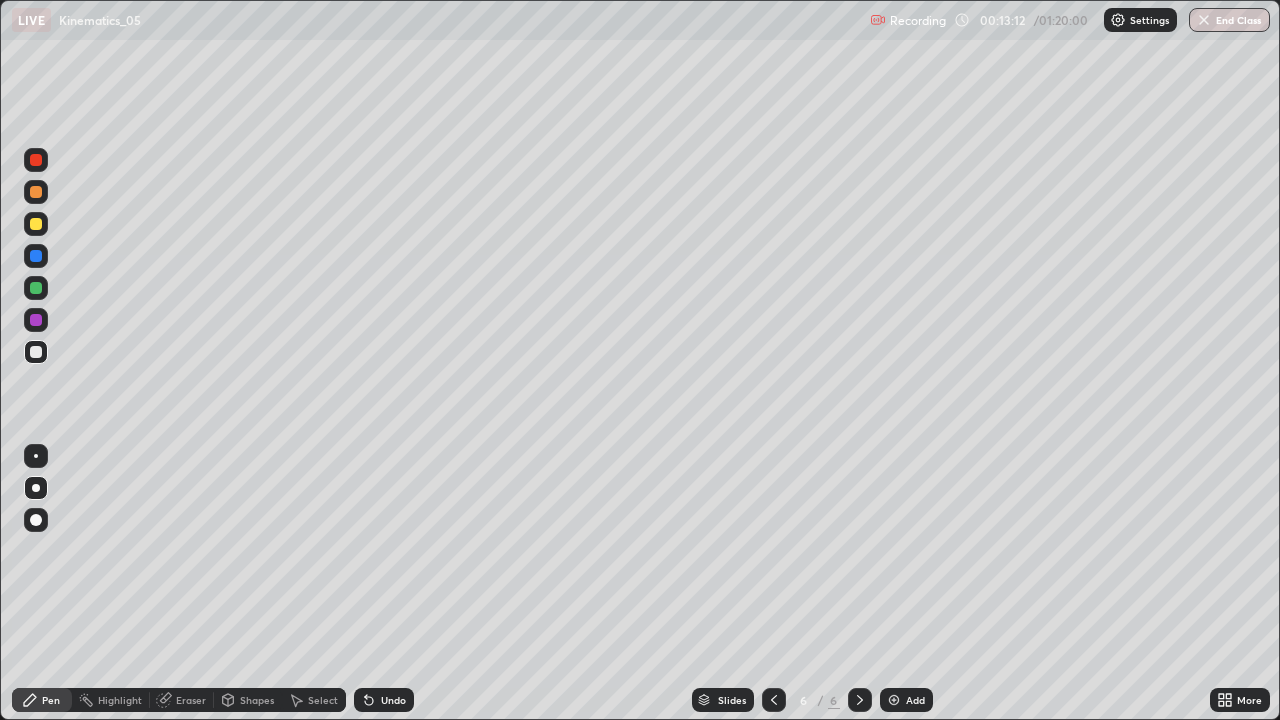 click 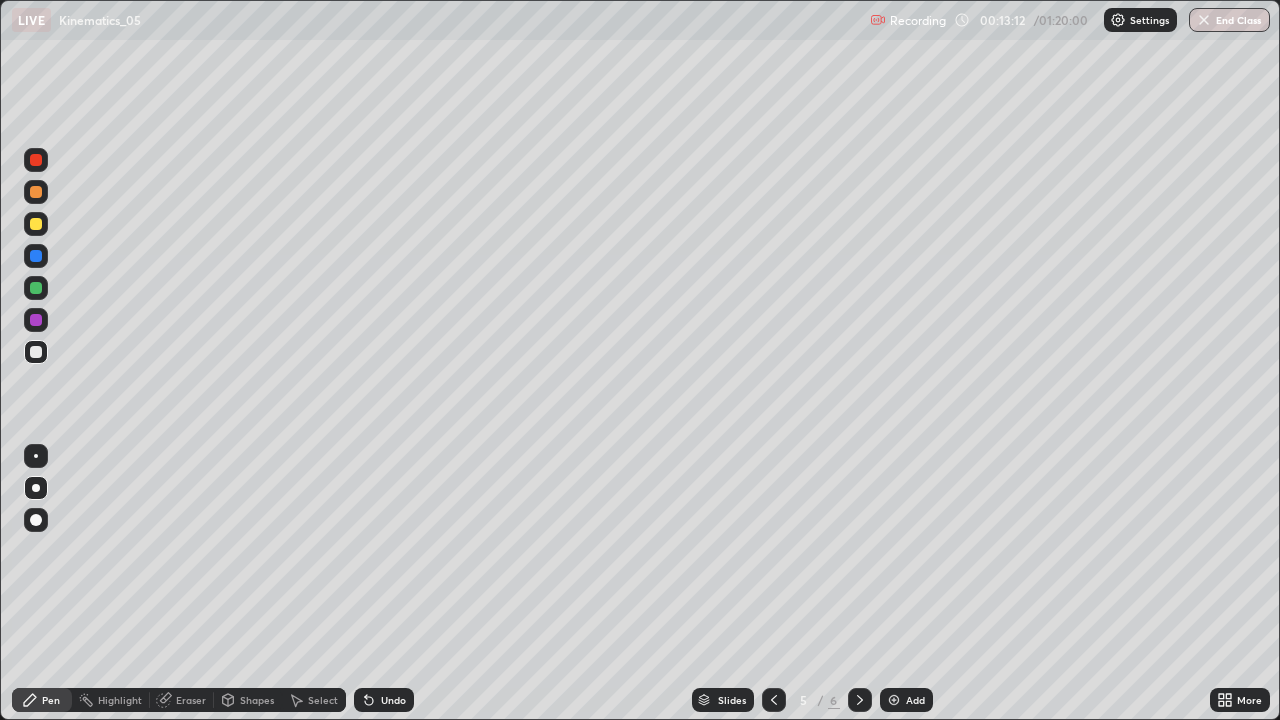 click 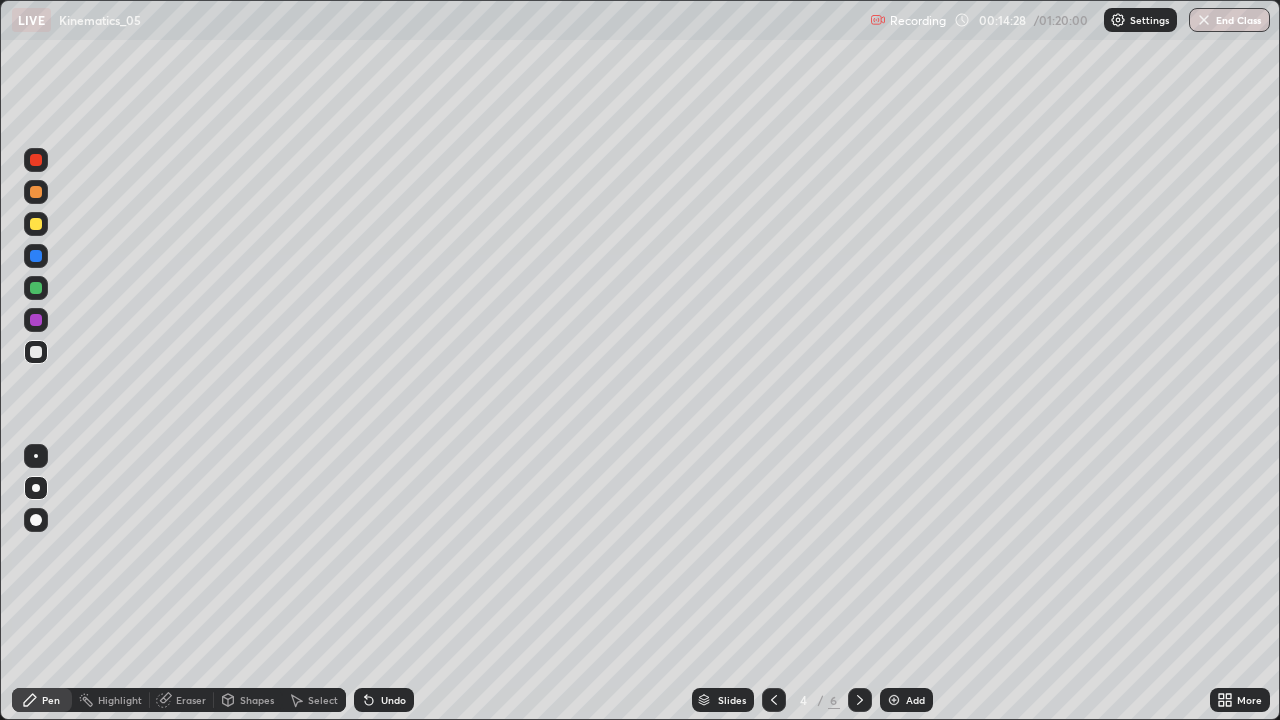 click 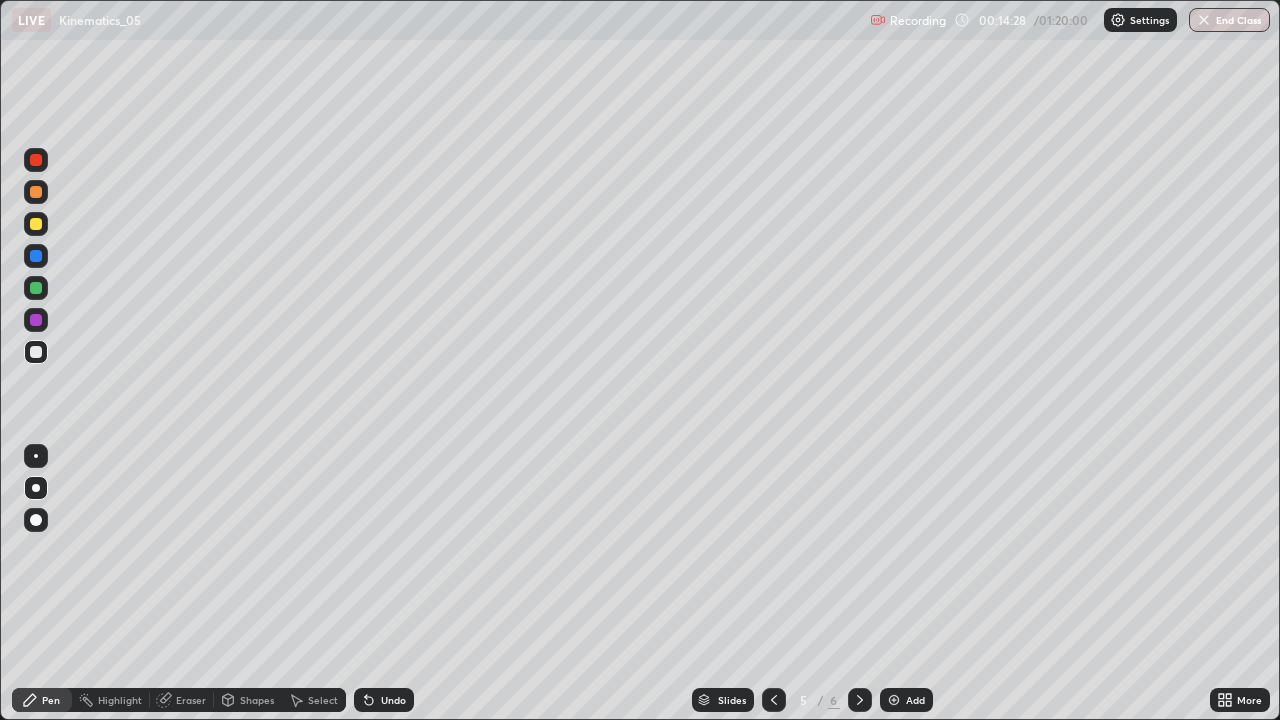 click 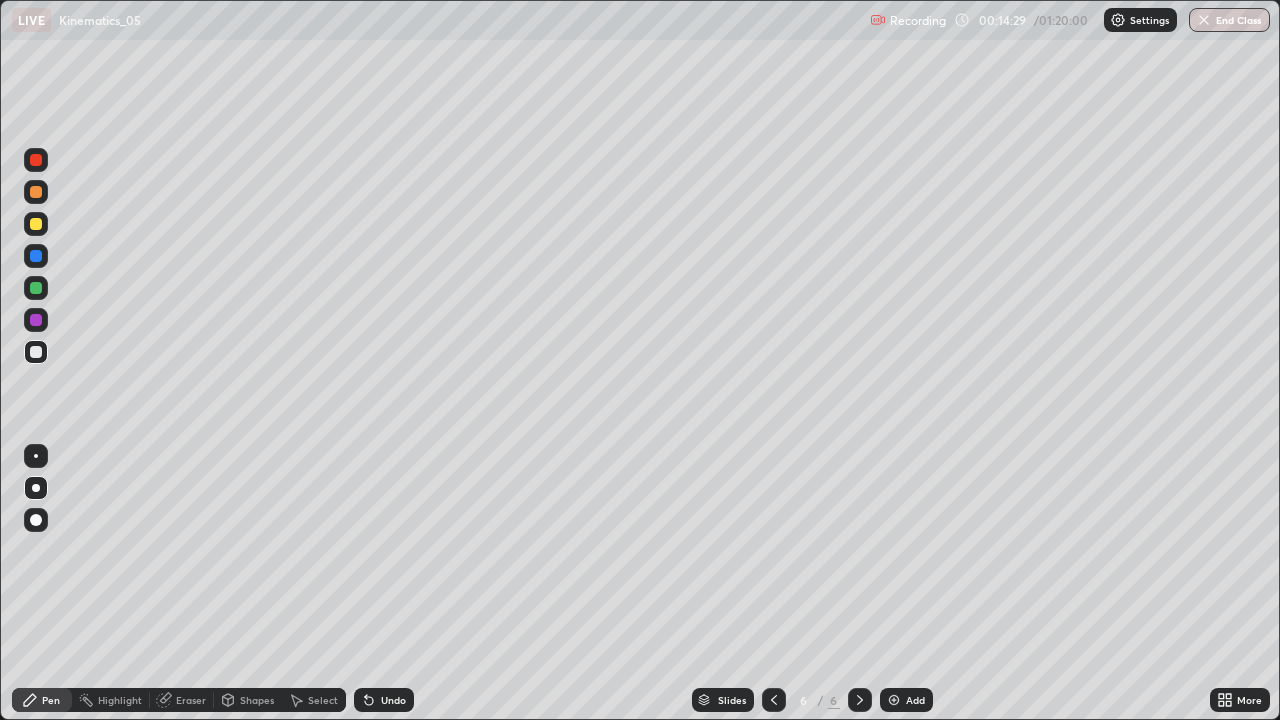 click 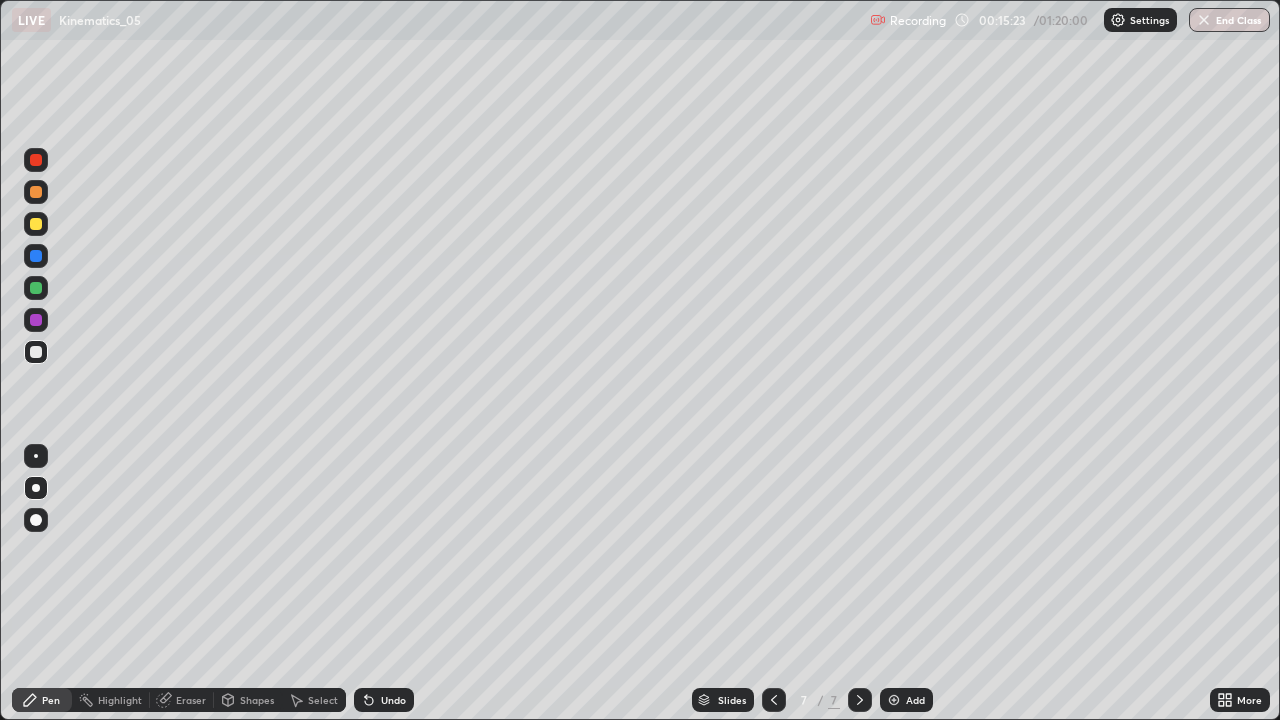 click at bounding box center (36, 288) 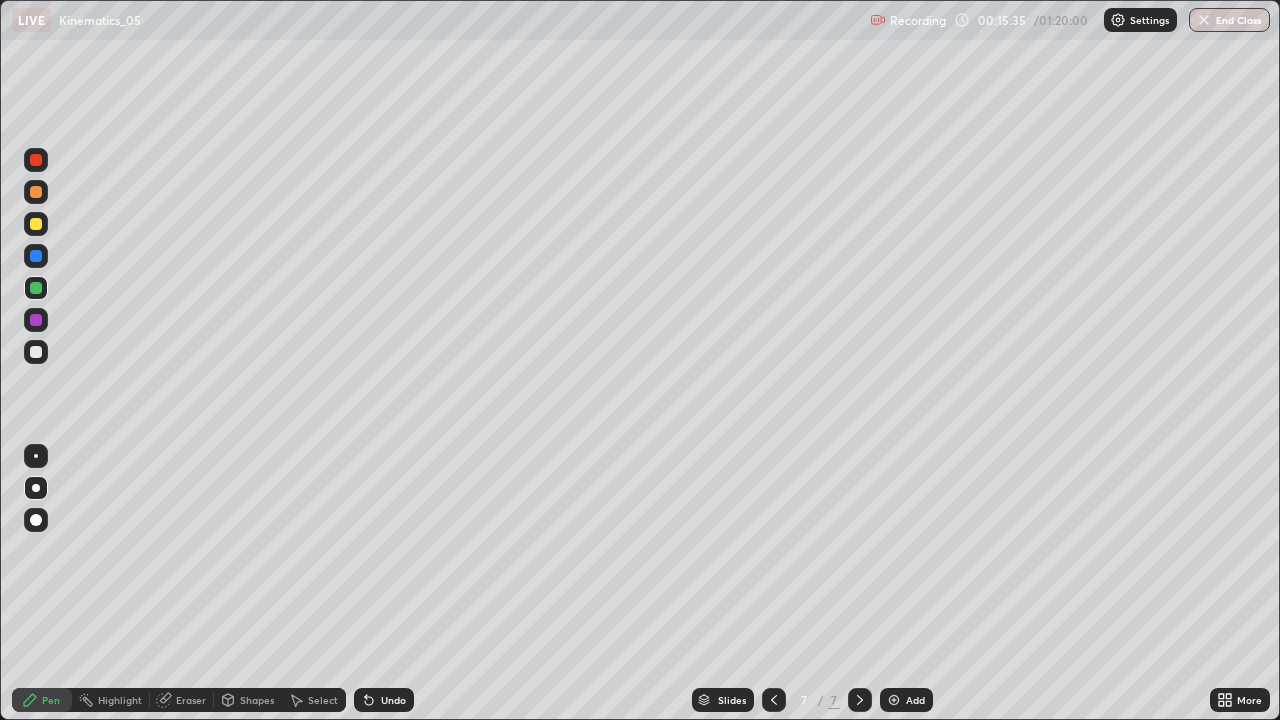 click on "Eraser" at bounding box center (191, 700) 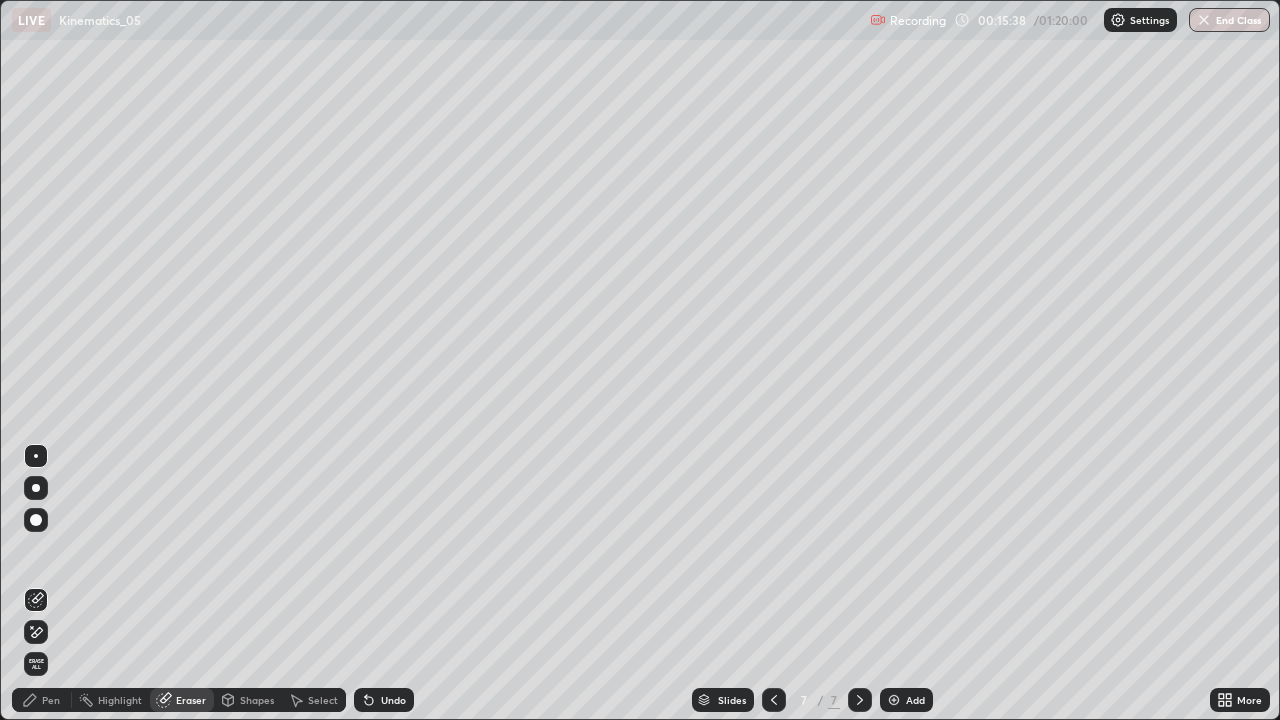click 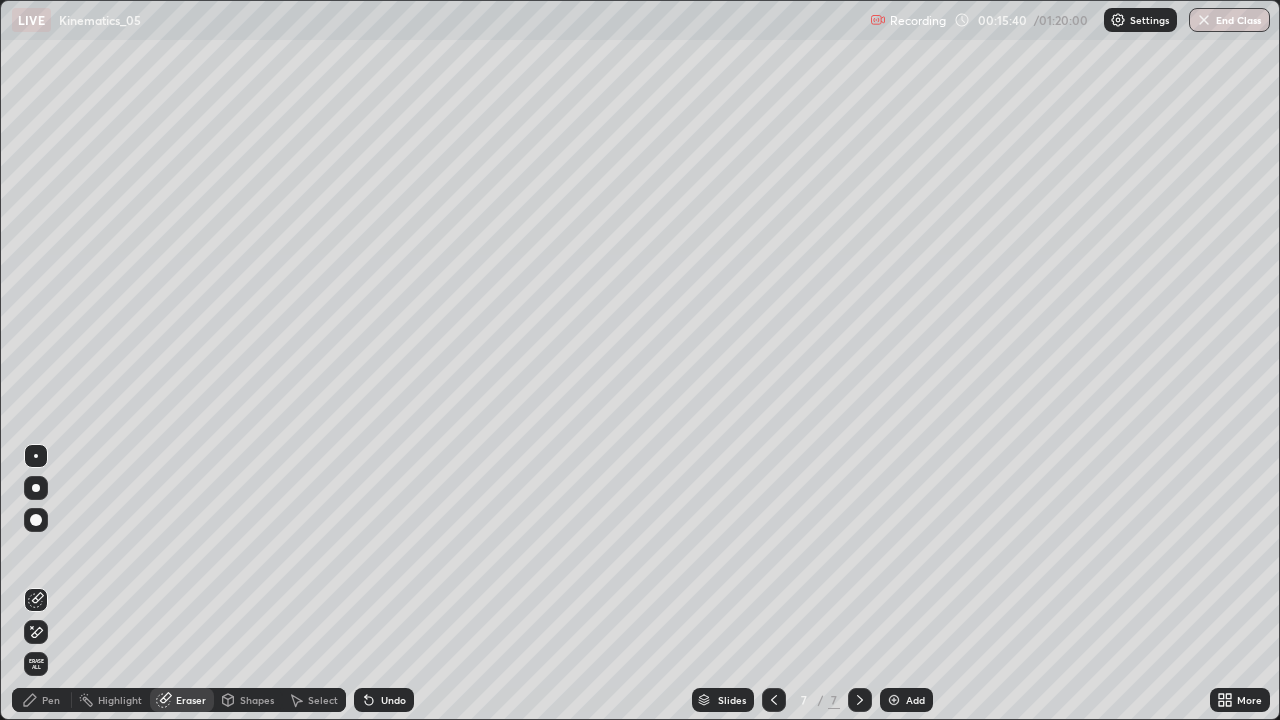 click on "Select" at bounding box center [314, 700] 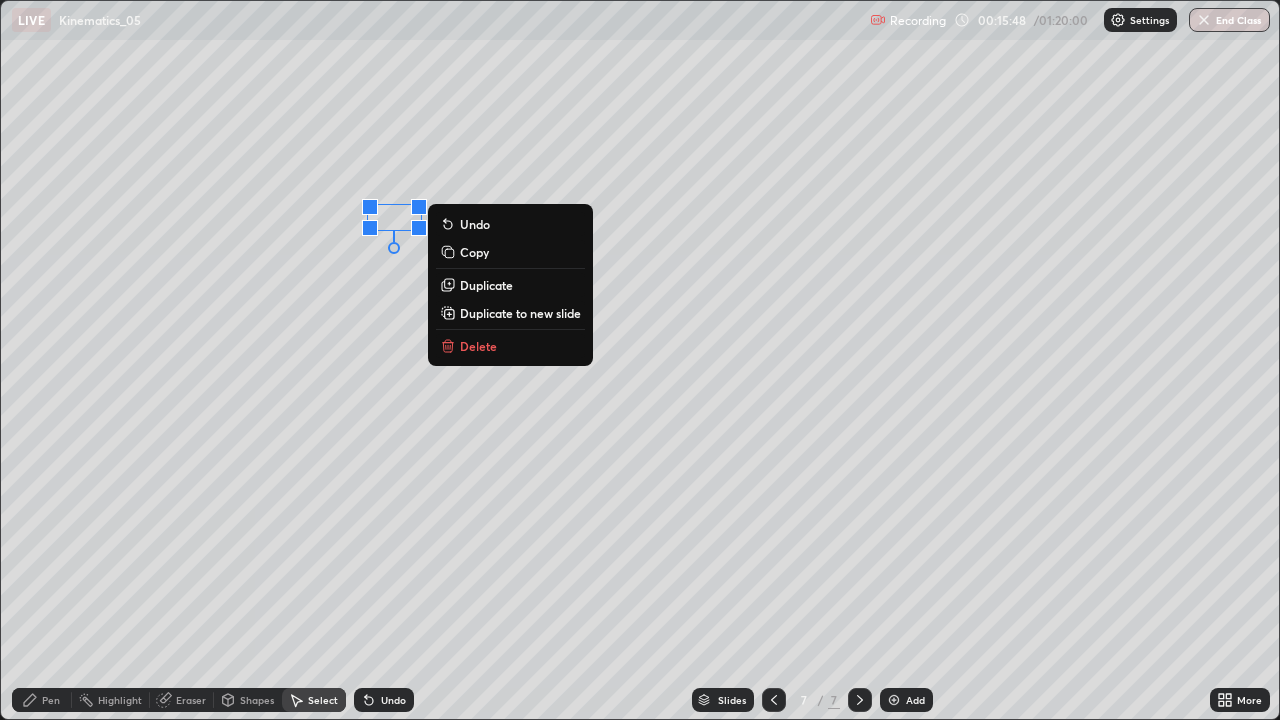 click on "Pen" at bounding box center [51, 700] 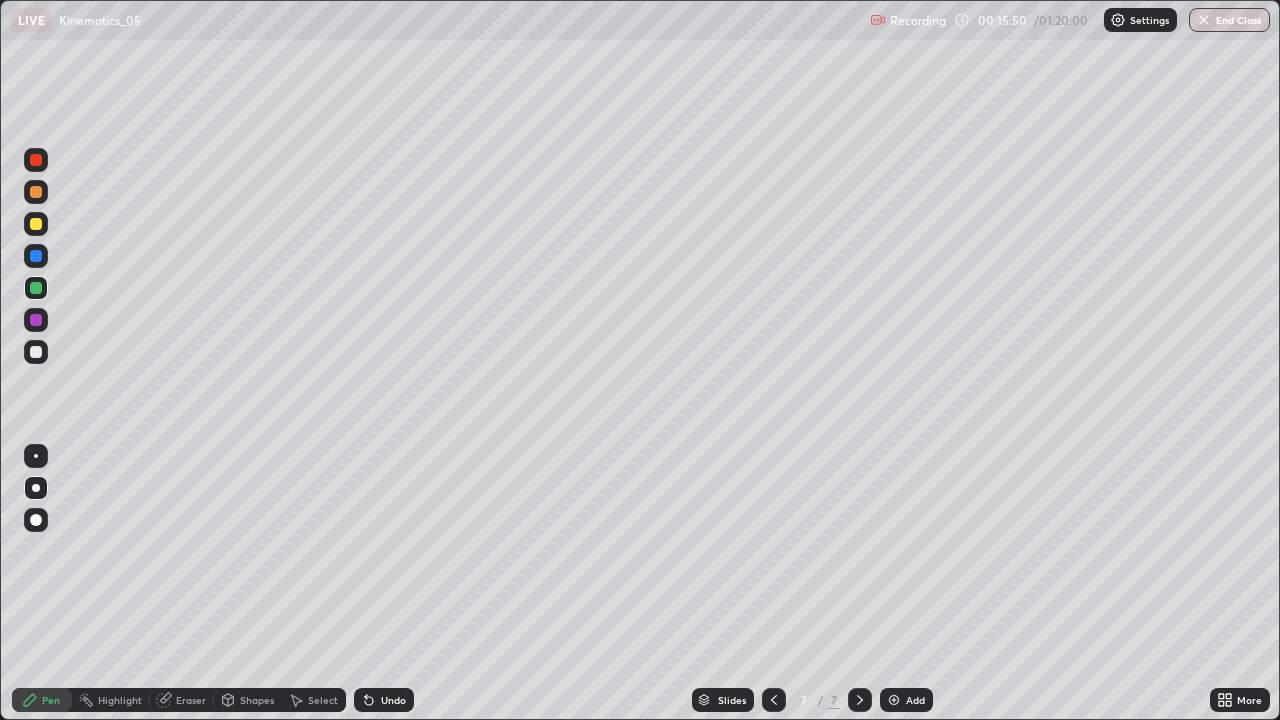 click at bounding box center [36, 256] 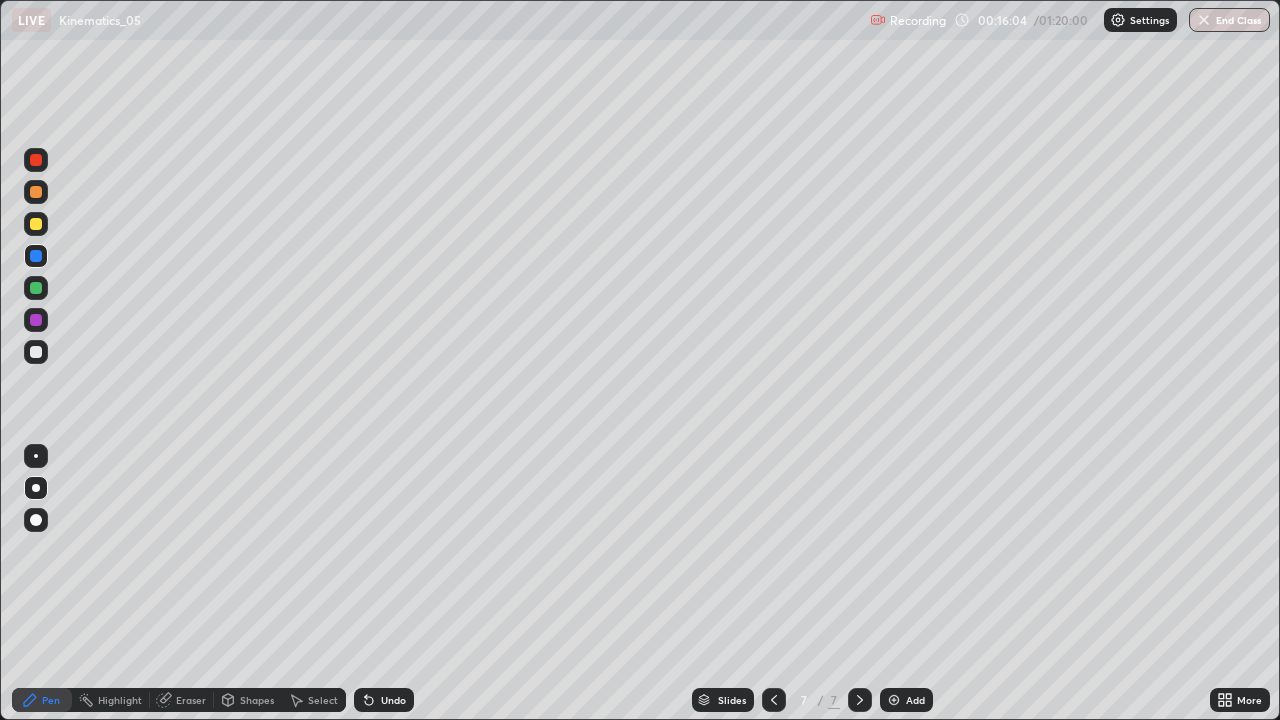 click at bounding box center (36, 352) 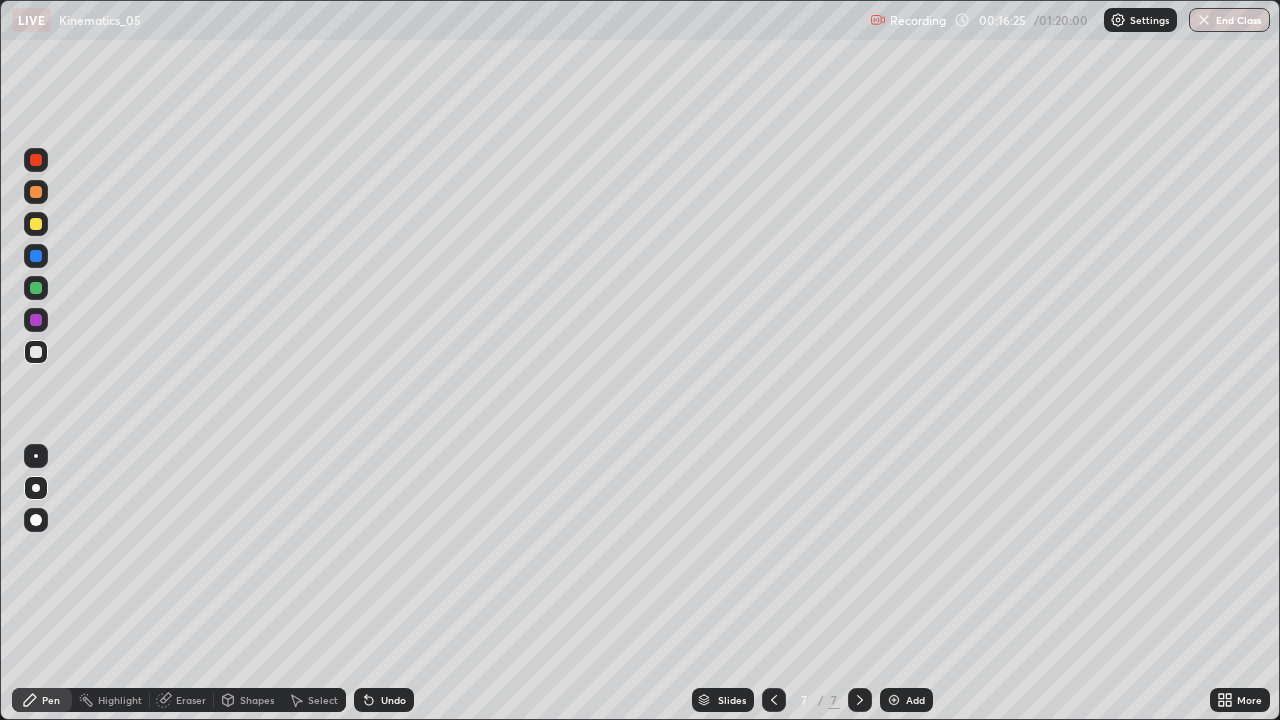 click on "Undo" at bounding box center [393, 700] 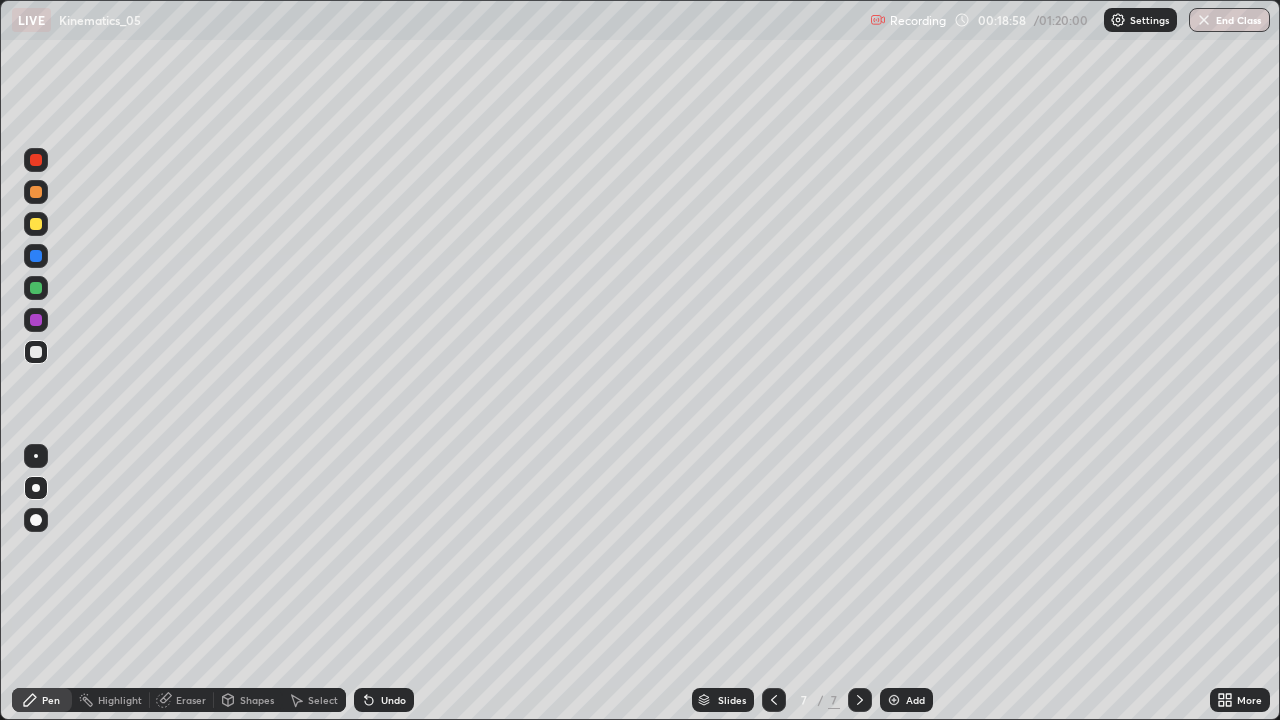 click on "More" at bounding box center (1249, 700) 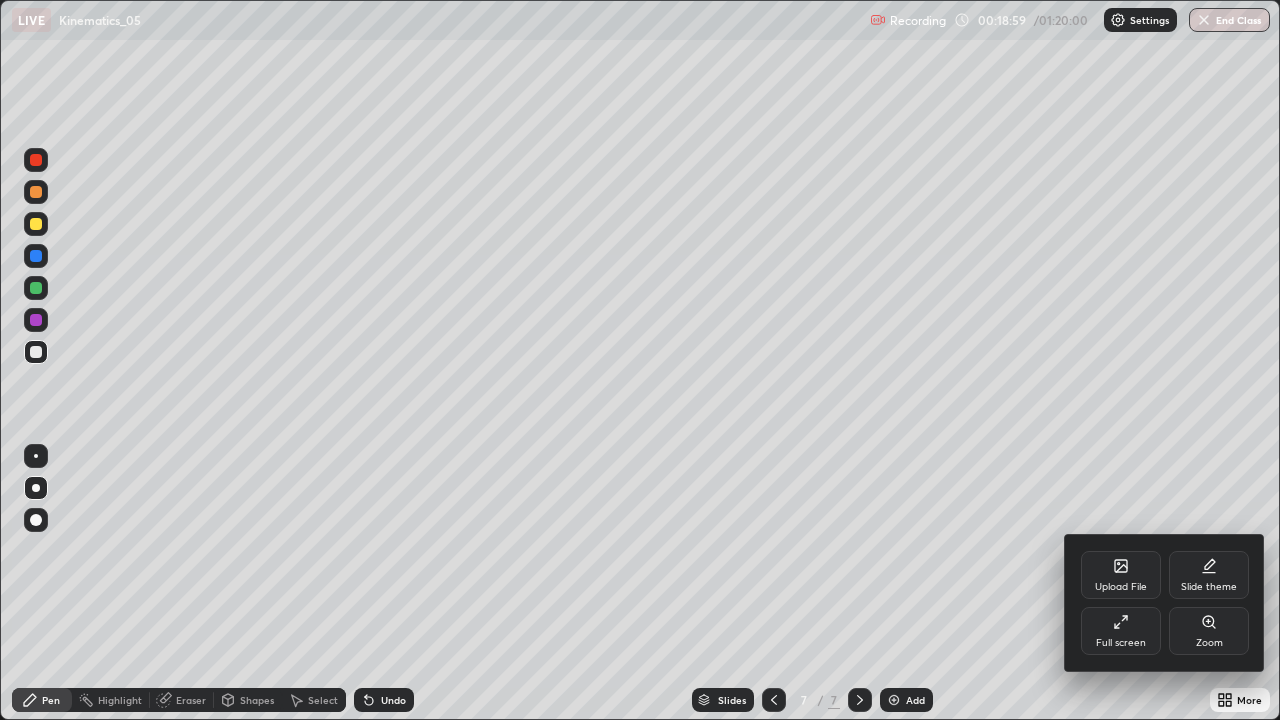 click on "Full screen" at bounding box center [1121, 643] 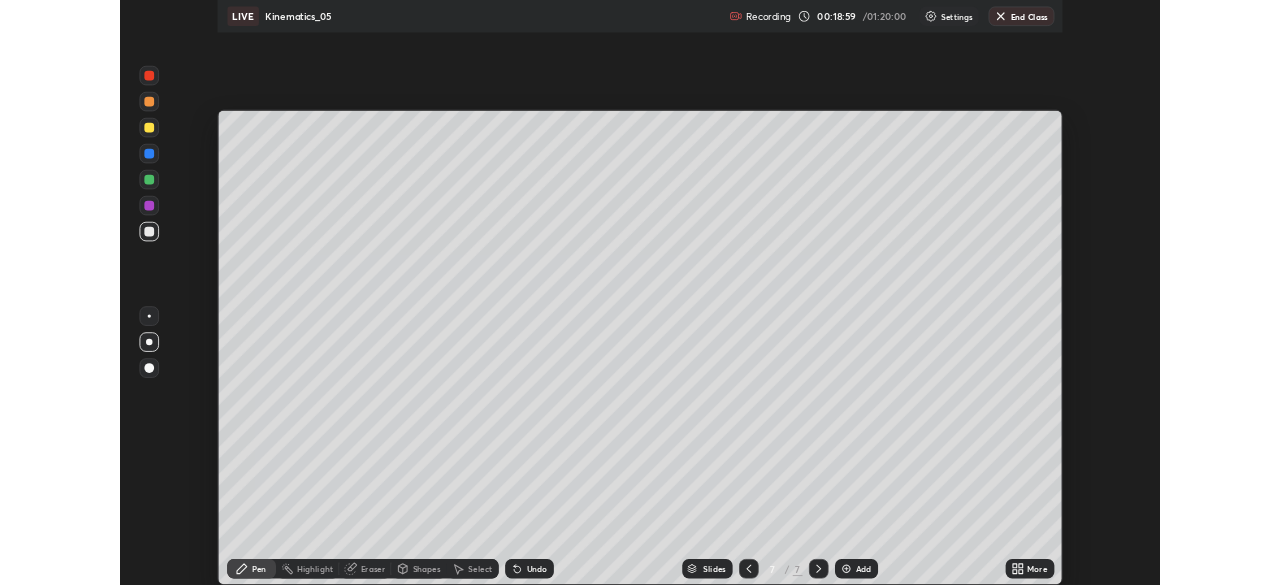 scroll, scrollTop: 585, scrollLeft: 1280, axis: both 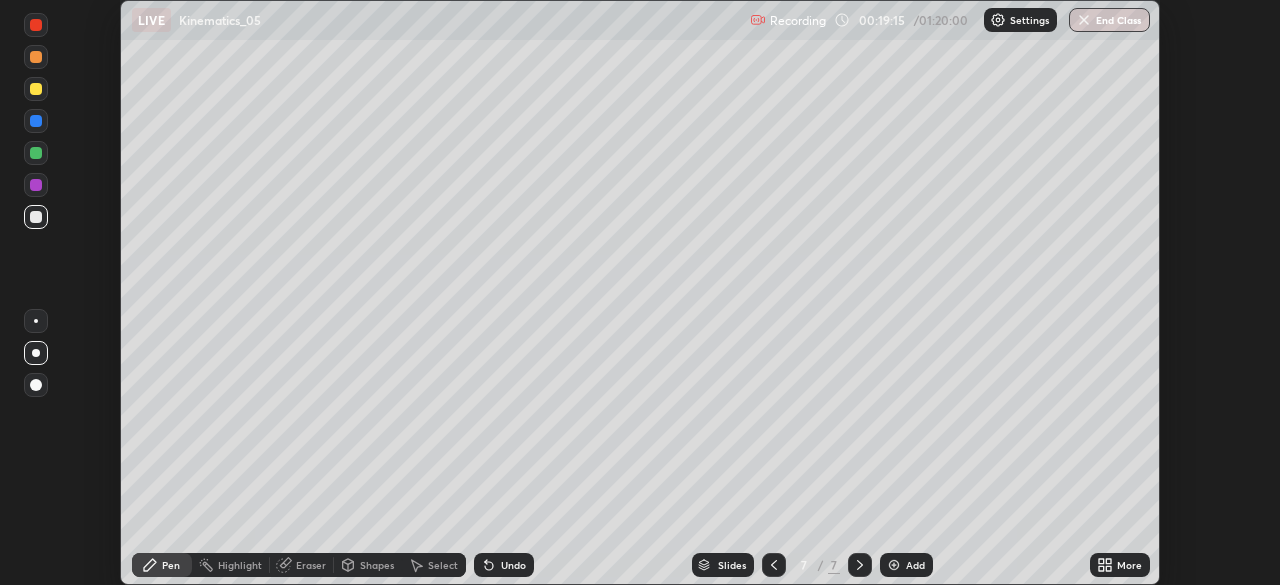 click on "More" at bounding box center (1129, 565) 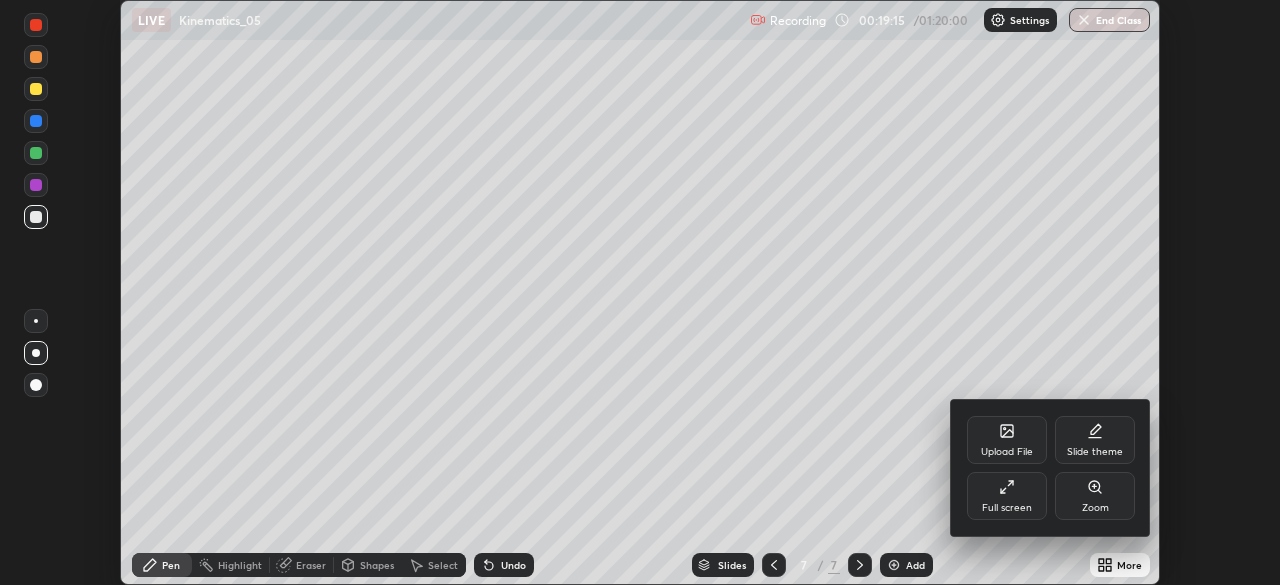 click on "Full screen" at bounding box center (1007, 508) 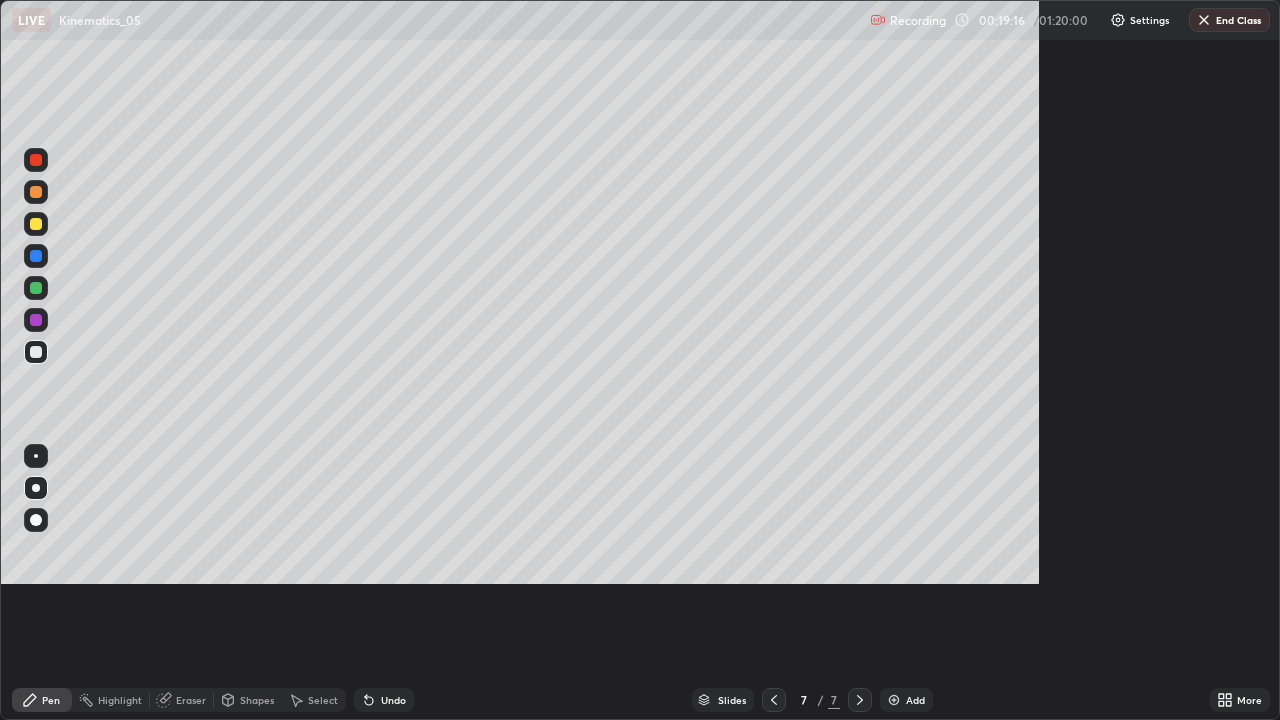 scroll, scrollTop: 99280, scrollLeft: 98720, axis: both 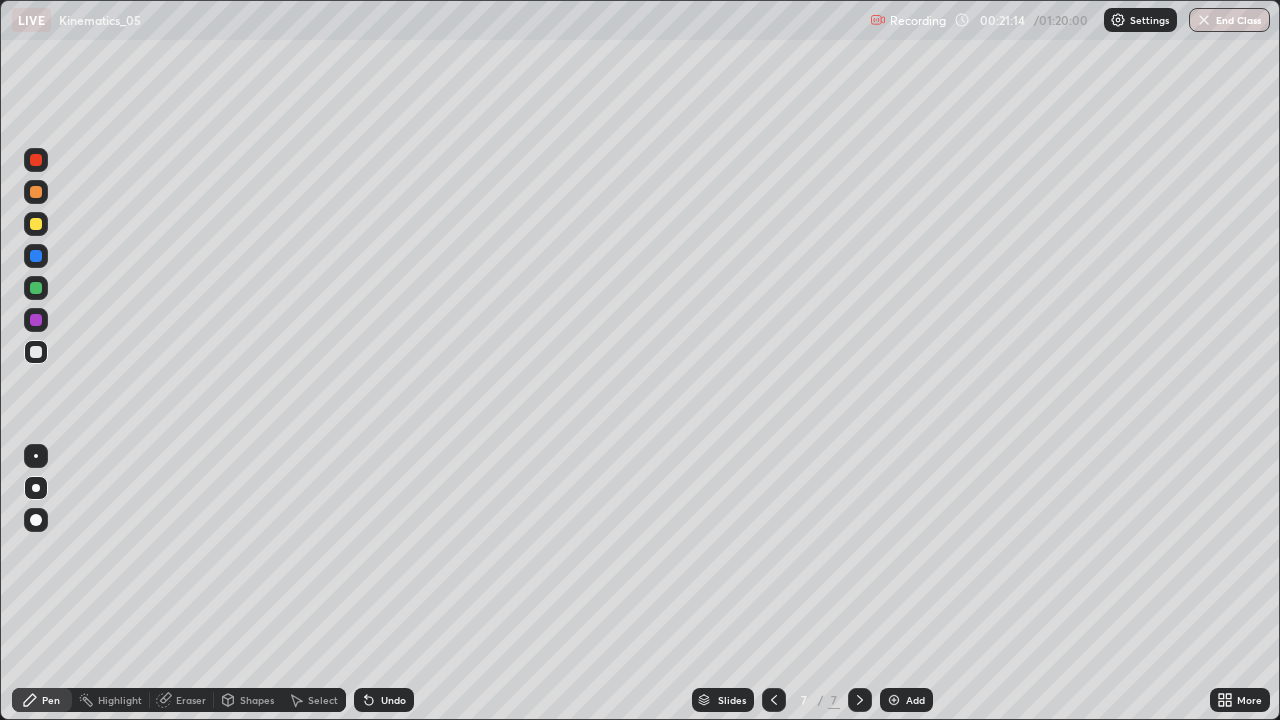 click 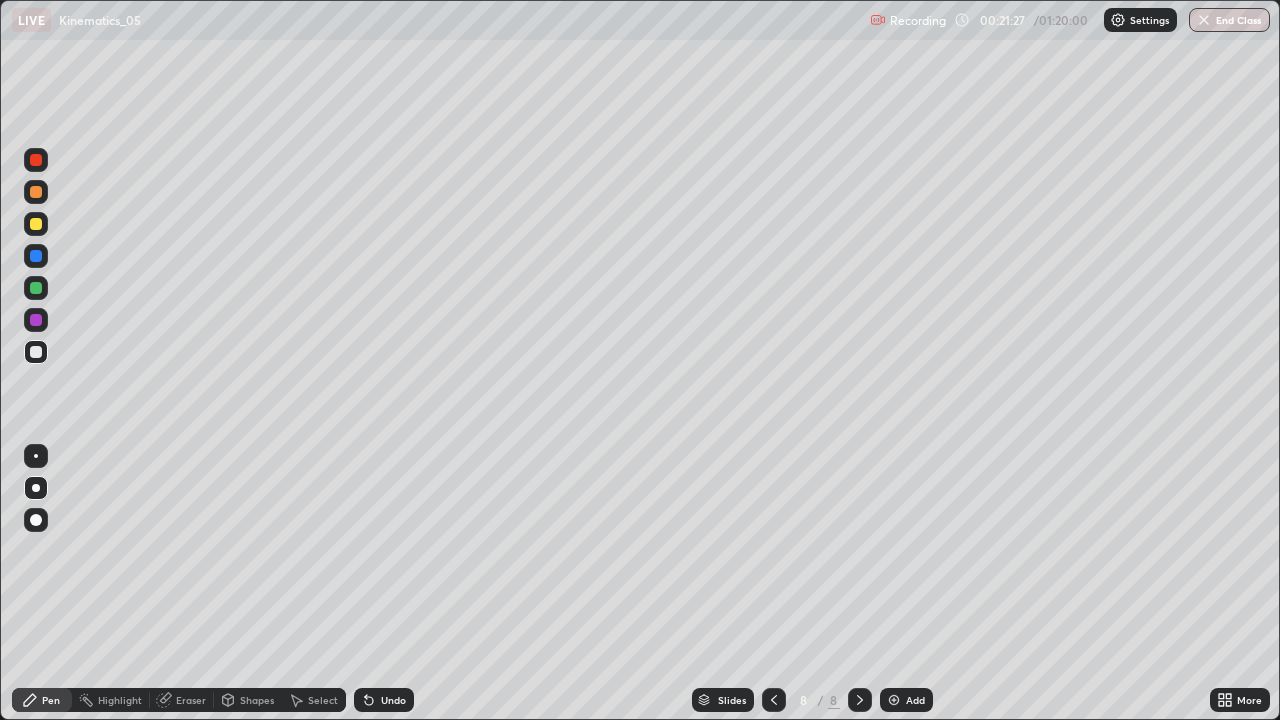 click on "Undo" at bounding box center [393, 700] 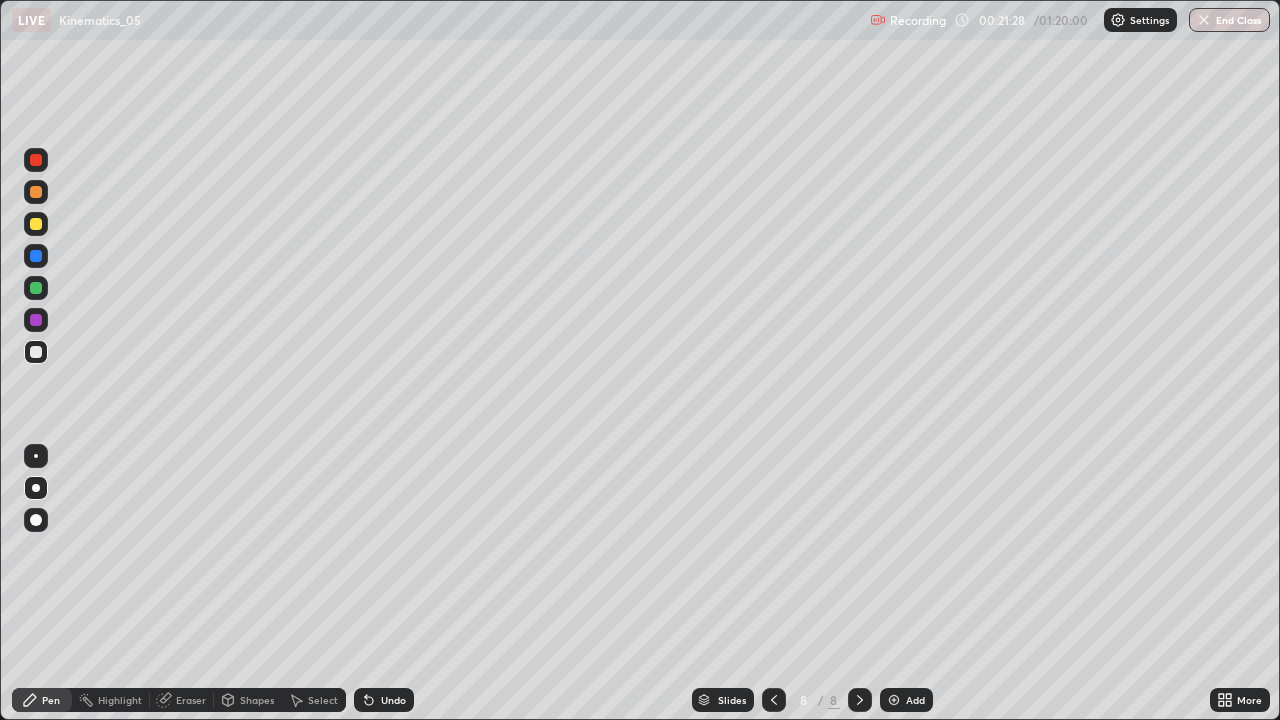 click at bounding box center [36, 224] 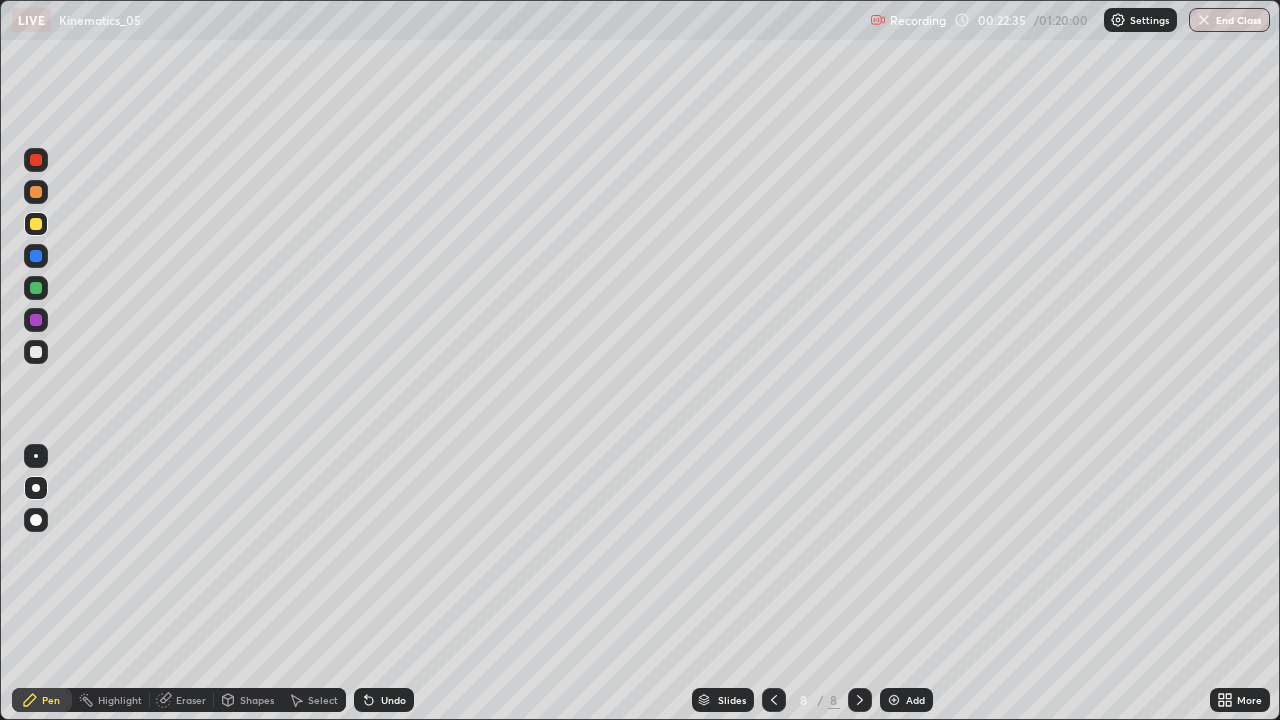 click at bounding box center [36, 192] 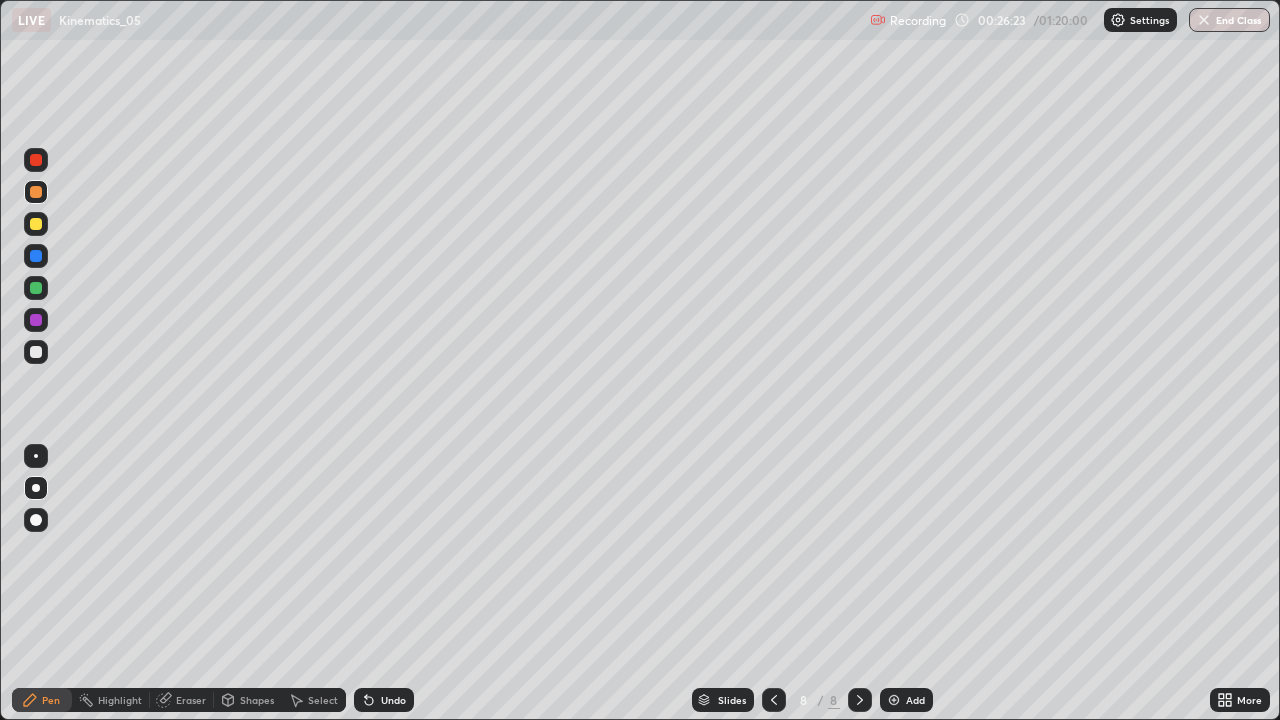 click 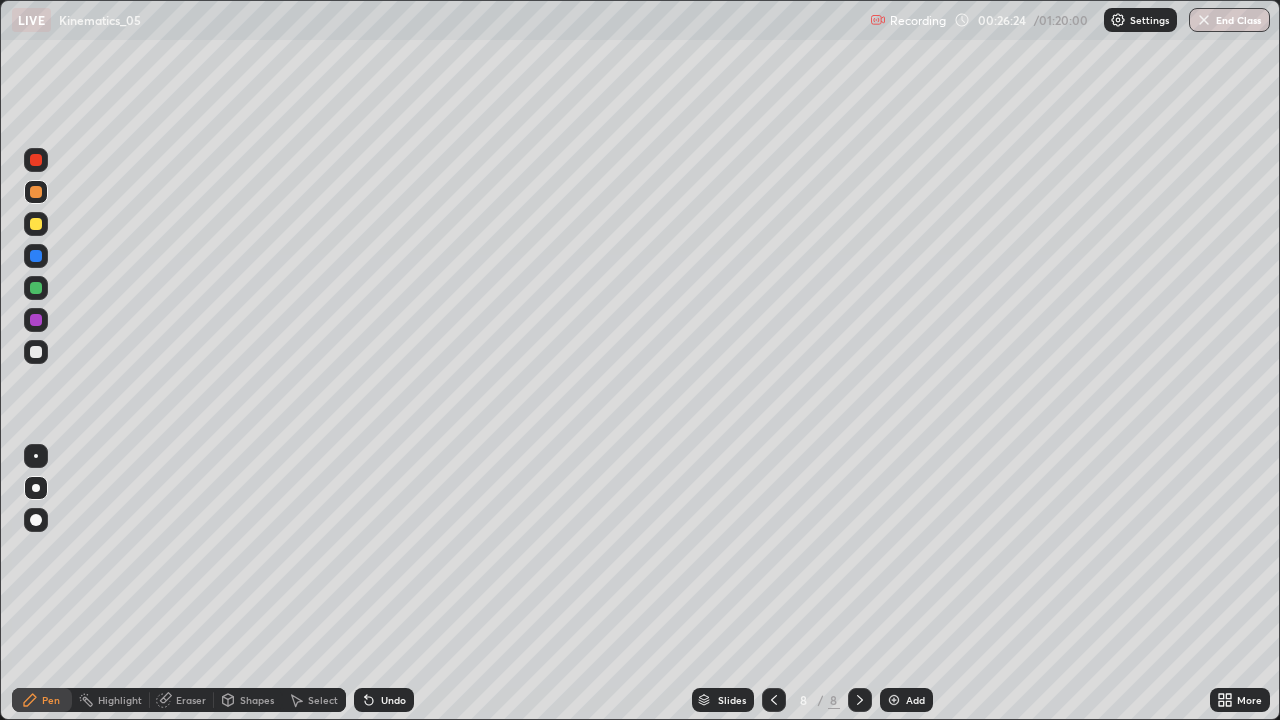 click at bounding box center [894, 700] 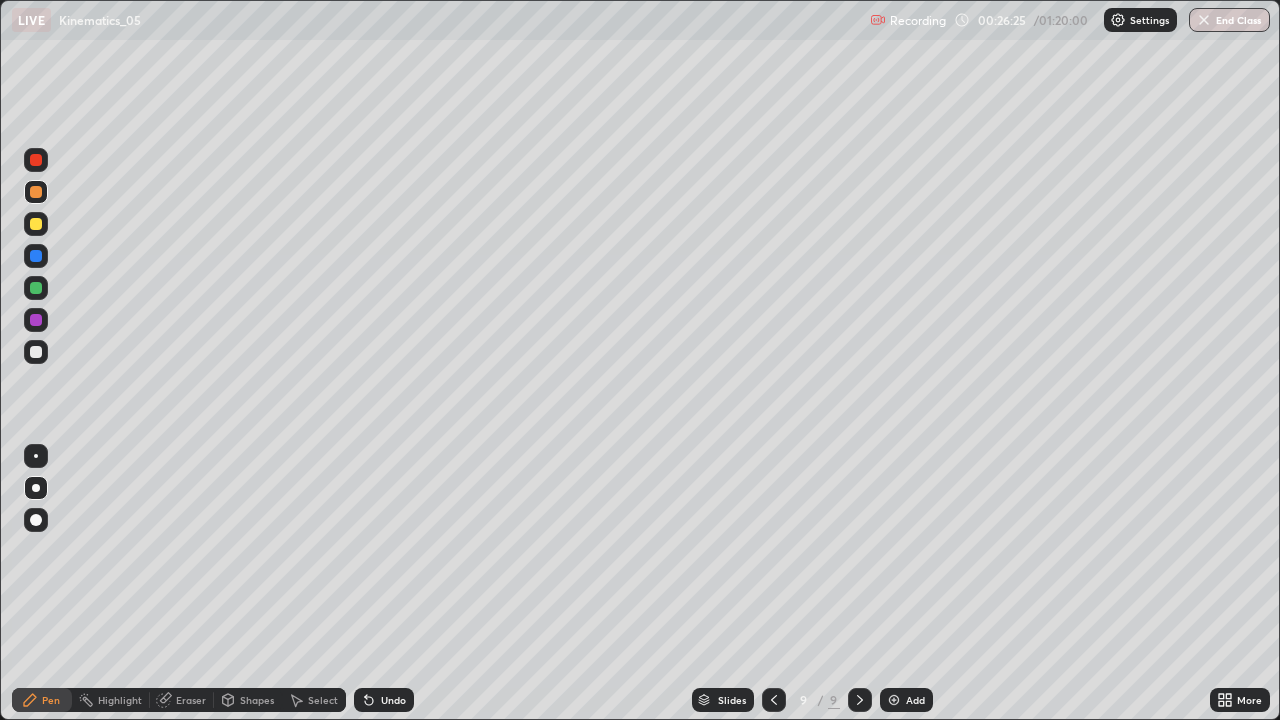 click at bounding box center (36, 352) 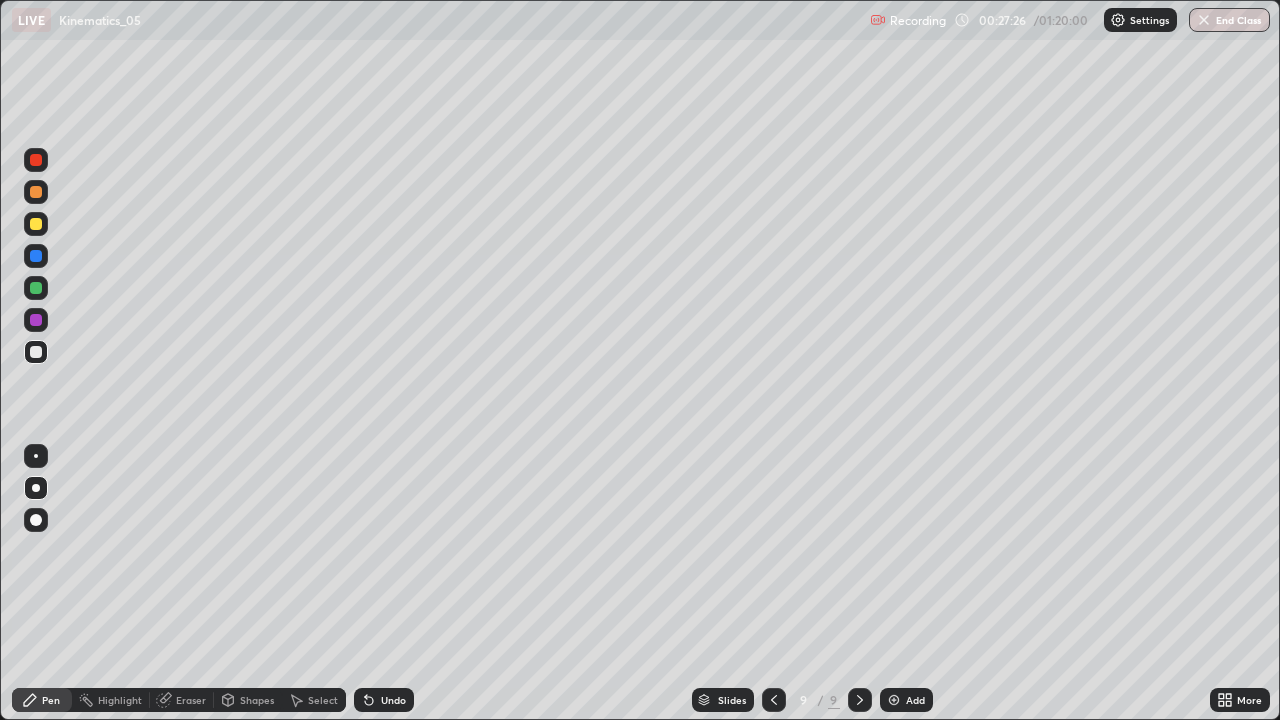 click at bounding box center [36, 224] 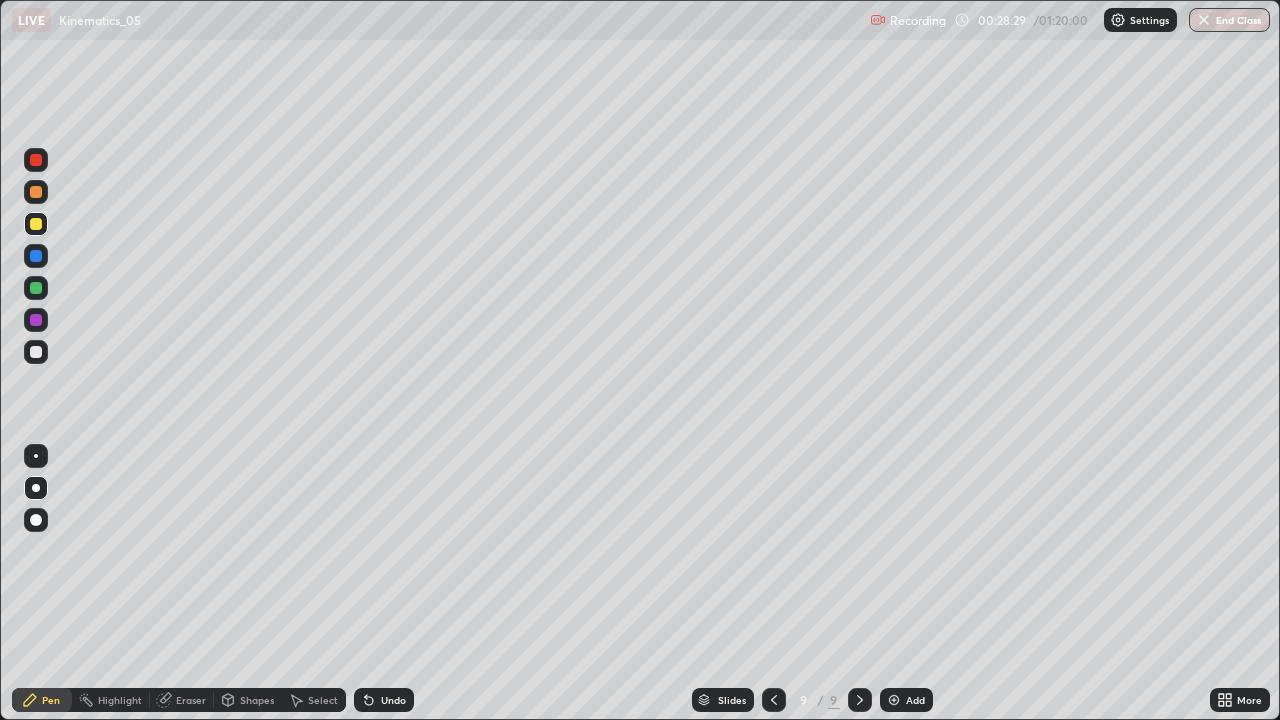 click 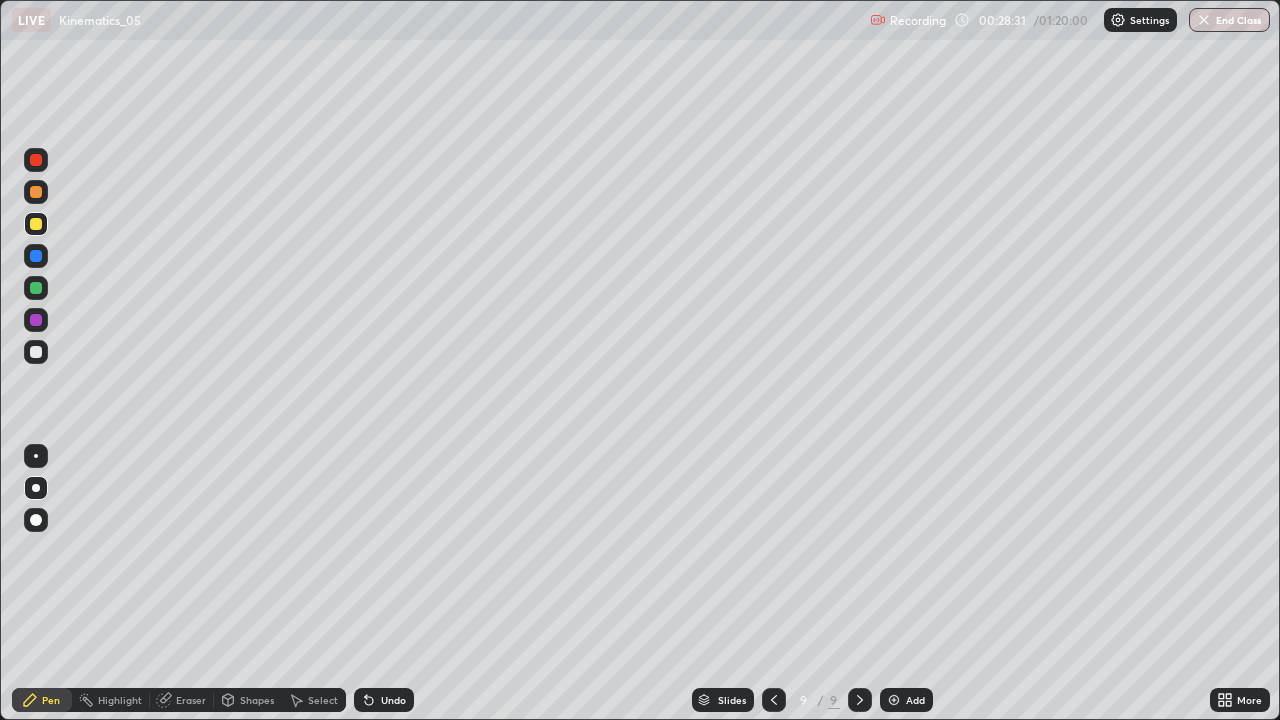 click 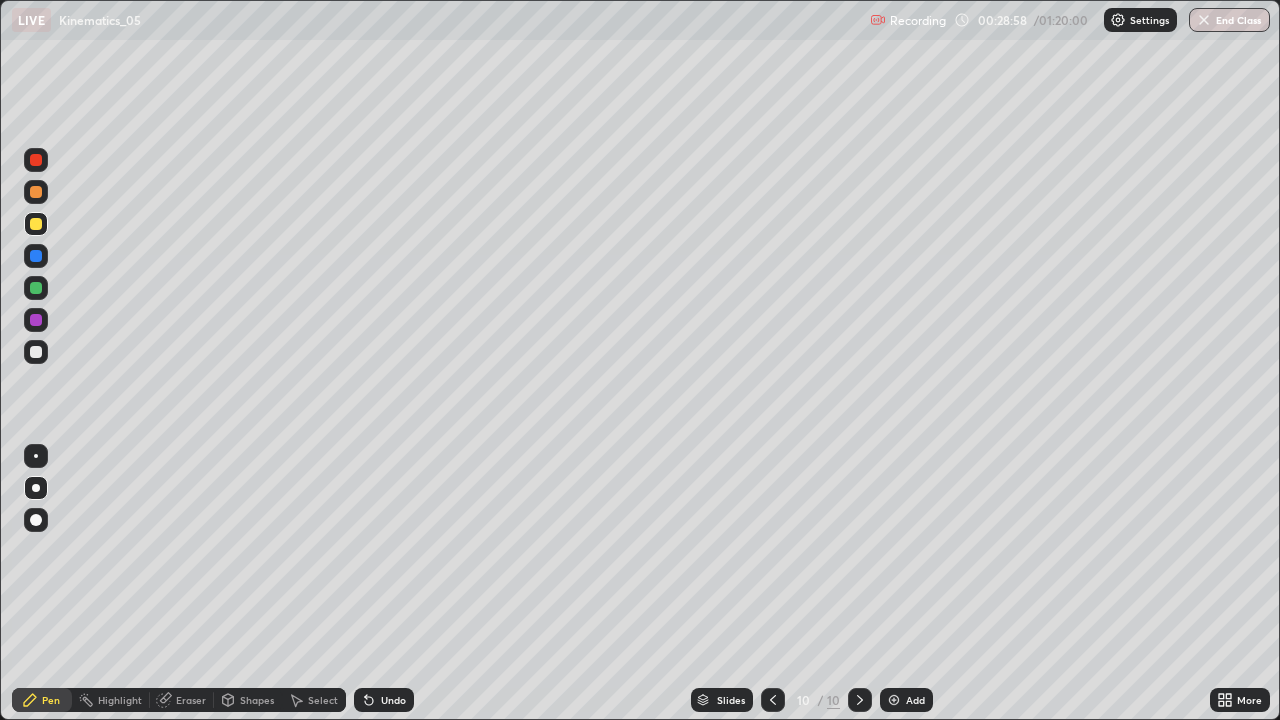 click at bounding box center (36, 352) 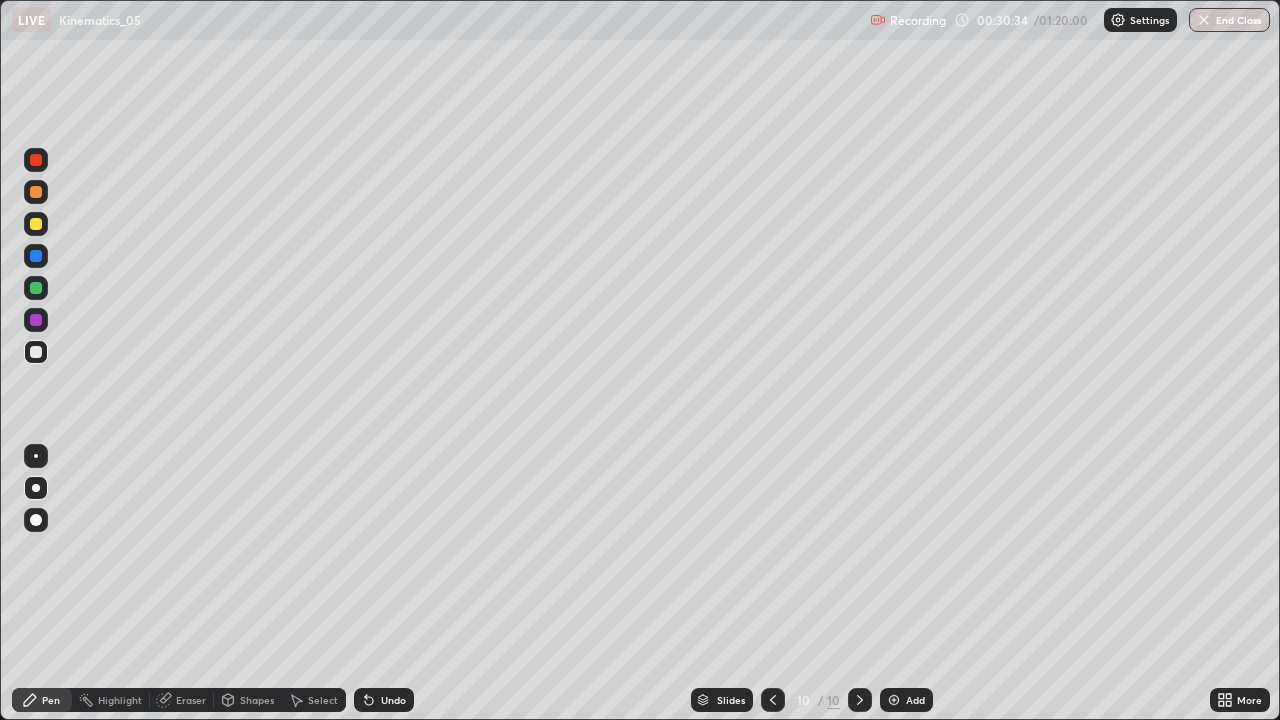 click 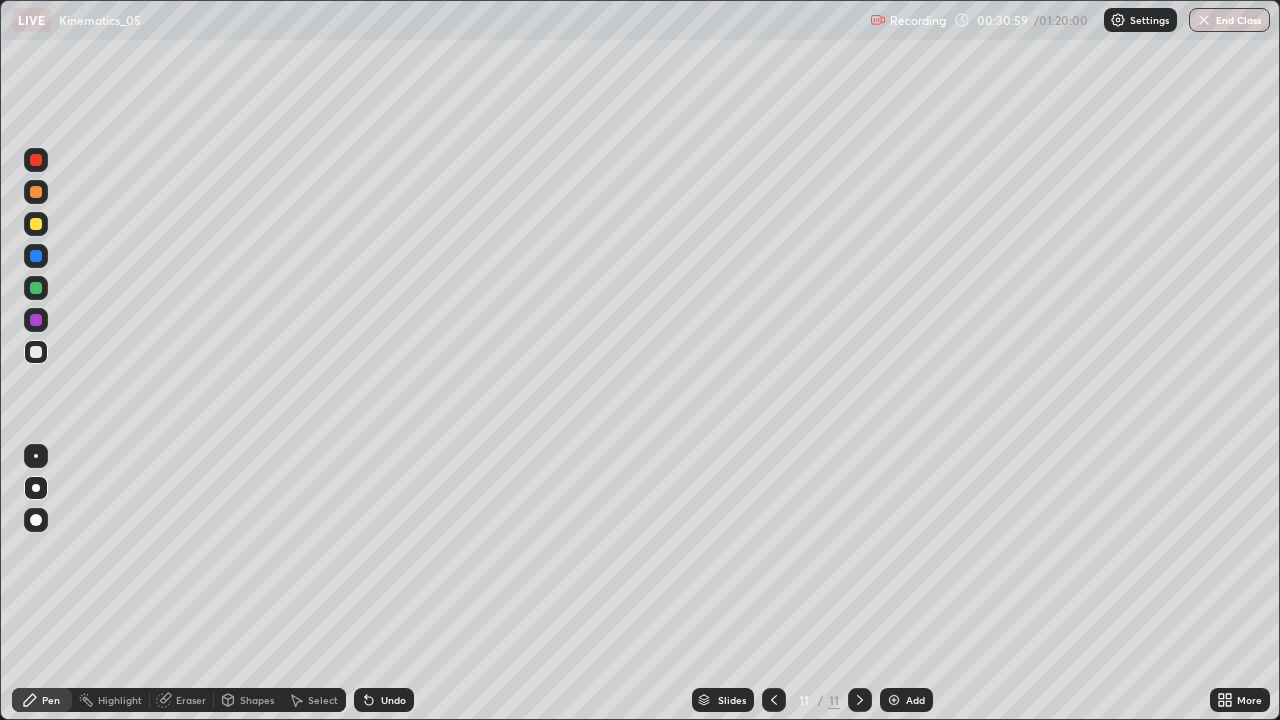 click at bounding box center (36, 288) 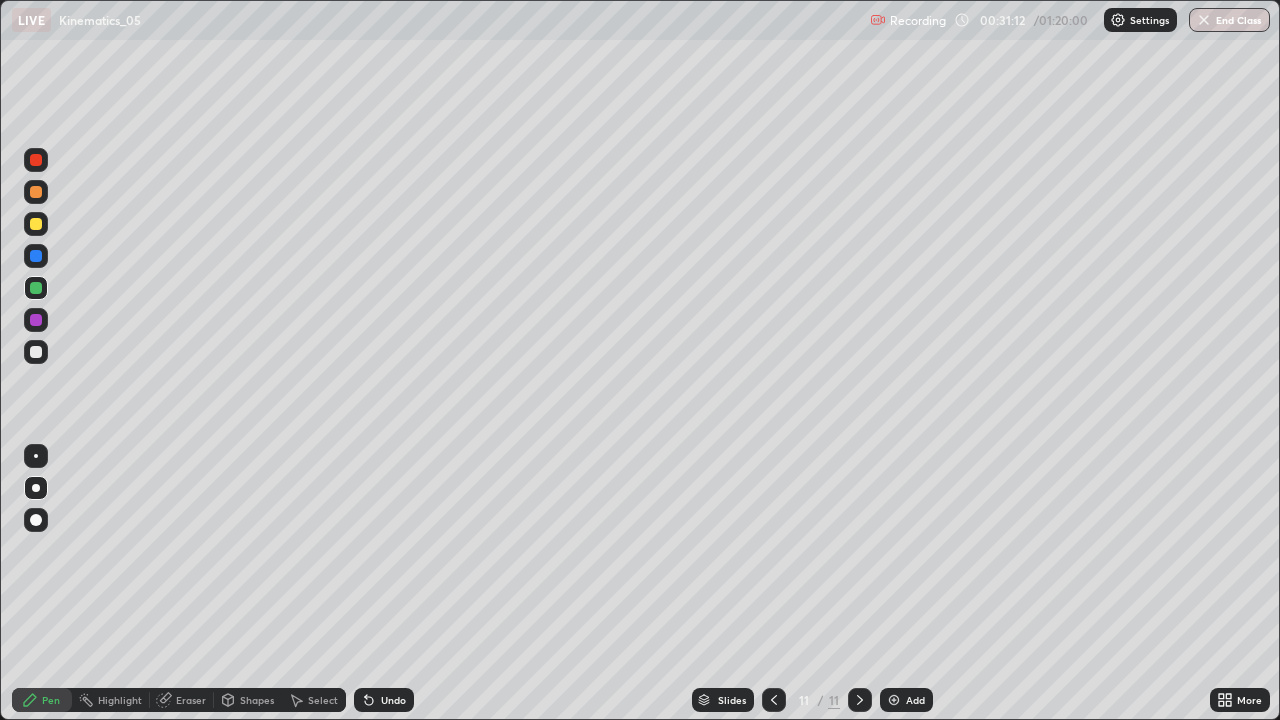 click at bounding box center [36, 224] 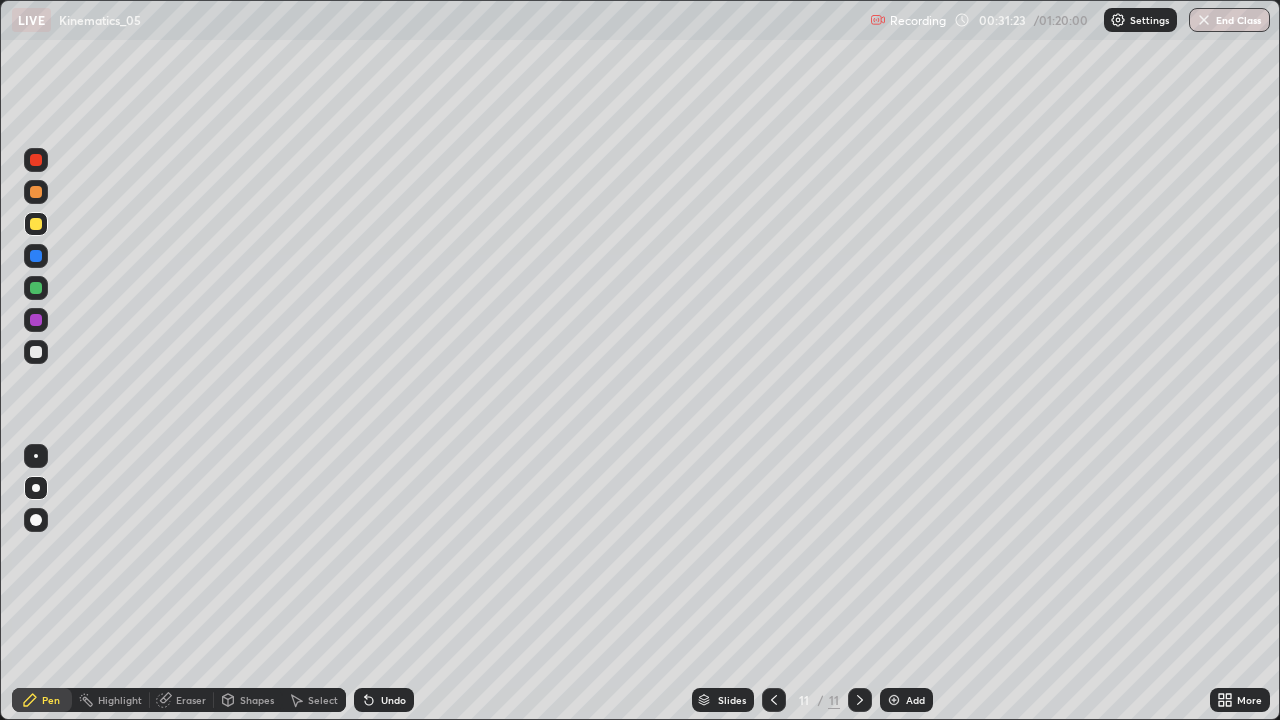 click at bounding box center (36, 288) 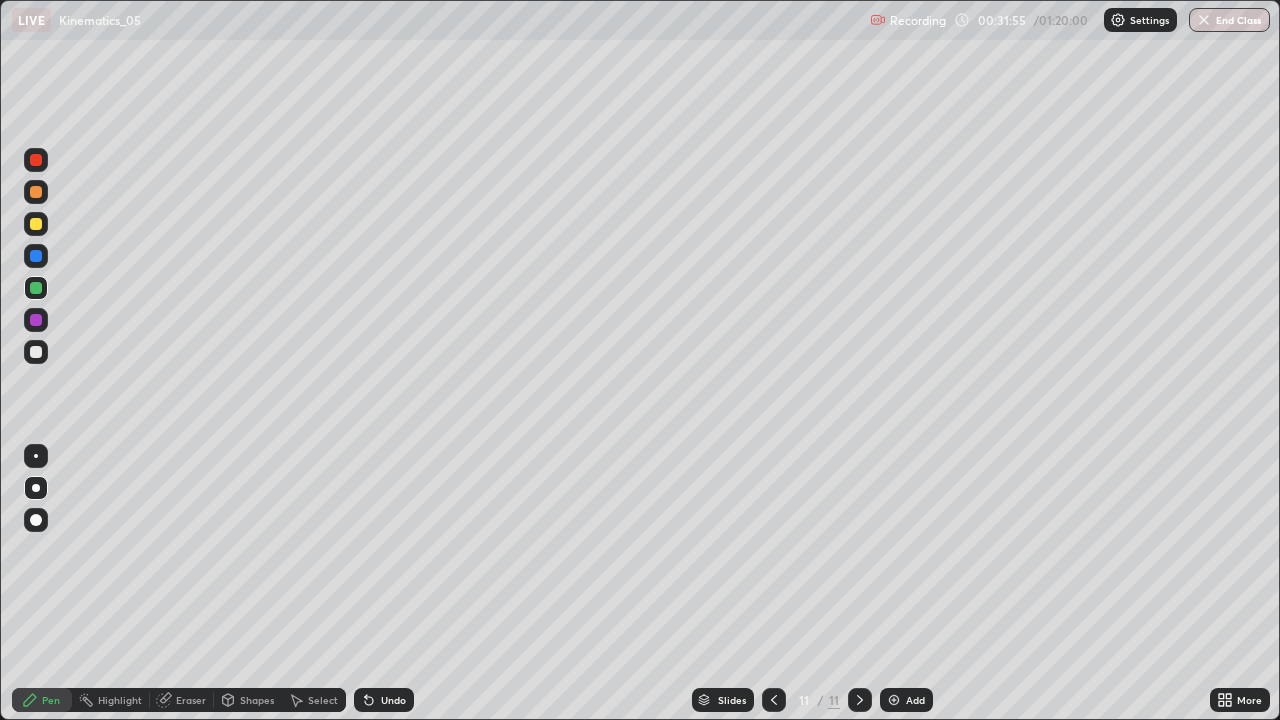 click 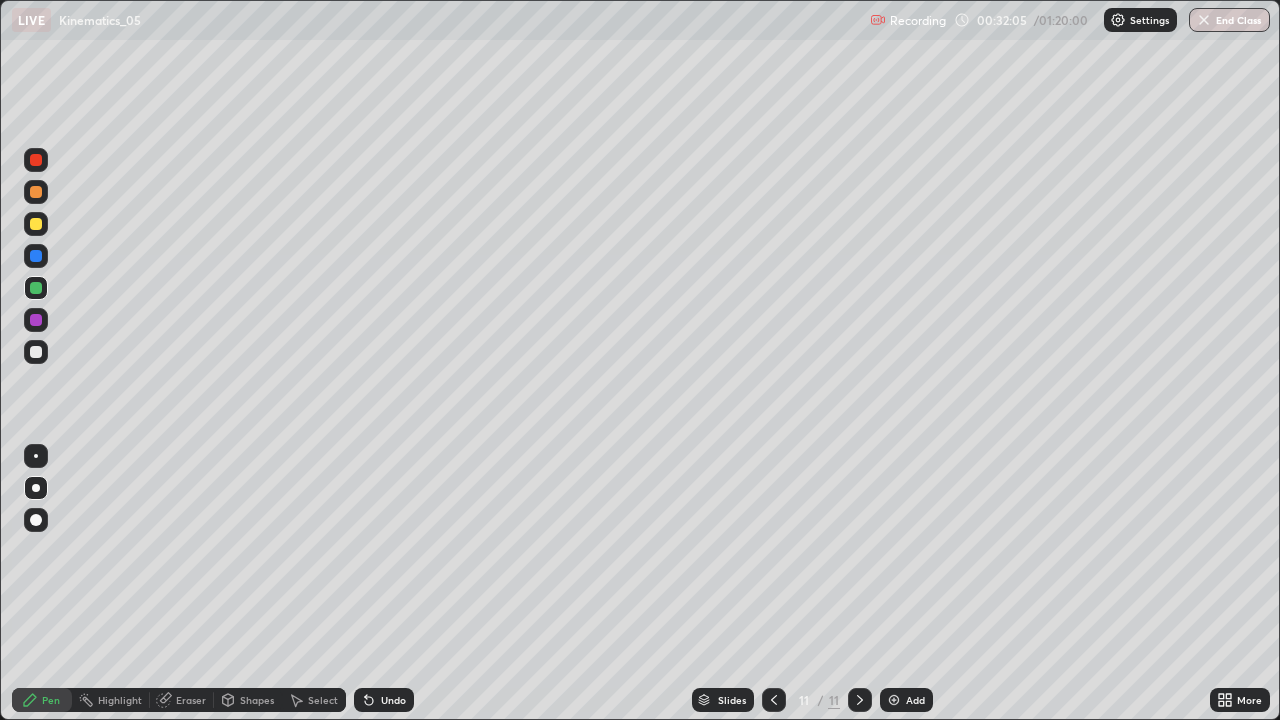 click 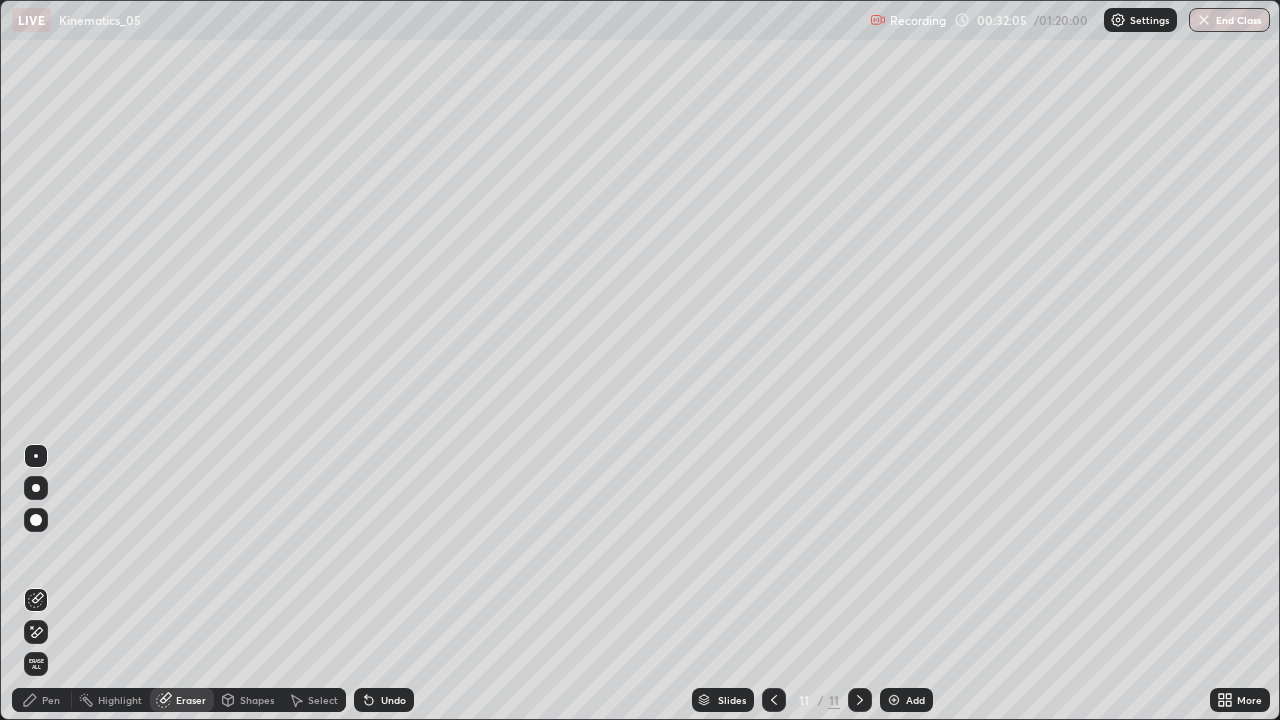 click 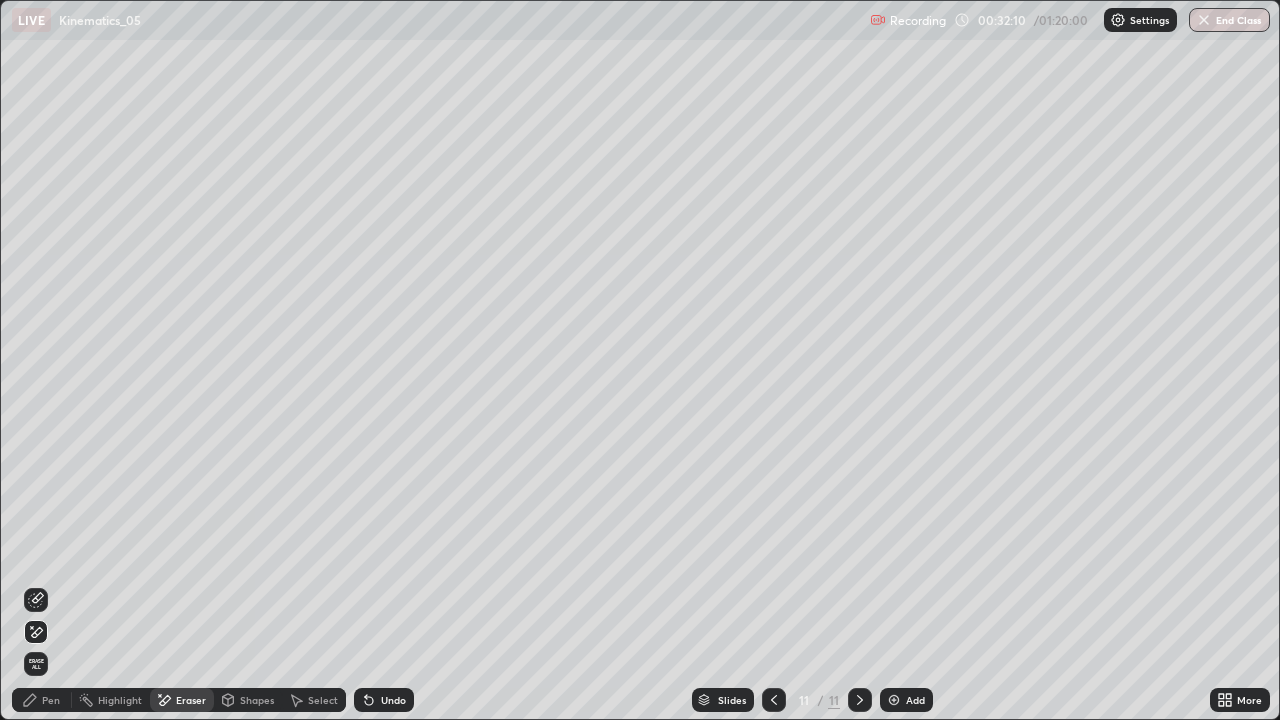 click on "Pen" at bounding box center [51, 700] 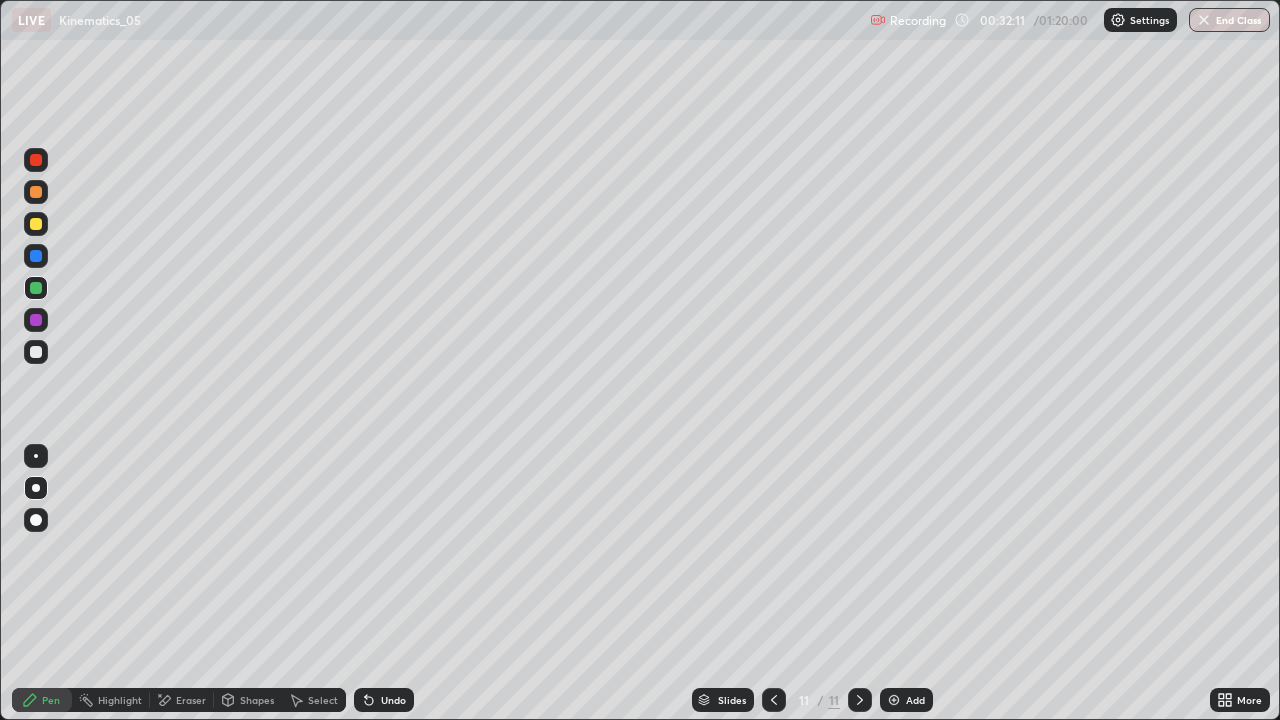 click at bounding box center (36, 288) 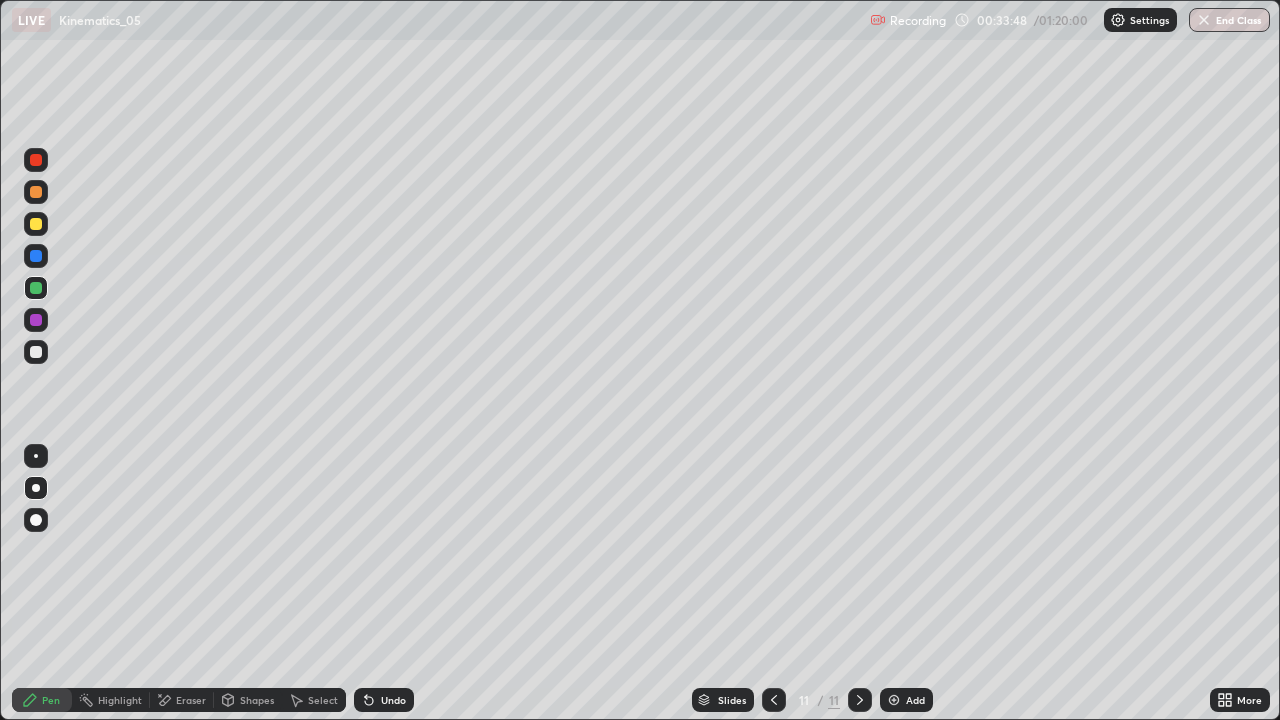 click at bounding box center [36, 224] 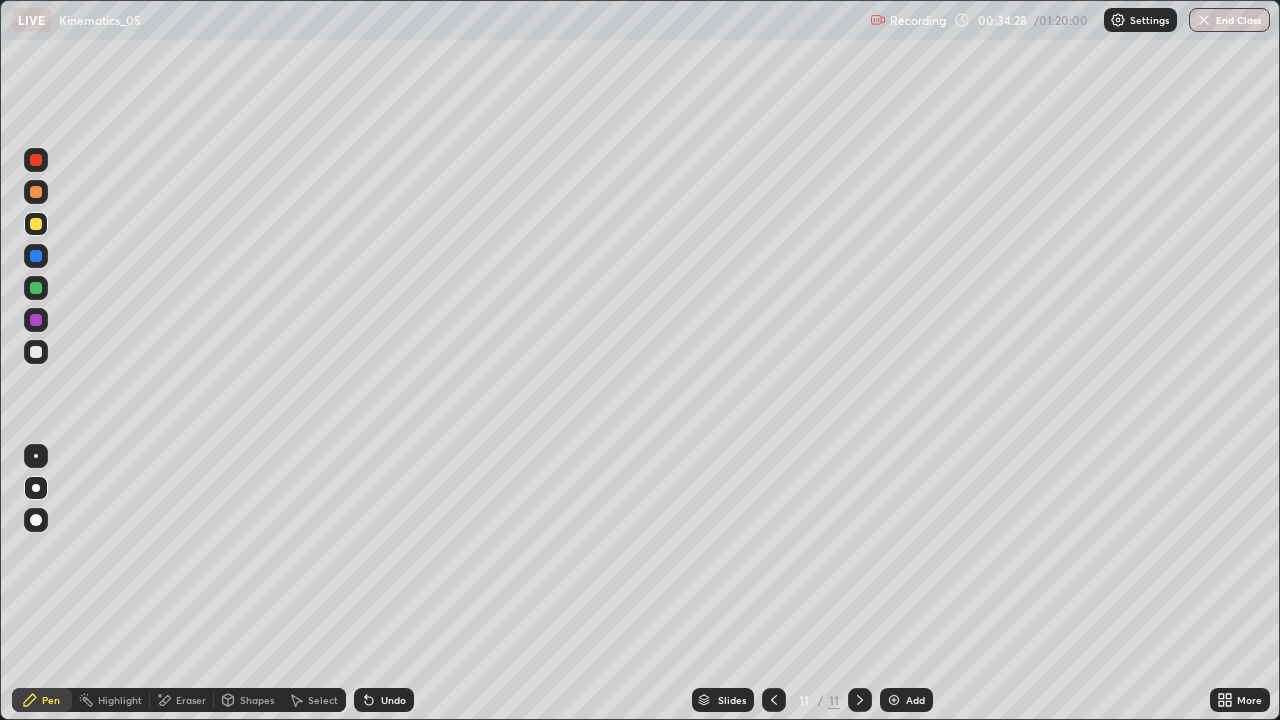 click on "Setting up your live class" at bounding box center [640, 360] 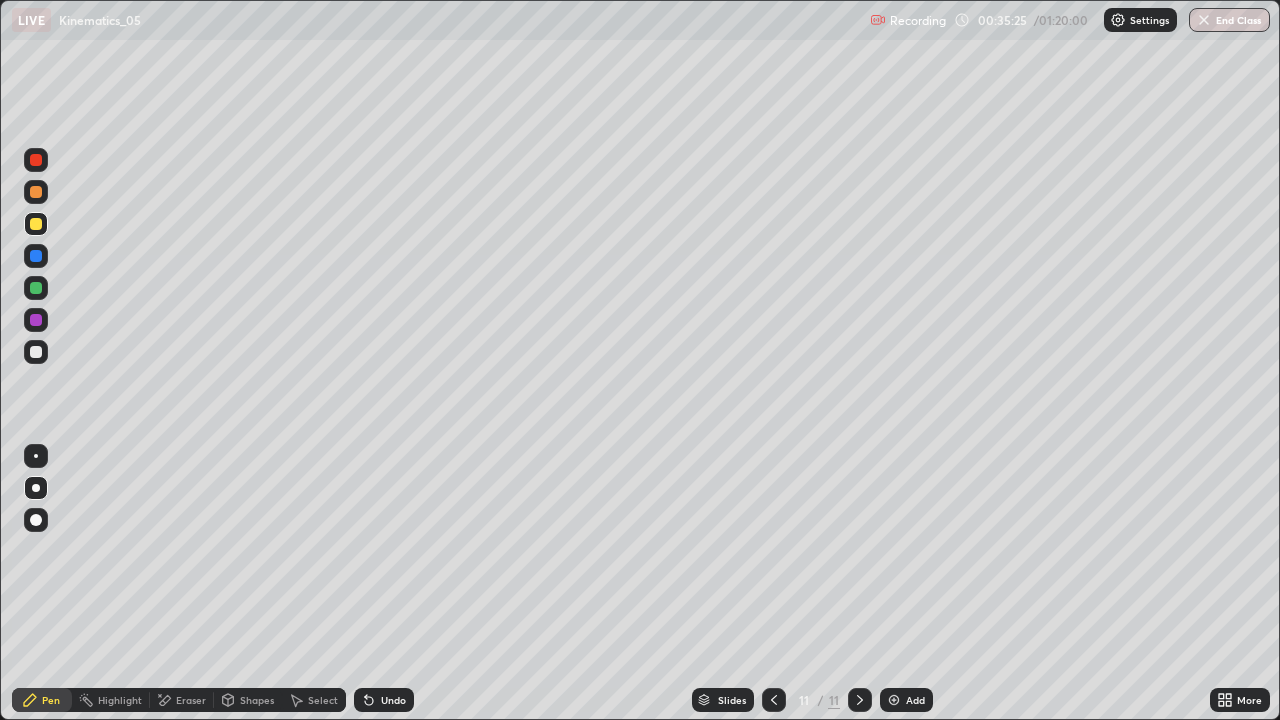 click 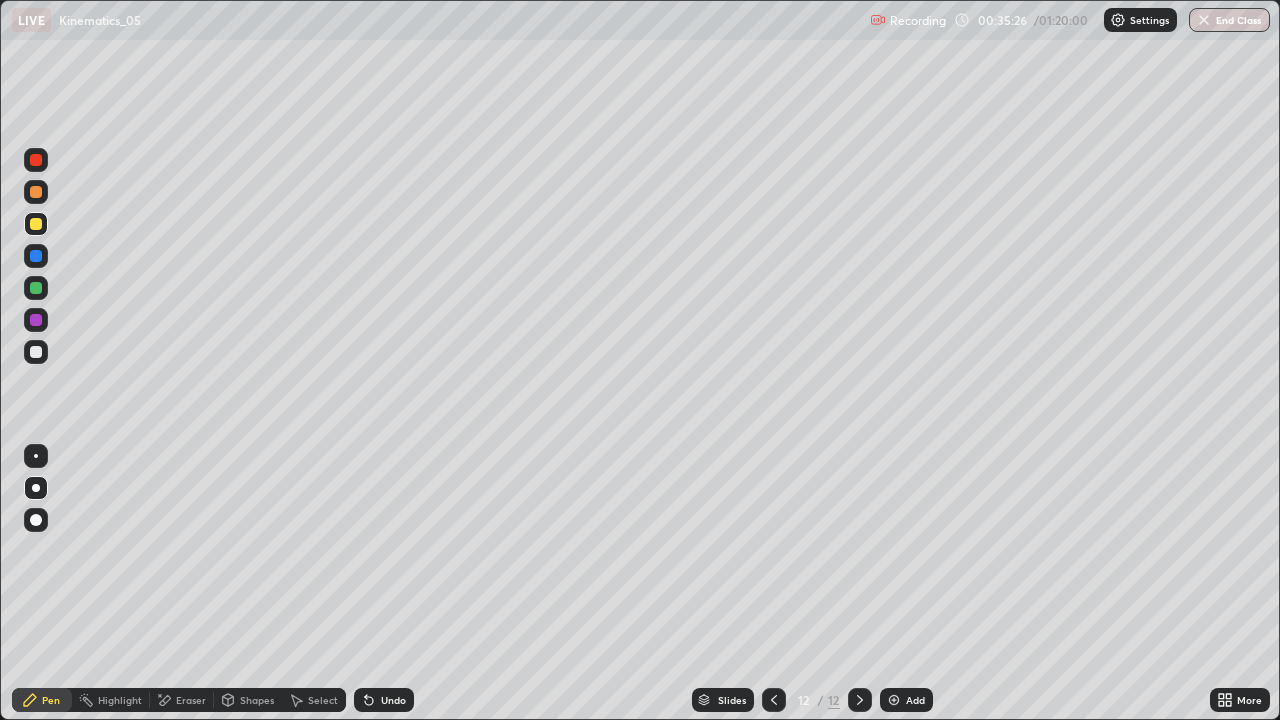 click at bounding box center (36, 352) 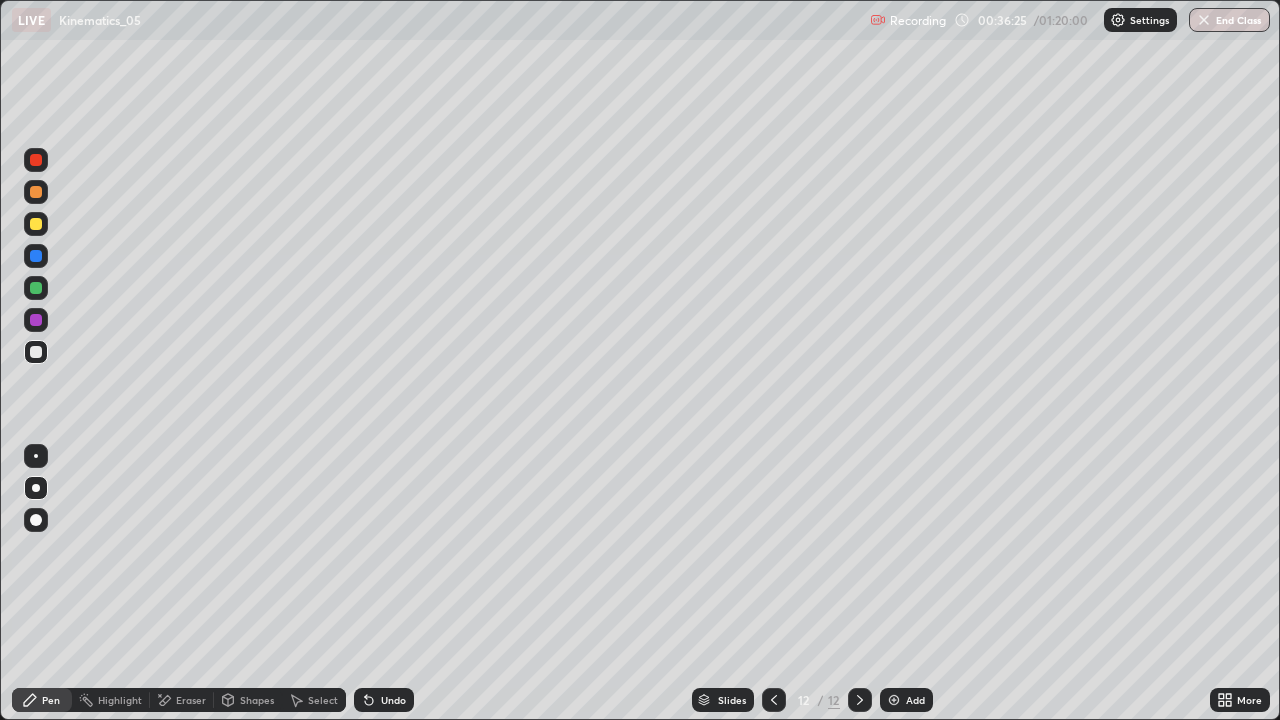 click at bounding box center (36, 224) 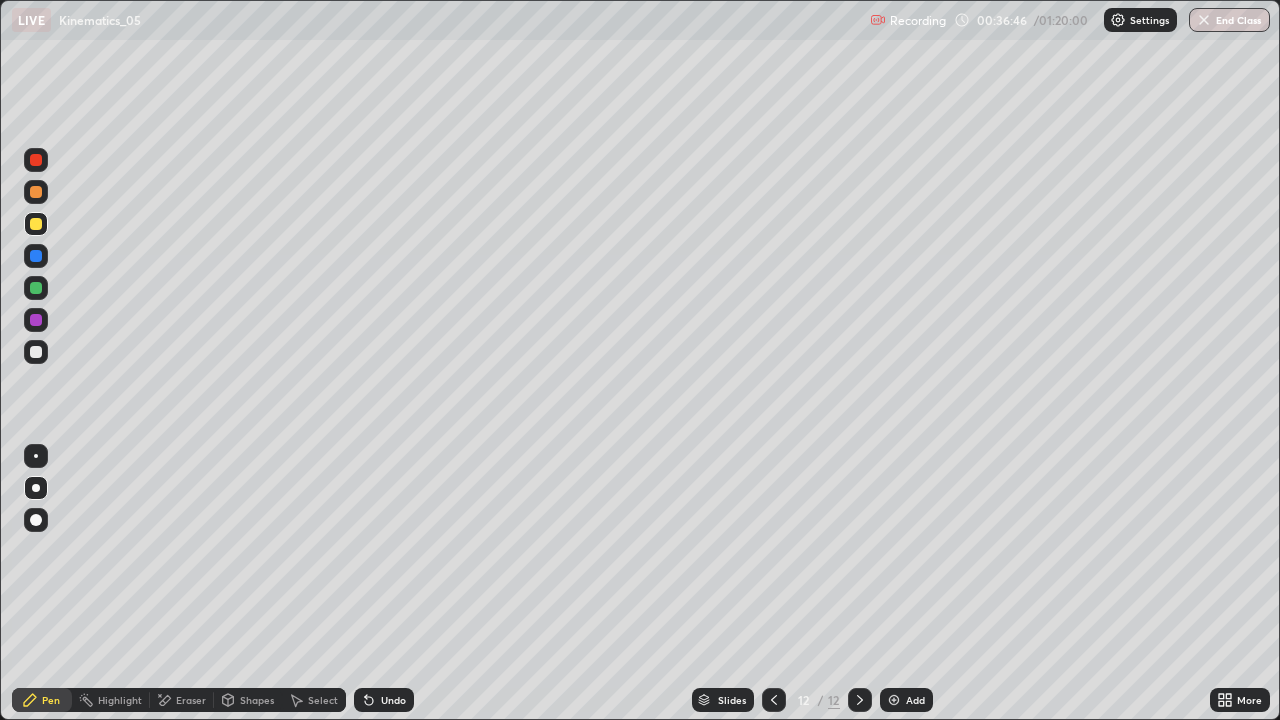 click on "Undo" at bounding box center [384, 700] 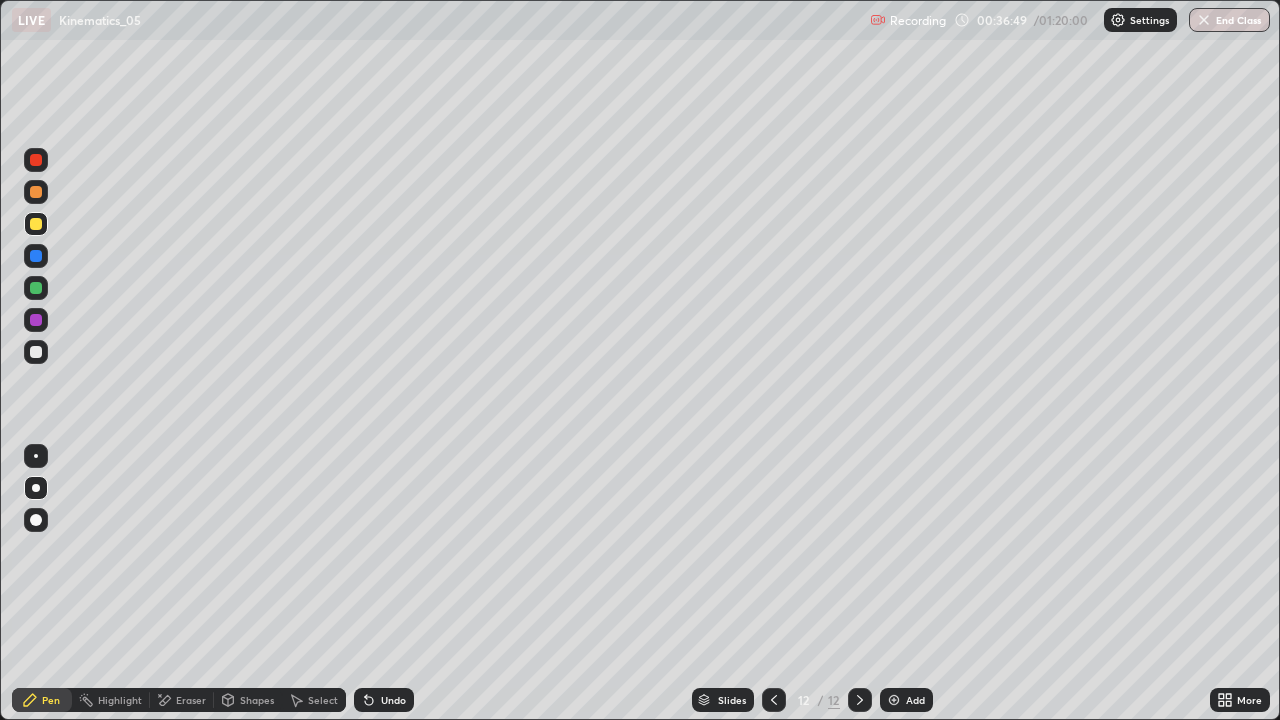click at bounding box center (36, 288) 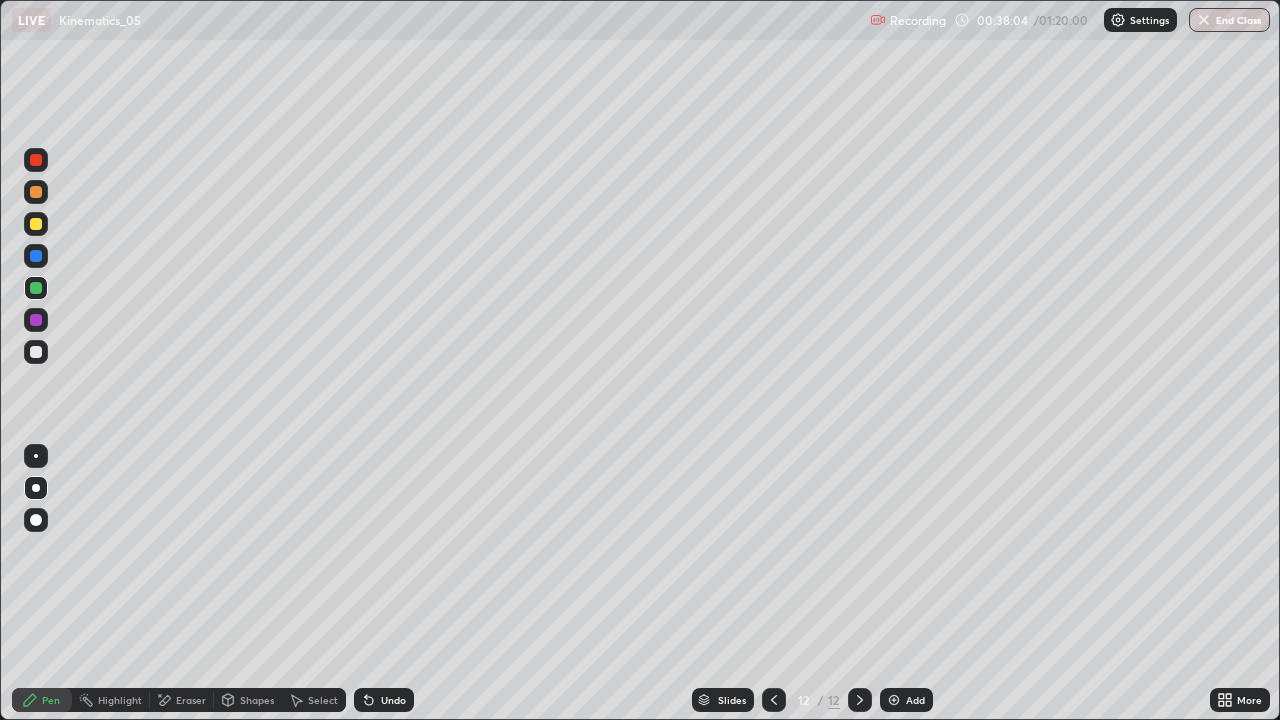 click on "Undo" at bounding box center (393, 700) 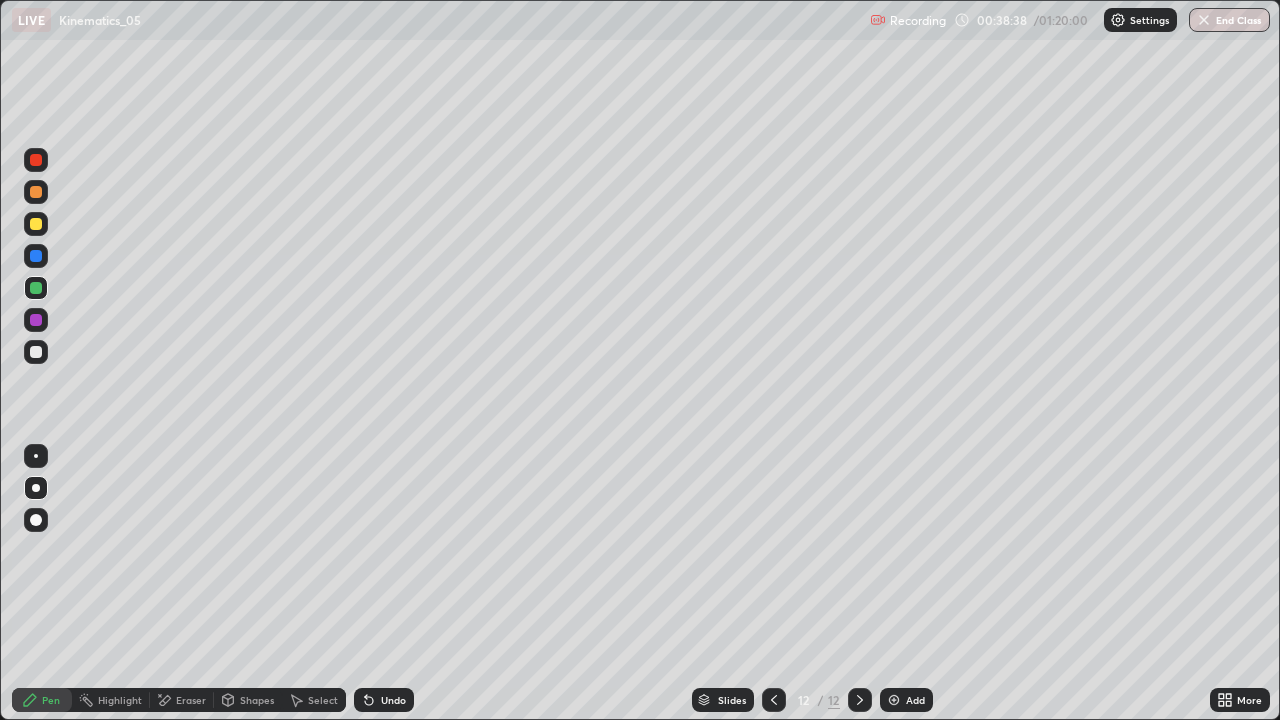 click at bounding box center [36, 192] 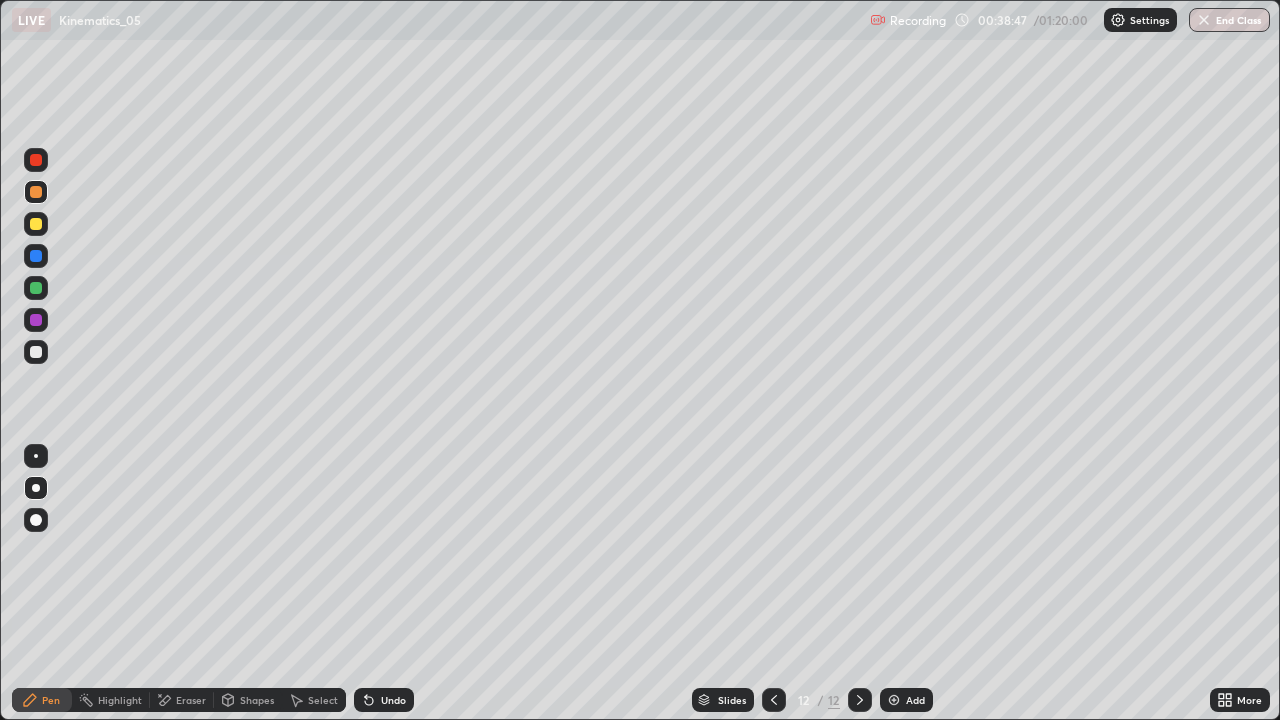 click on "Undo" at bounding box center [393, 700] 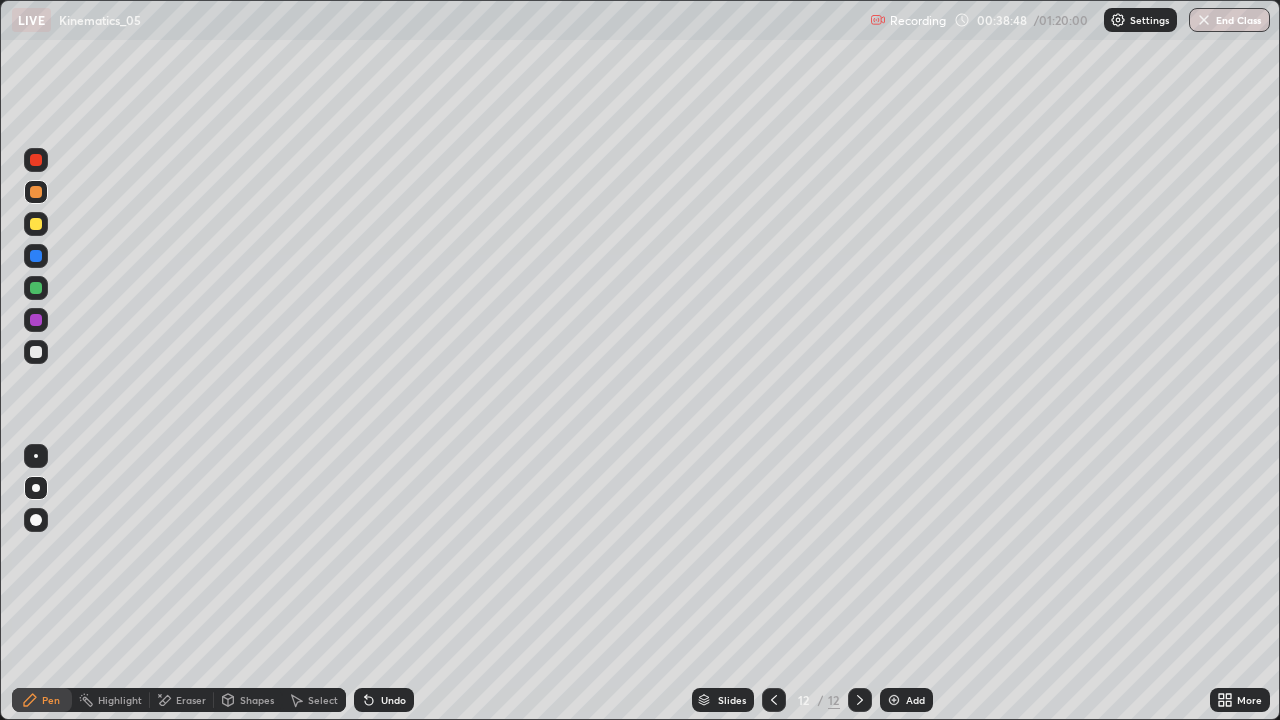click on "Undo" at bounding box center (393, 700) 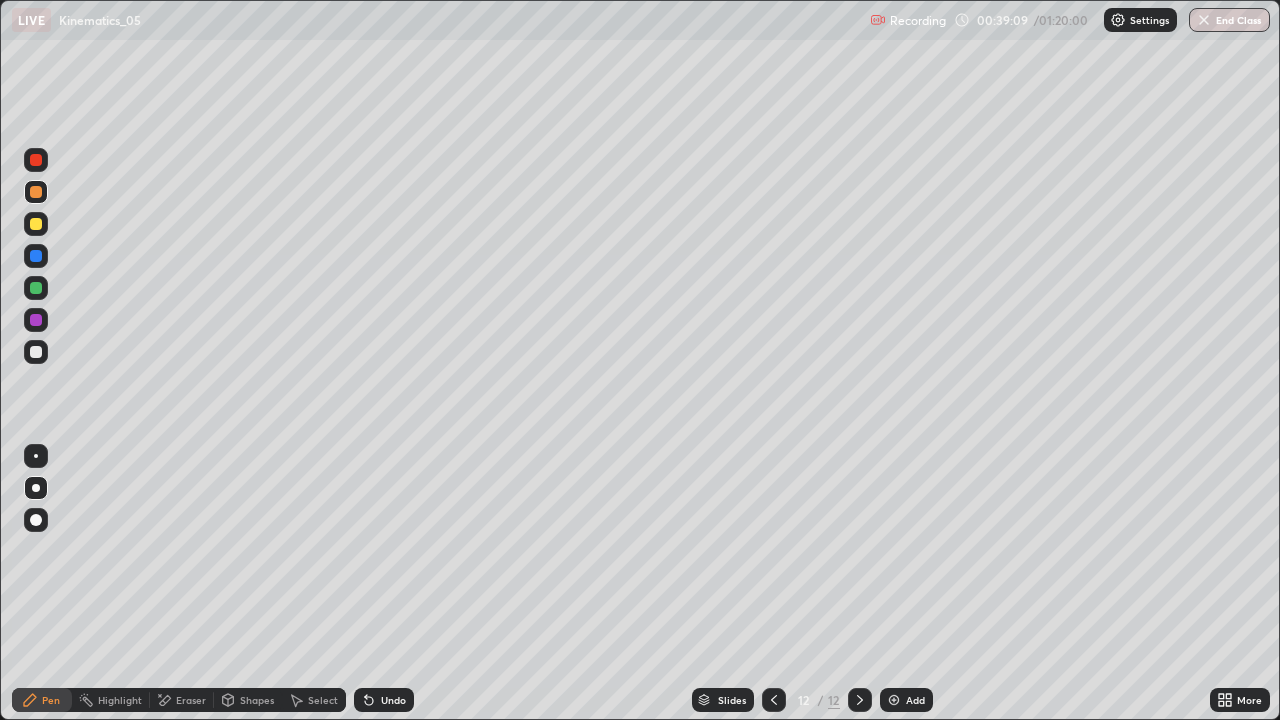 click 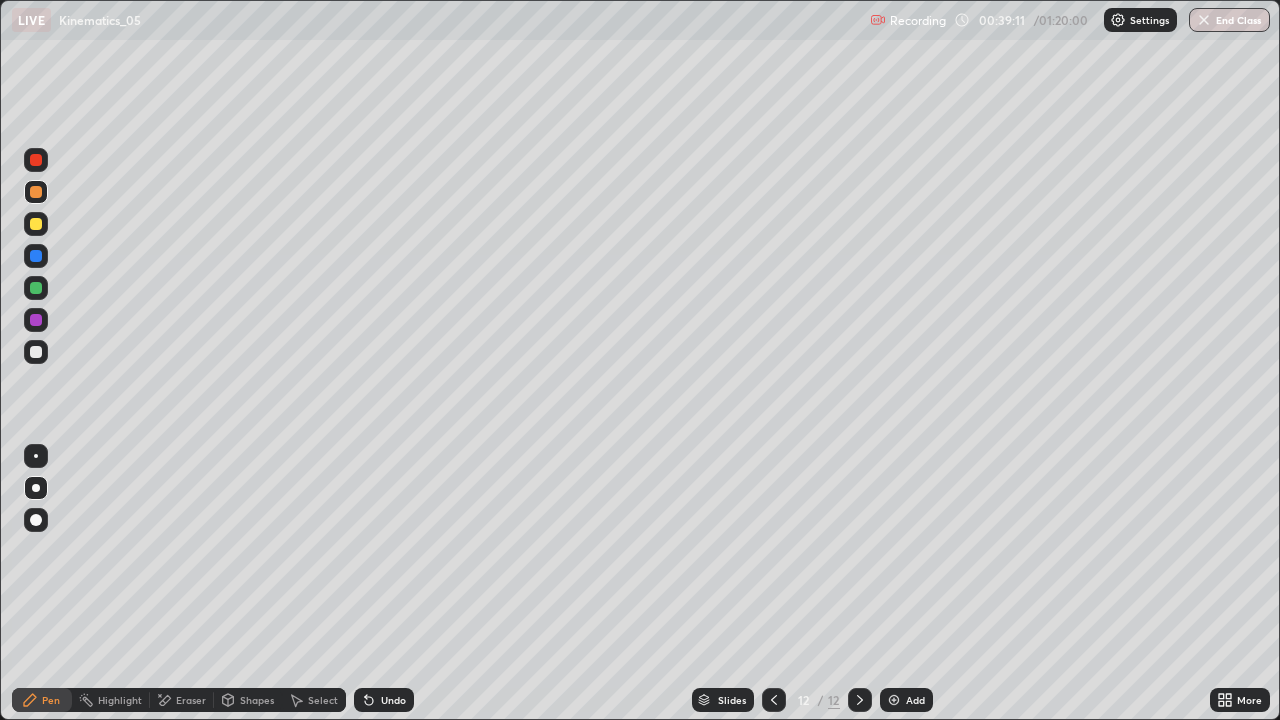 click 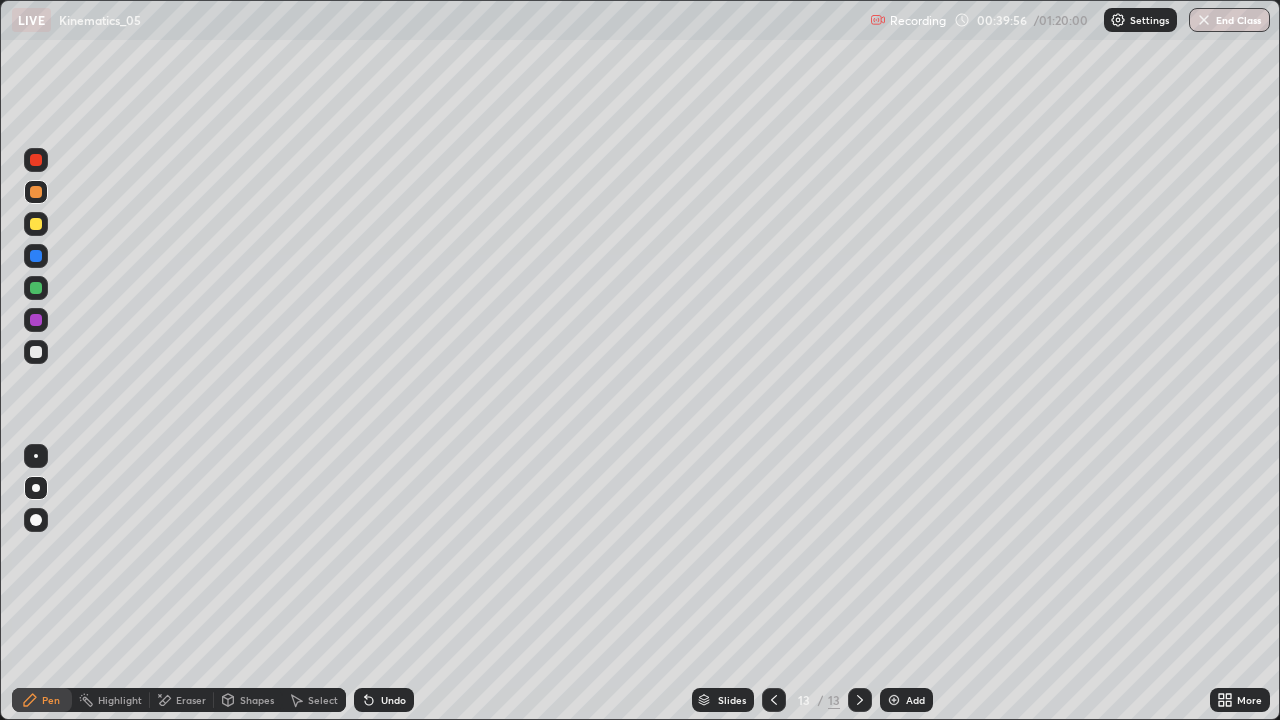 click on "Select" at bounding box center (323, 700) 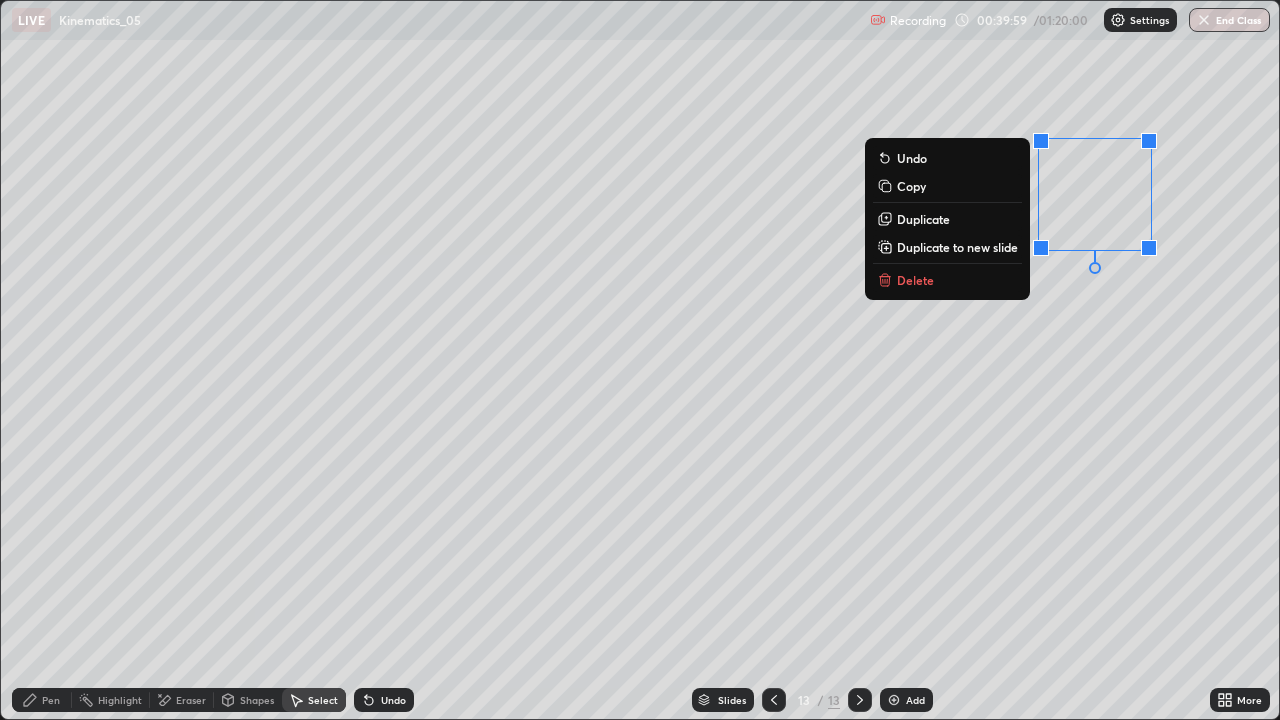 click on "Delete" at bounding box center [947, 280] 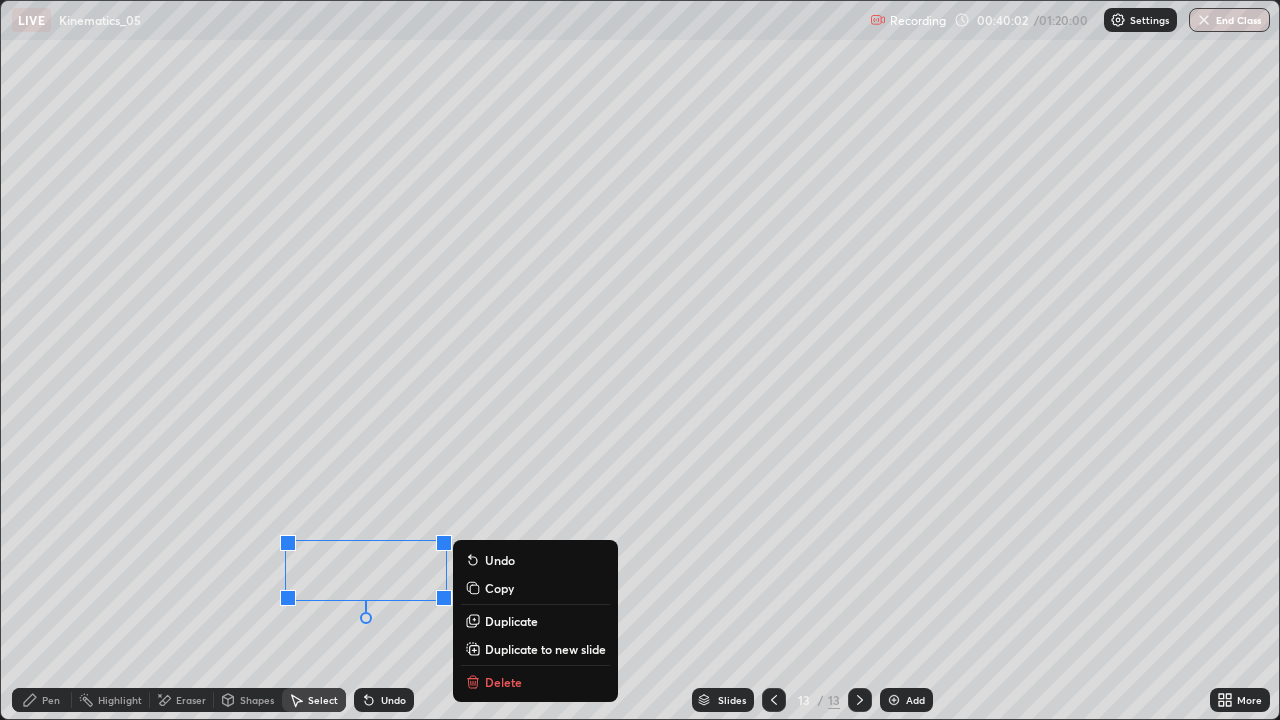 click on "Delete" at bounding box center (535, 682) 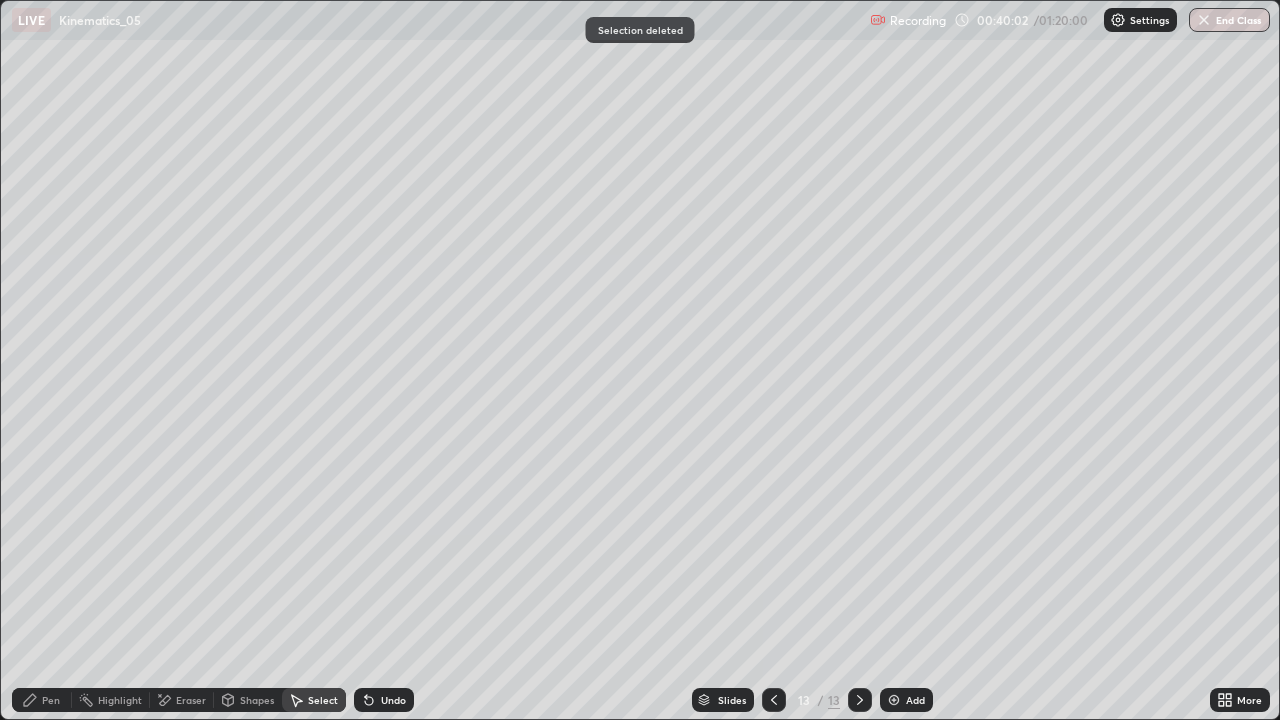 click on "Pen" at bounding box center [42, 700] 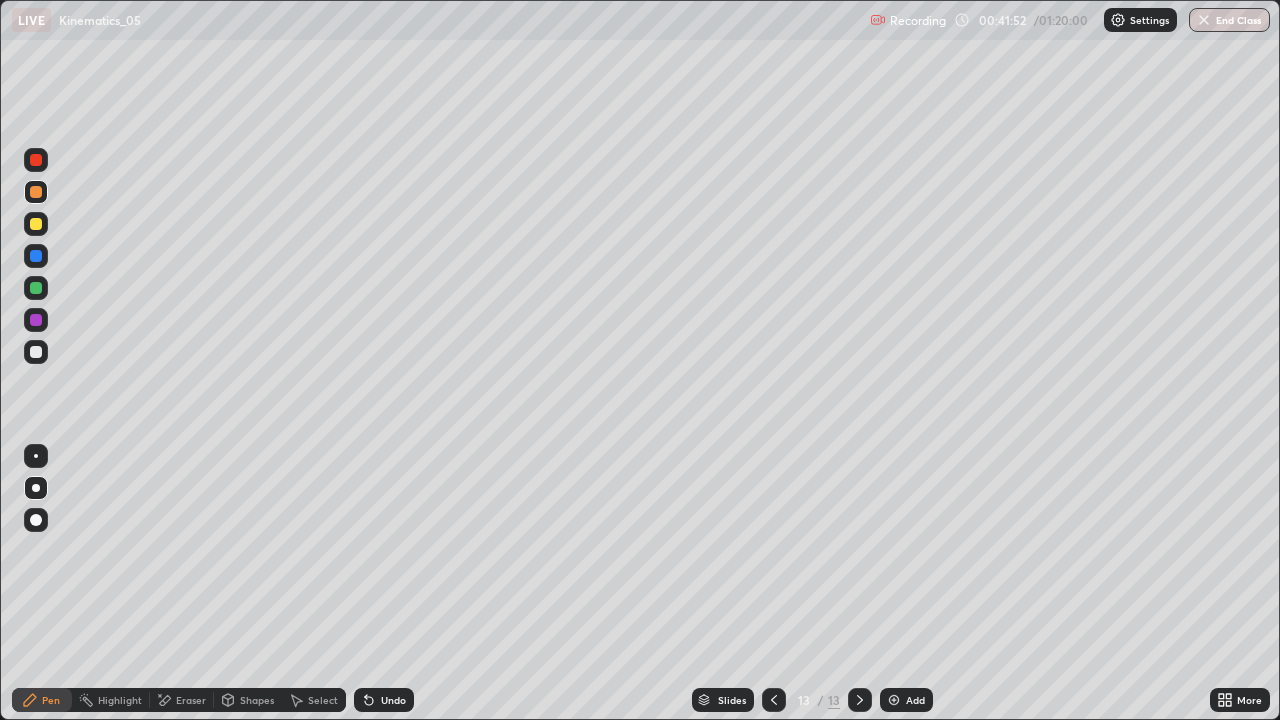 click 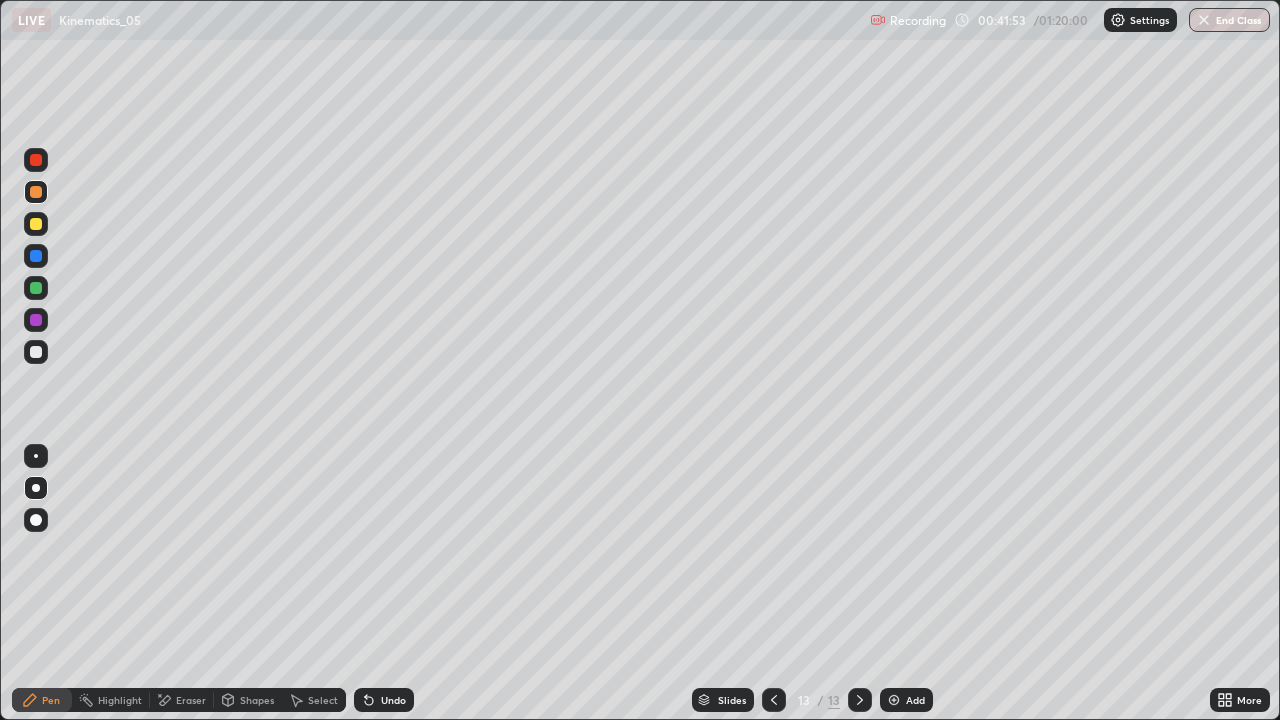 click at bounding box center [894, 700] 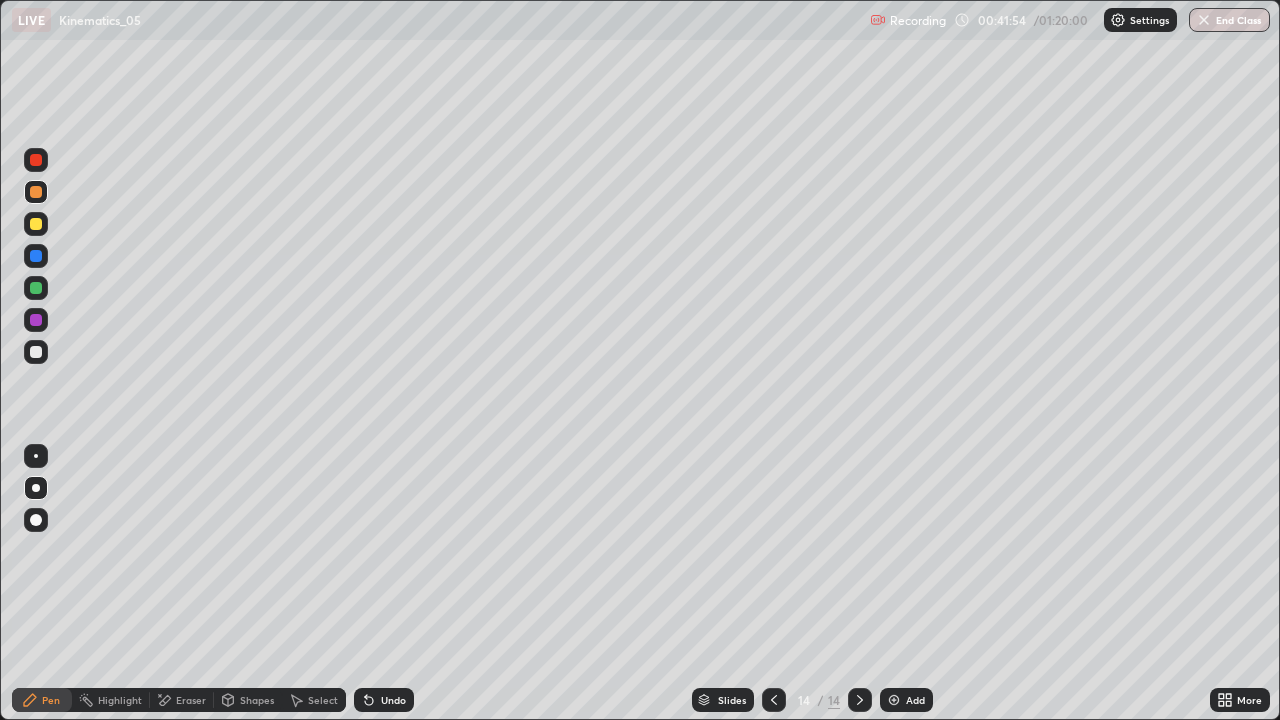 click at bounding box center (36, 224) 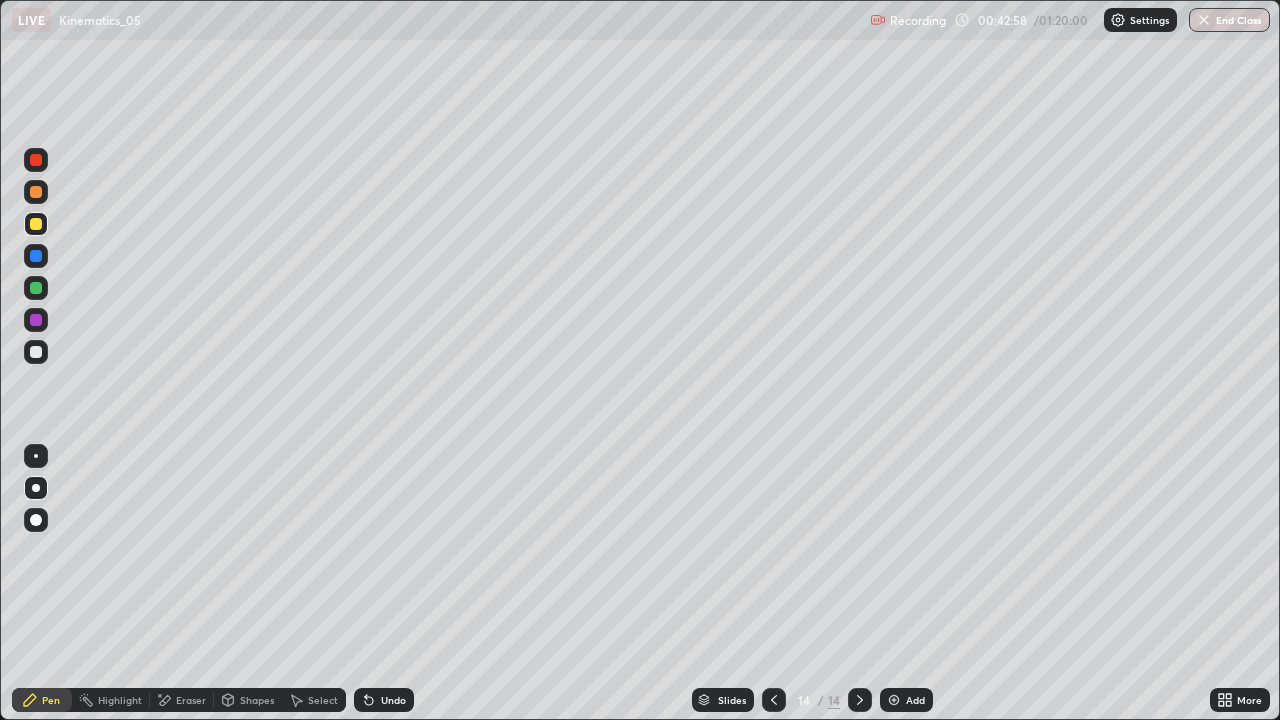 click on "Undo" at bounding box center [393, 700] 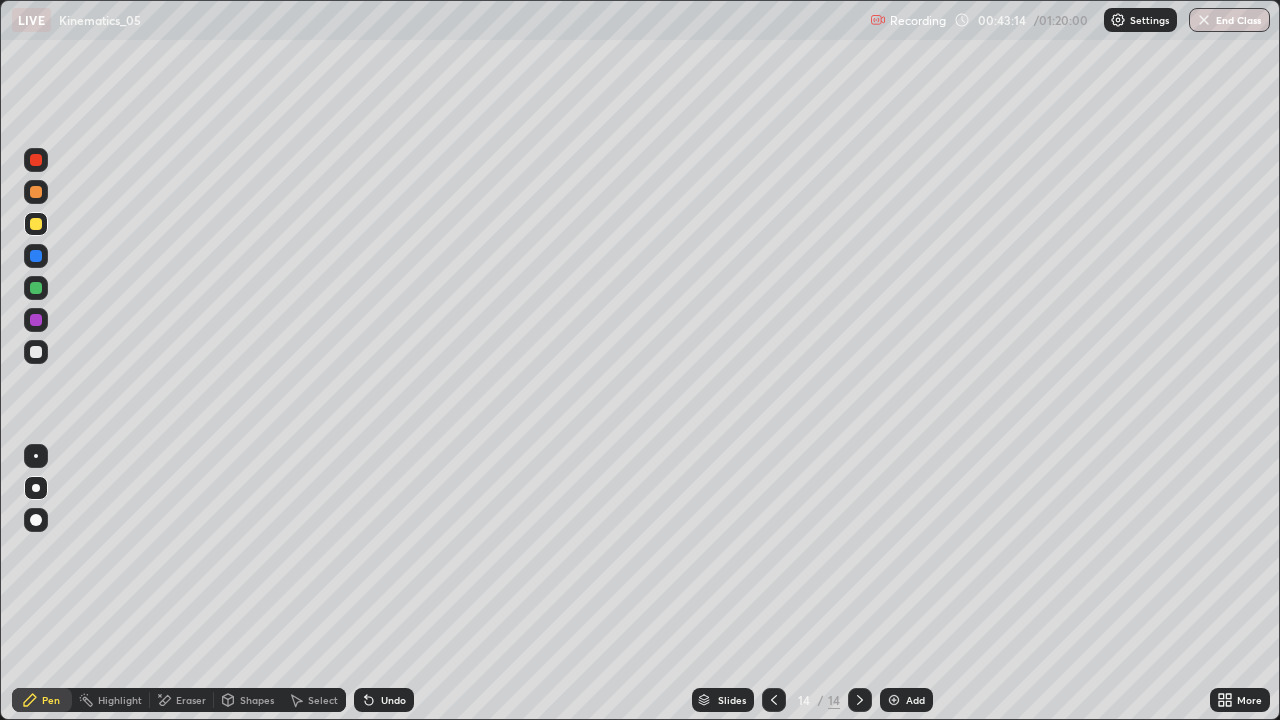 click 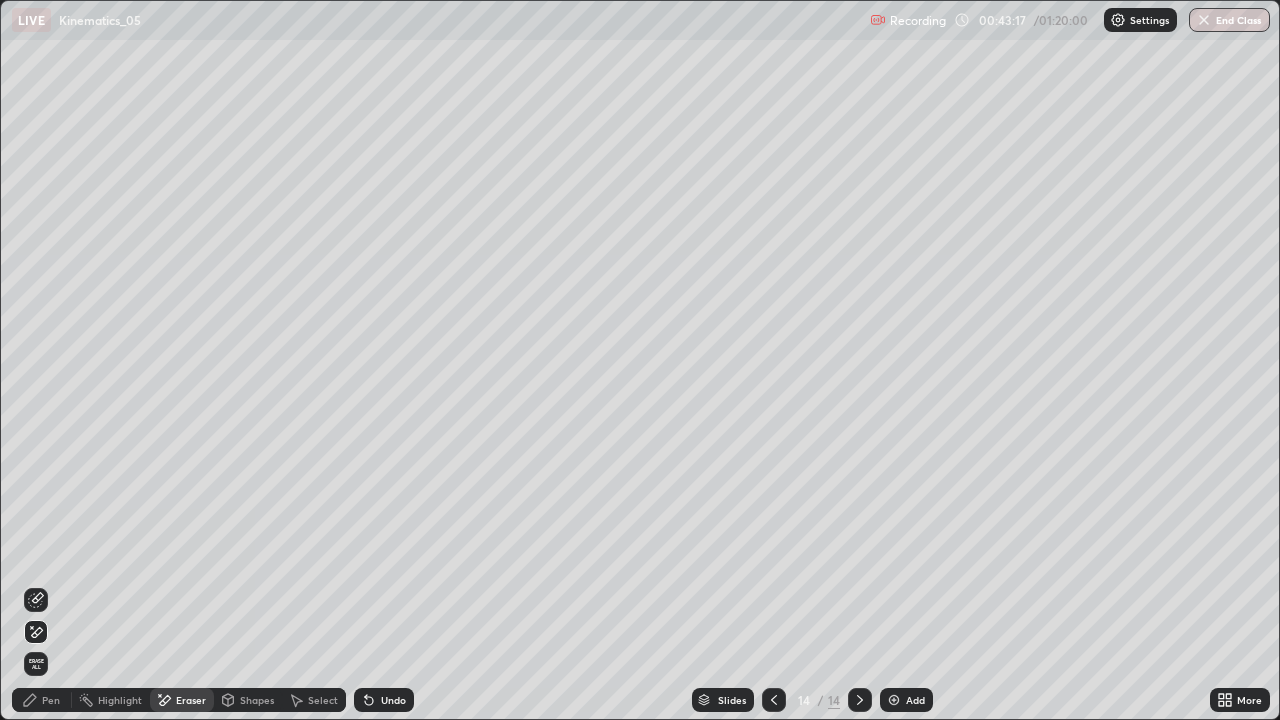 click on "Pen" at bounding box center [42, 700] 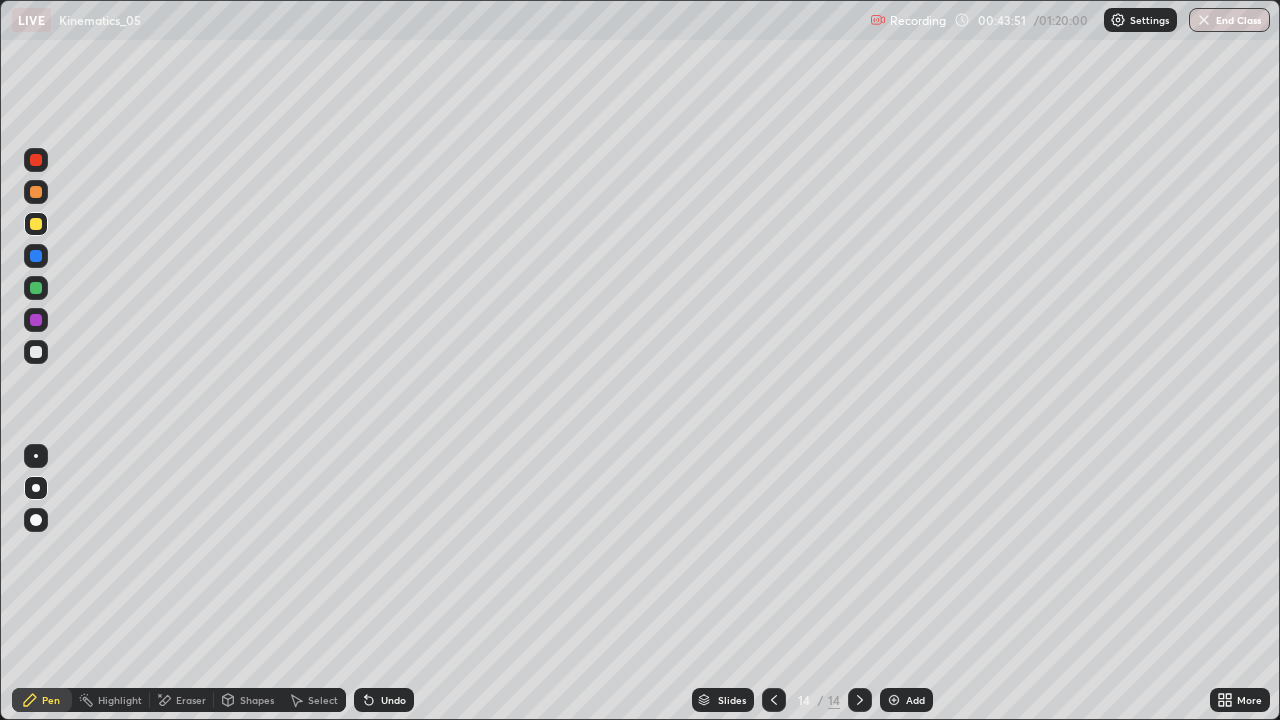 click on "Undo" at bounding box center [393, 700] 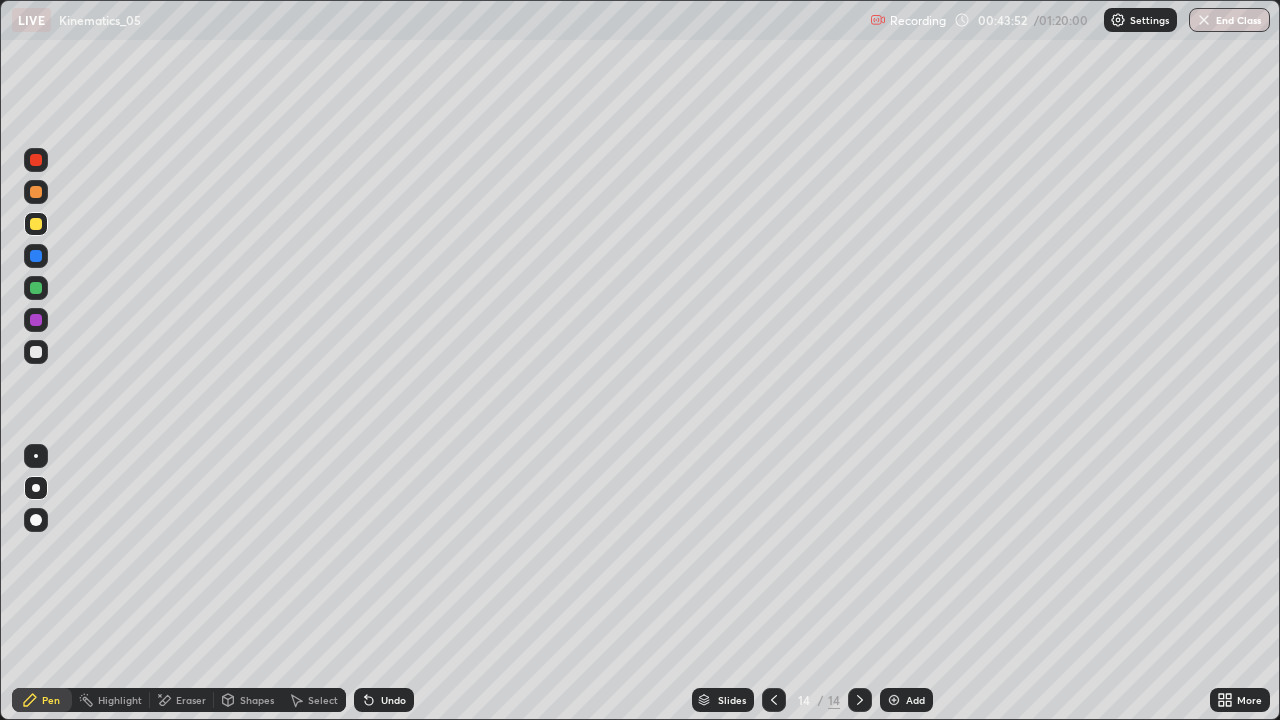 click on "Undo" at bounding box center [380, 700] 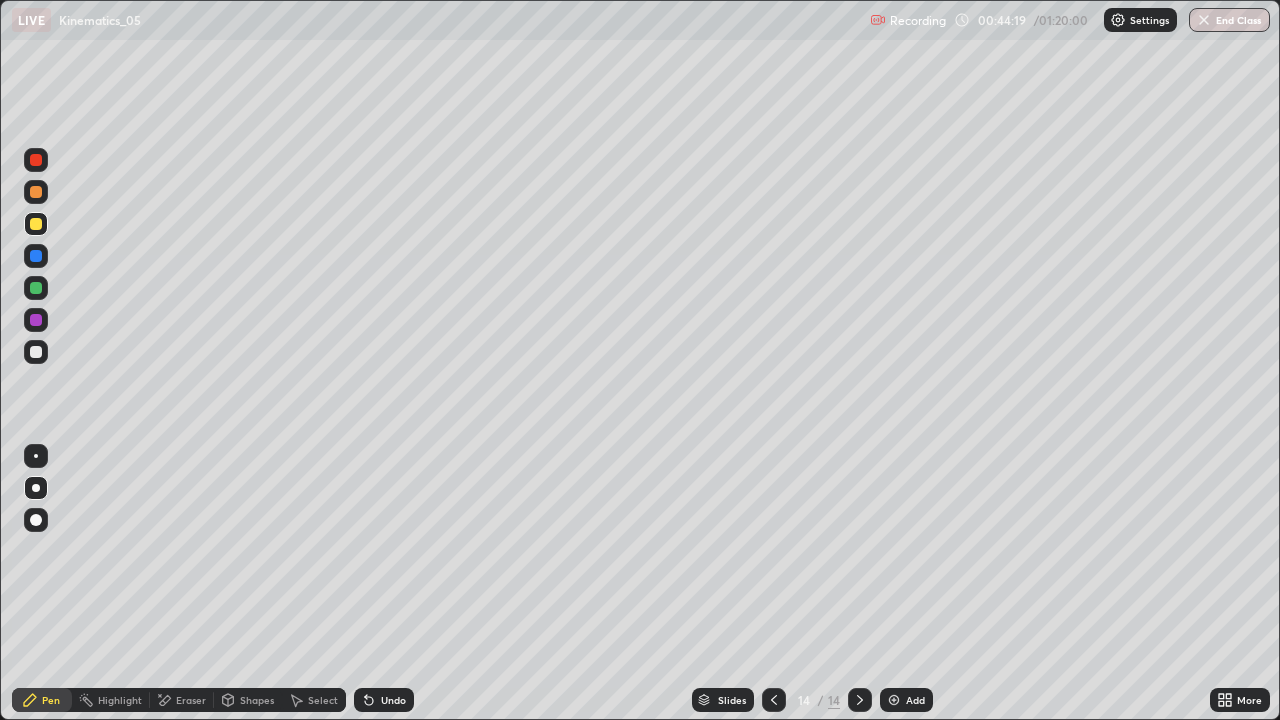 click at bounding box center (36, 352) 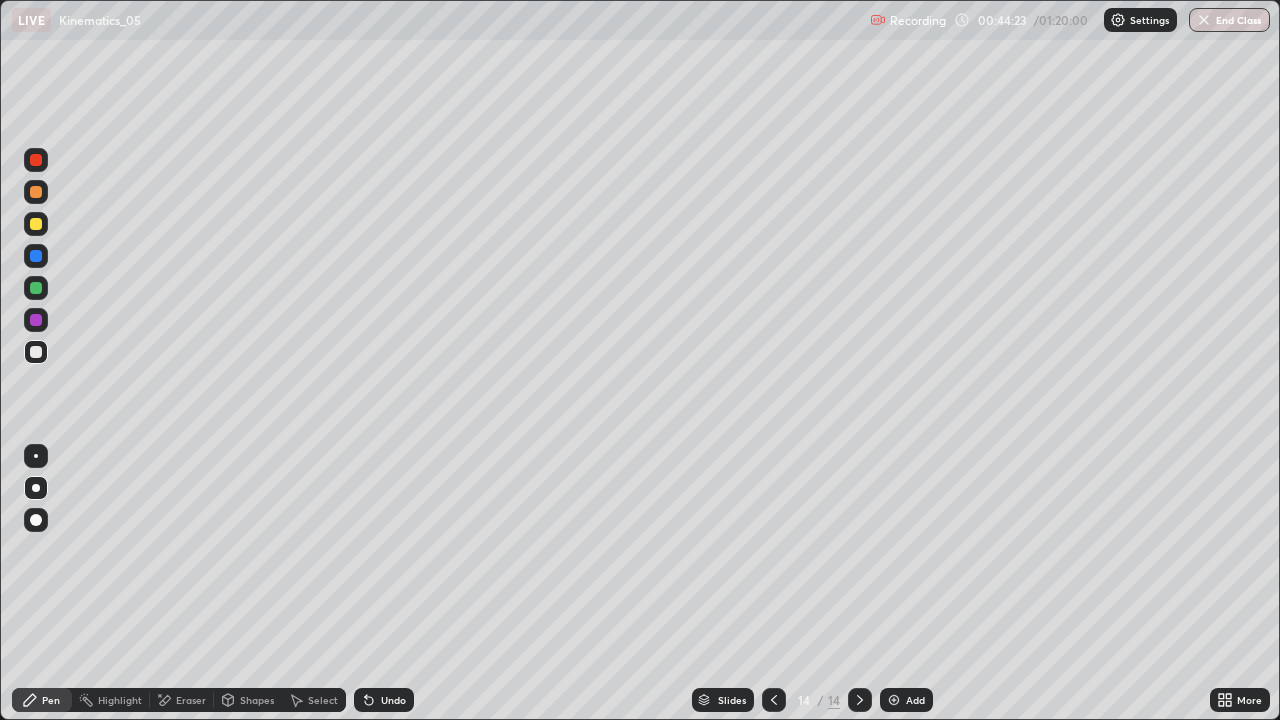 click on "Undo" at bounding box center (393, 700) 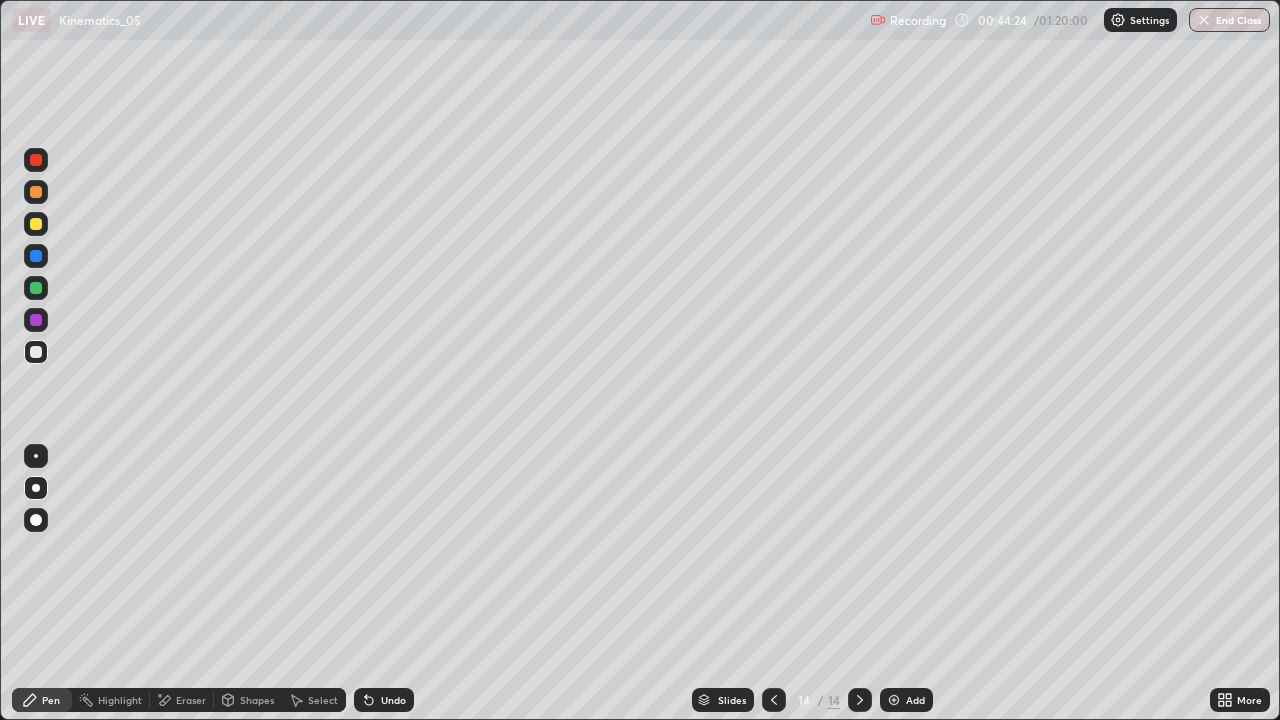 click on "Undo" at bounding box center (393, 700) 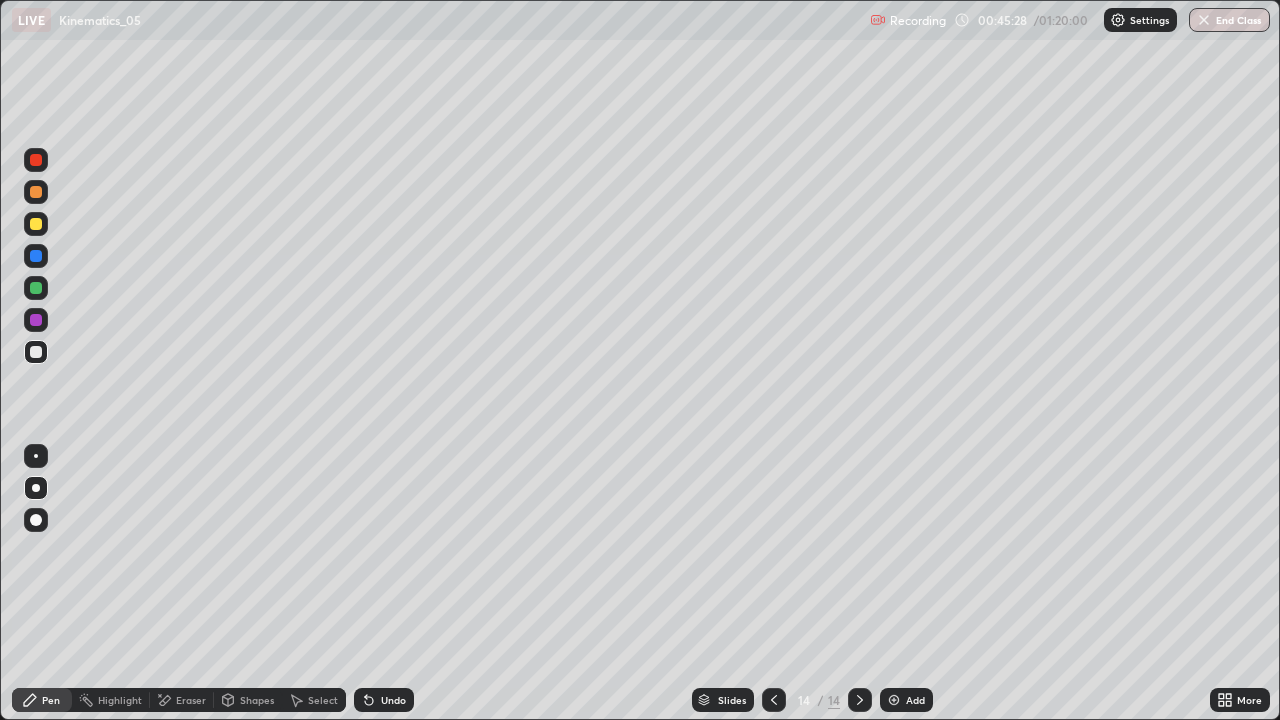 click on "Undo" at bounding box center [384, 700] 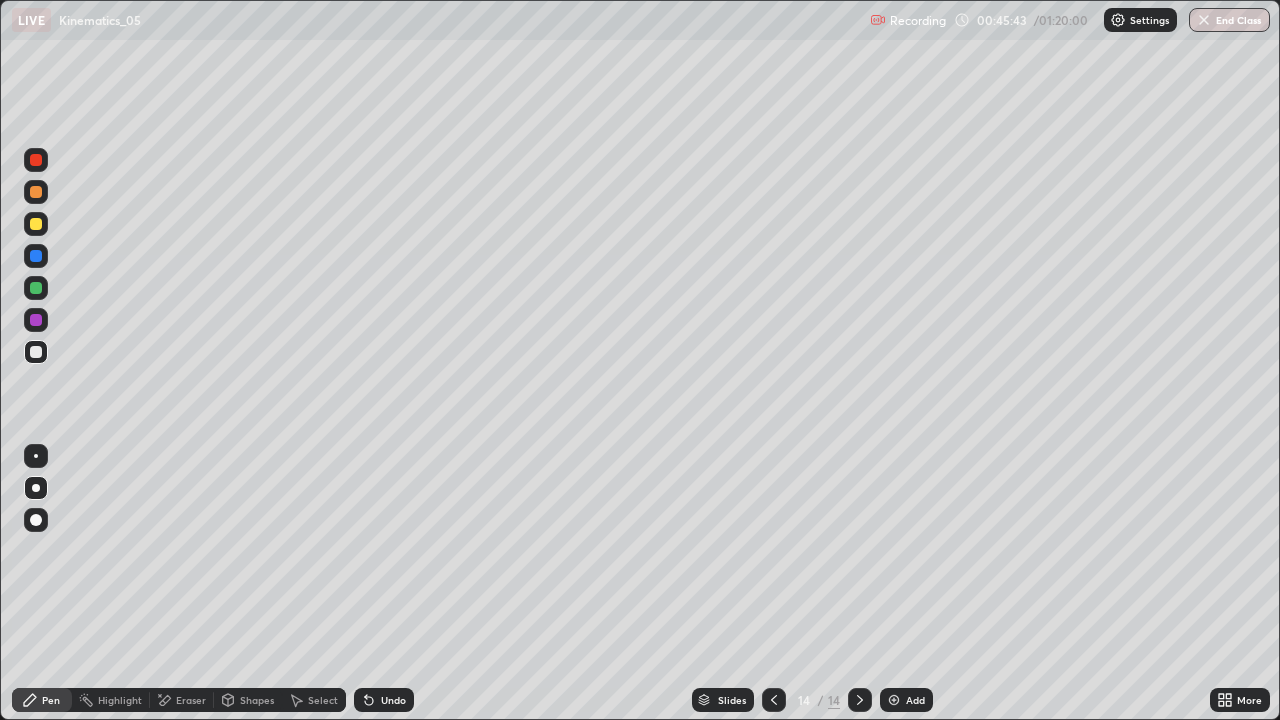 click on "Select" at bounding box center (323, 700) 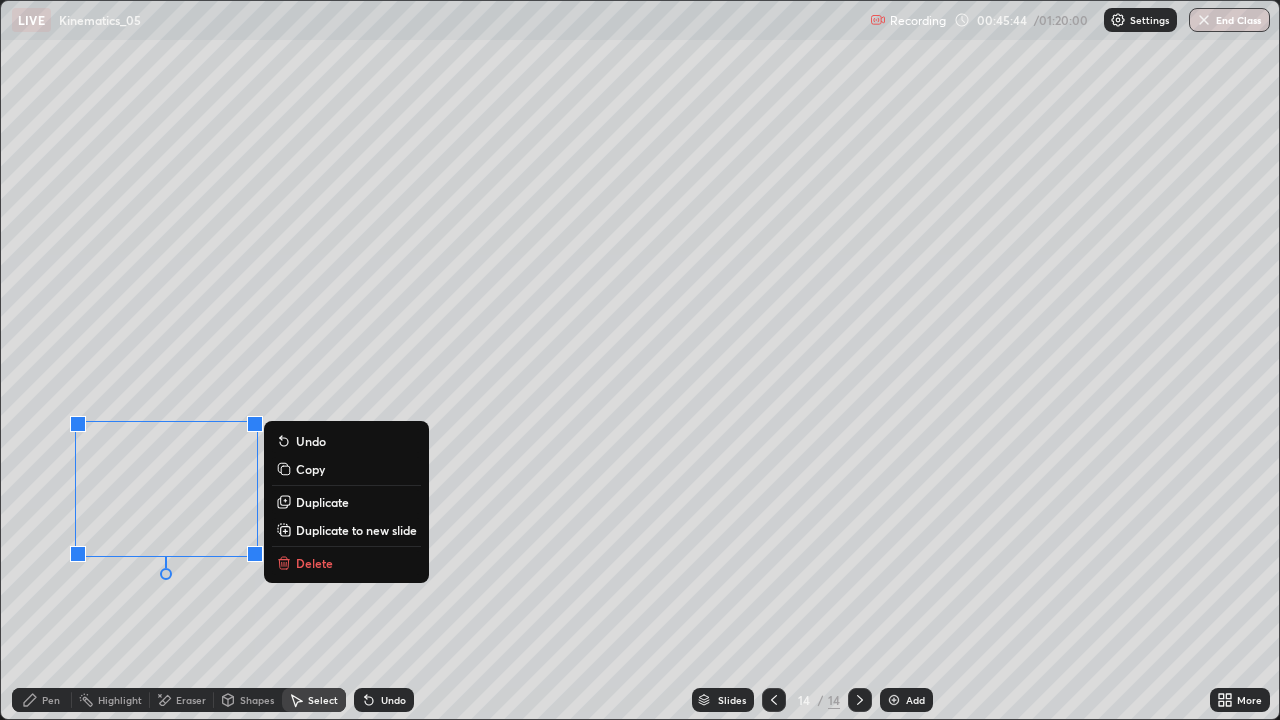 click on "Delete" at bounding box center [314, 563] 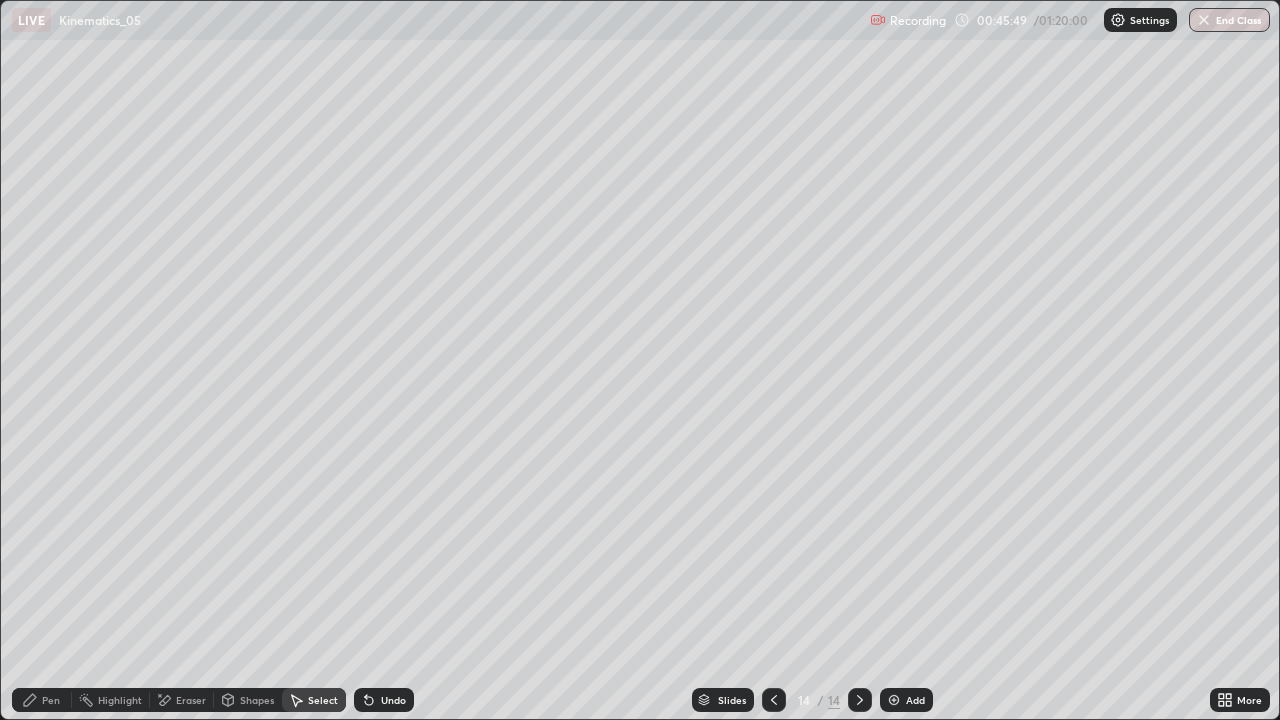 click on "Pen" at bounding box center [42, 700] 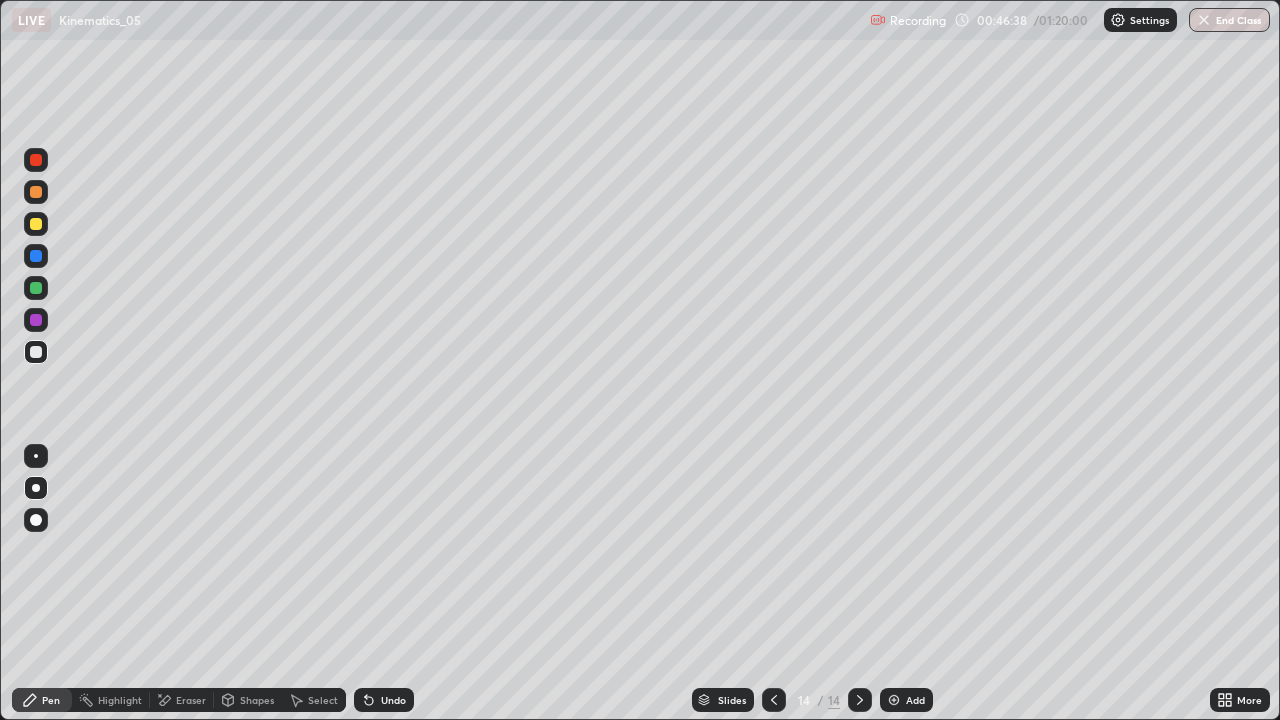 click at bounding box center [36, 224] 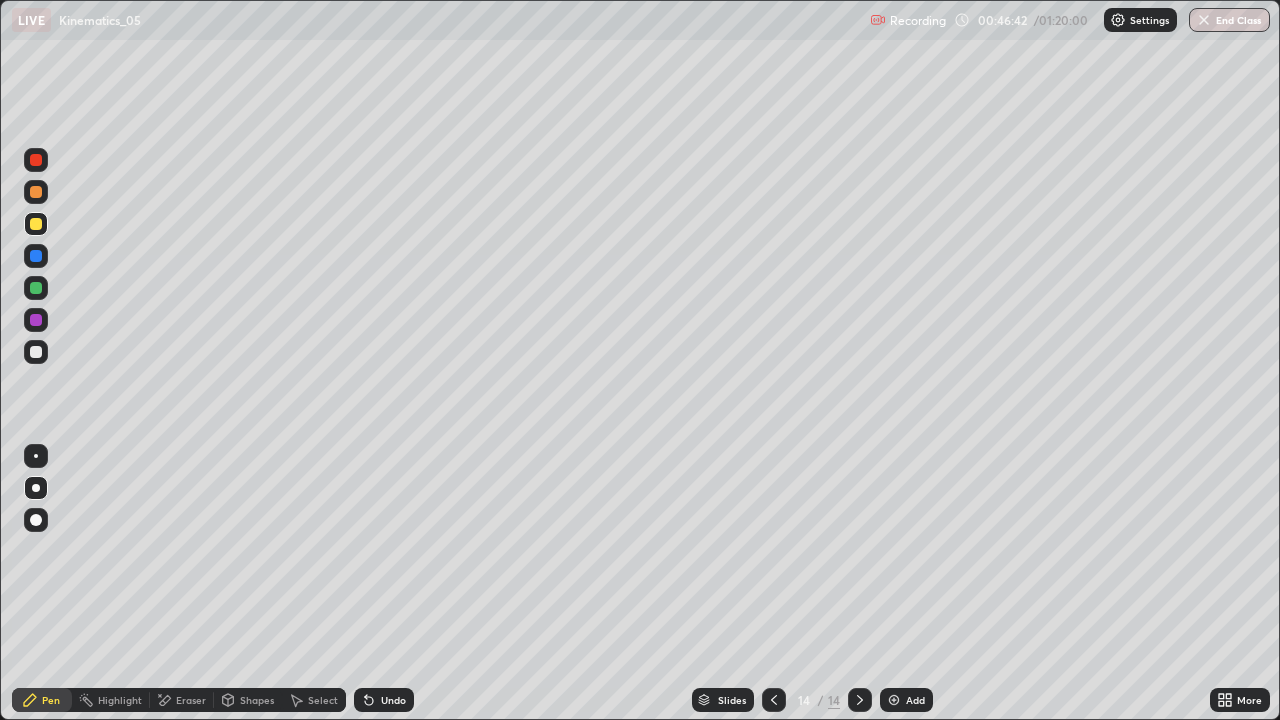 click 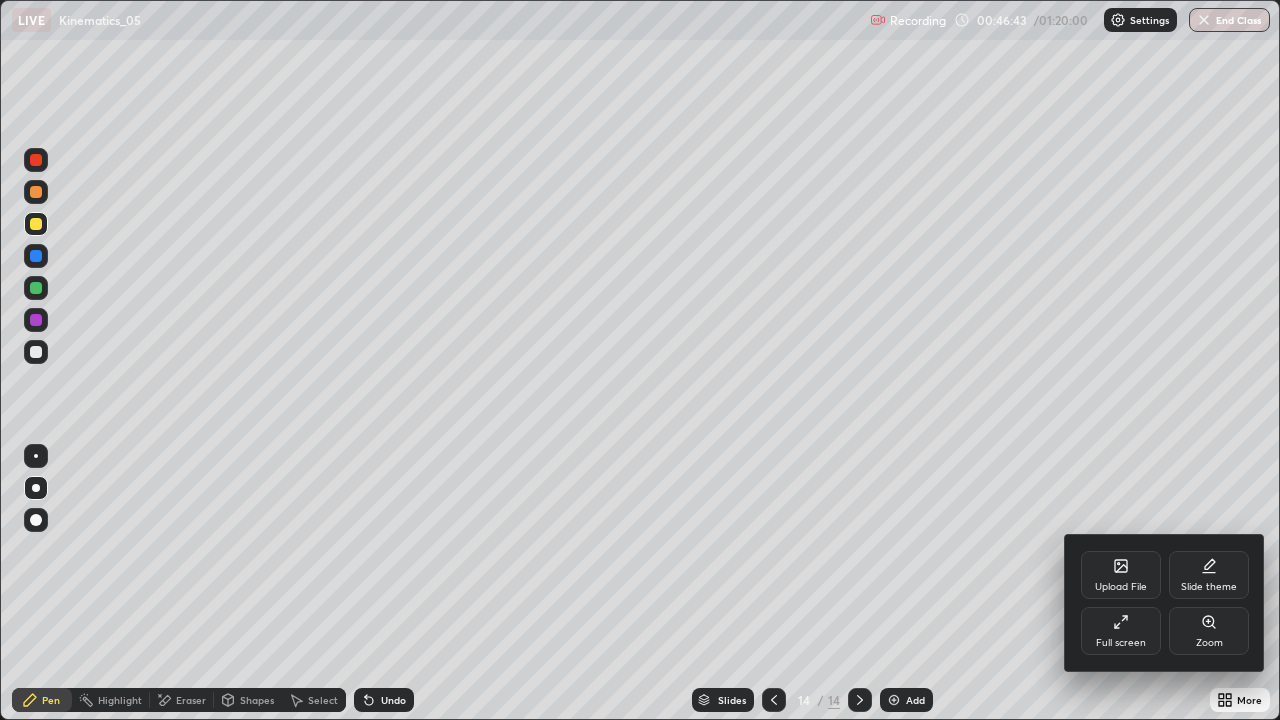 click on "Zoom" at bounding box center (1209, 631) 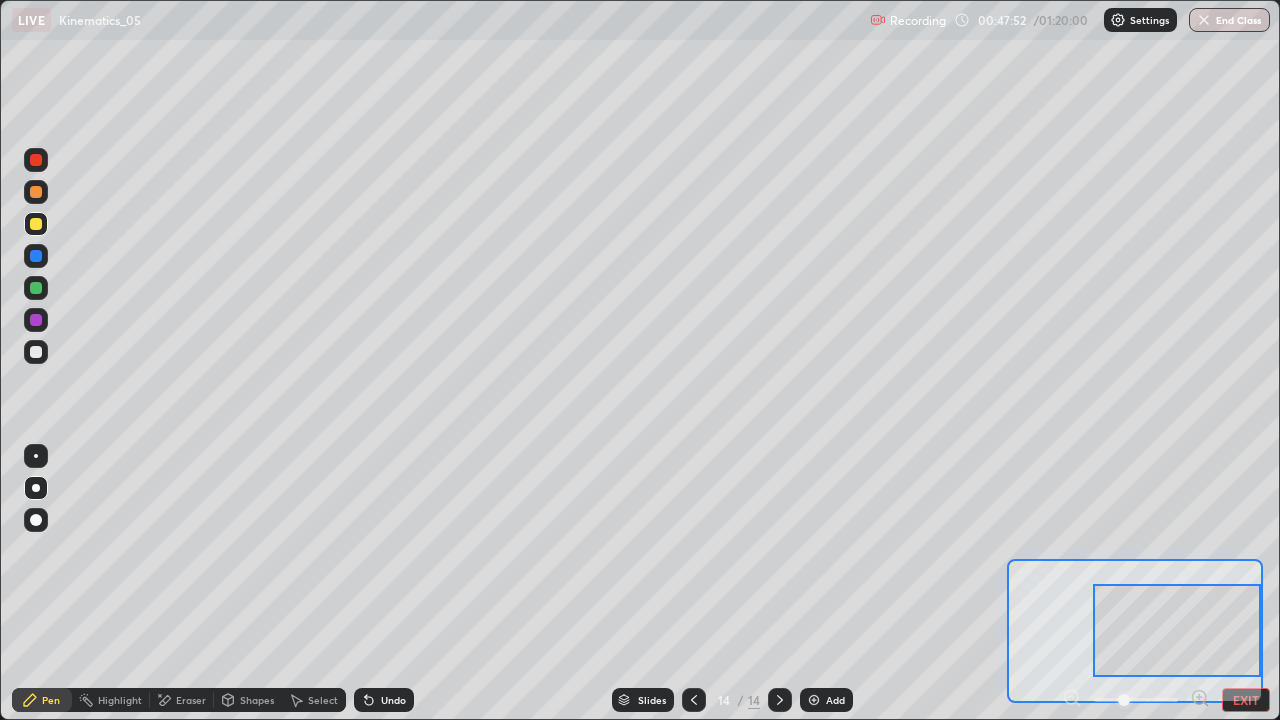 click on "EXIT" at bounding box center (1246, 700) 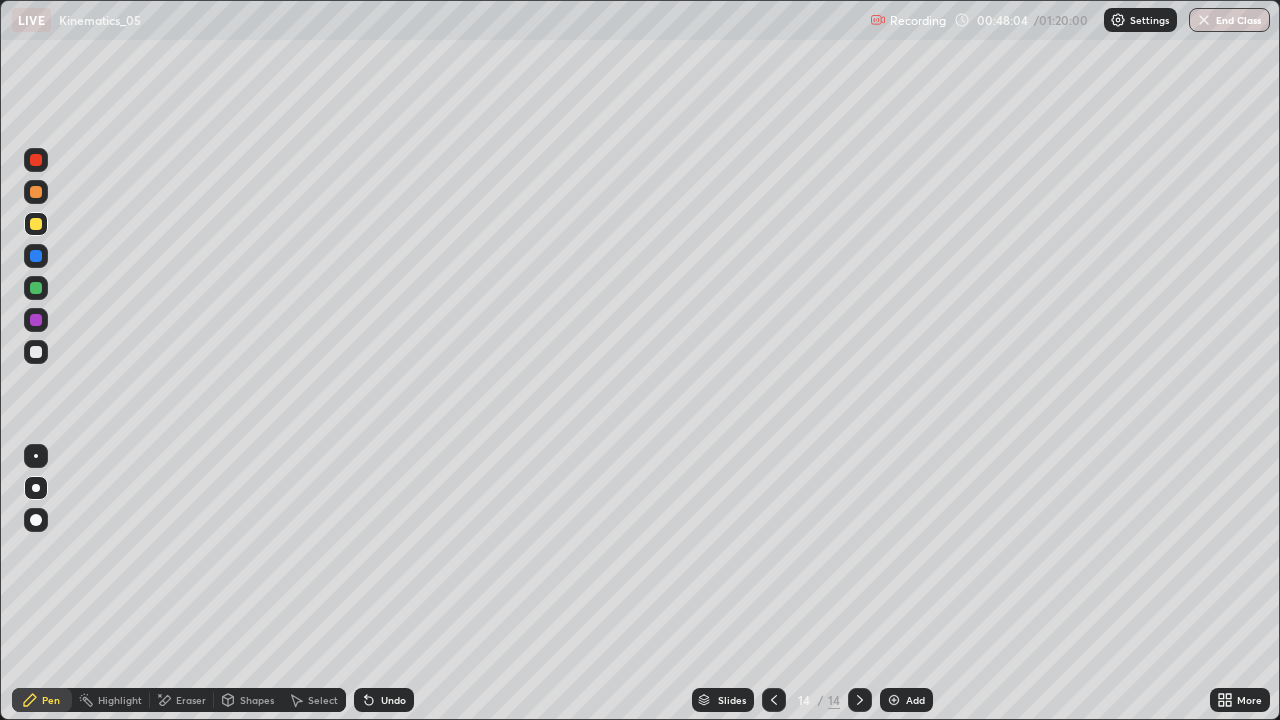 click at bounding box center [36, 352] 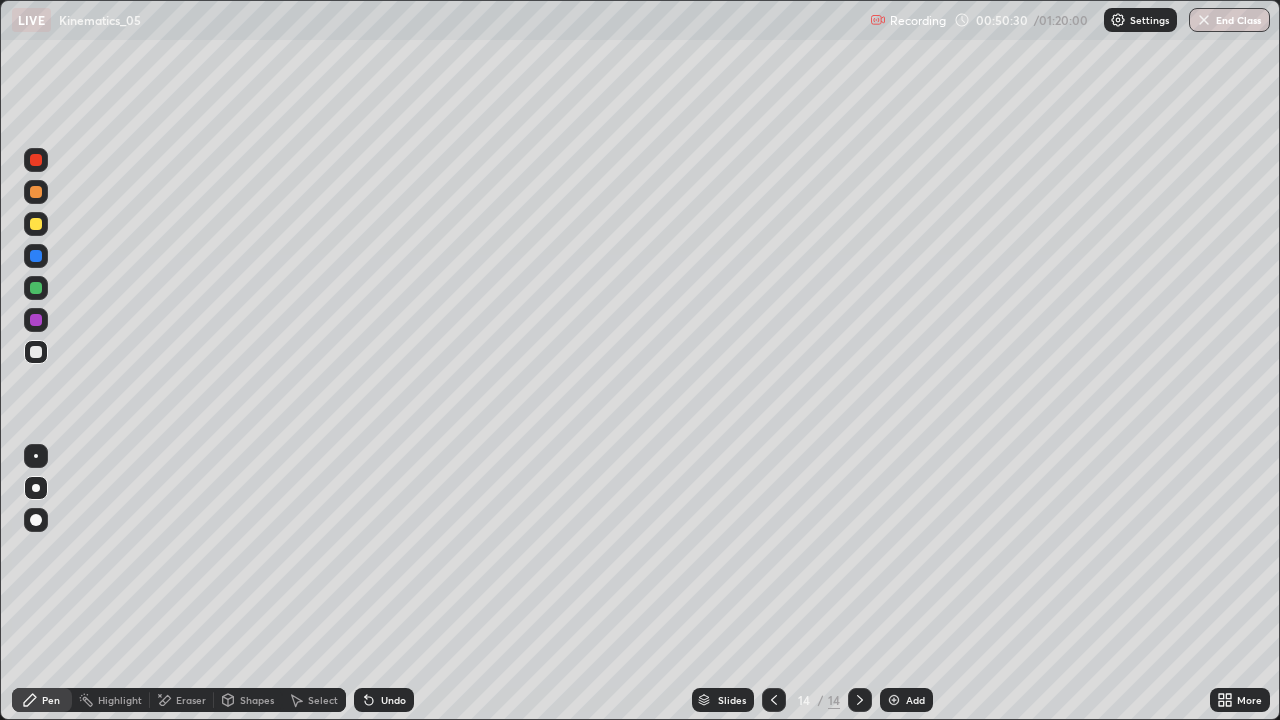 click at bounding box center [860, 700] 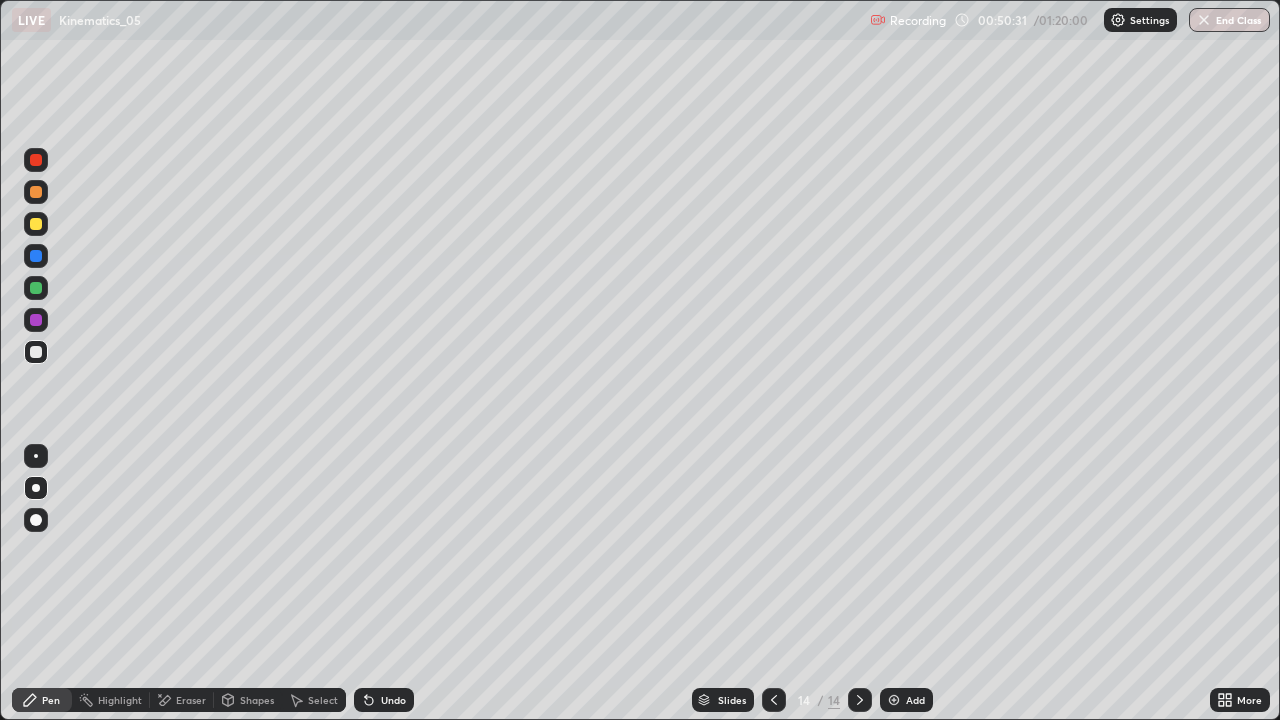 click 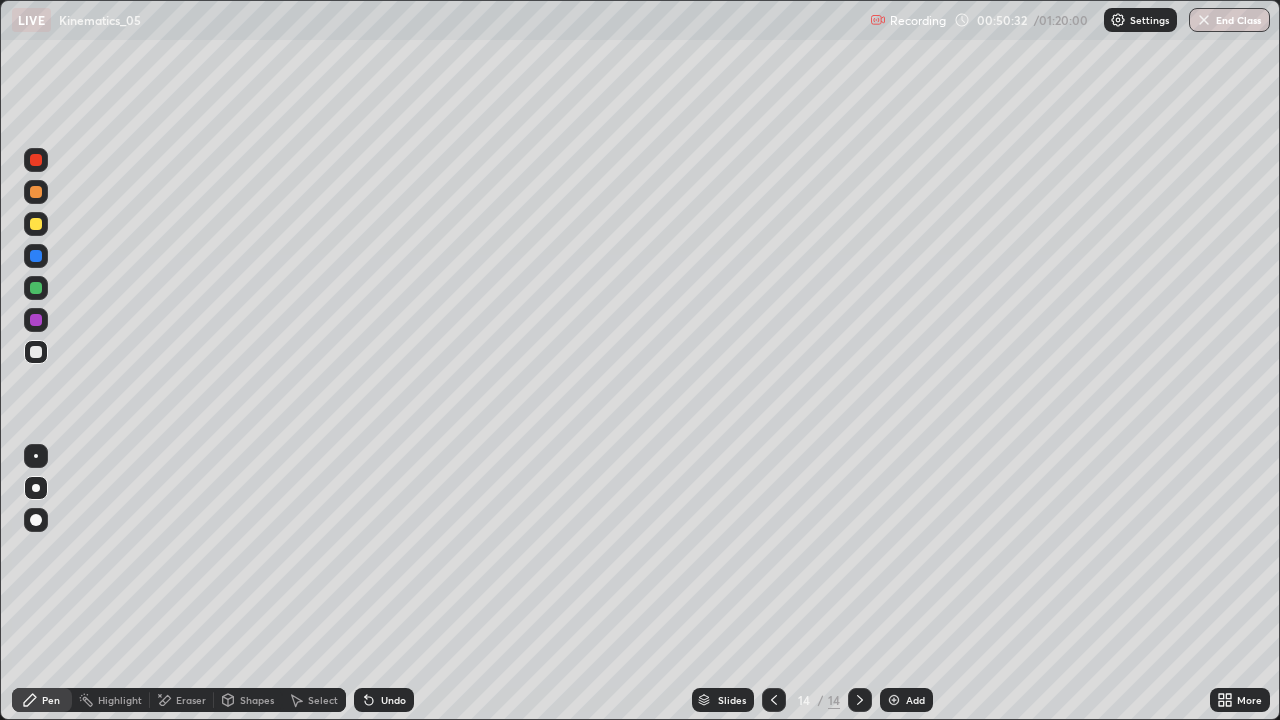 click on "Add" at bounding box center (915, 700) 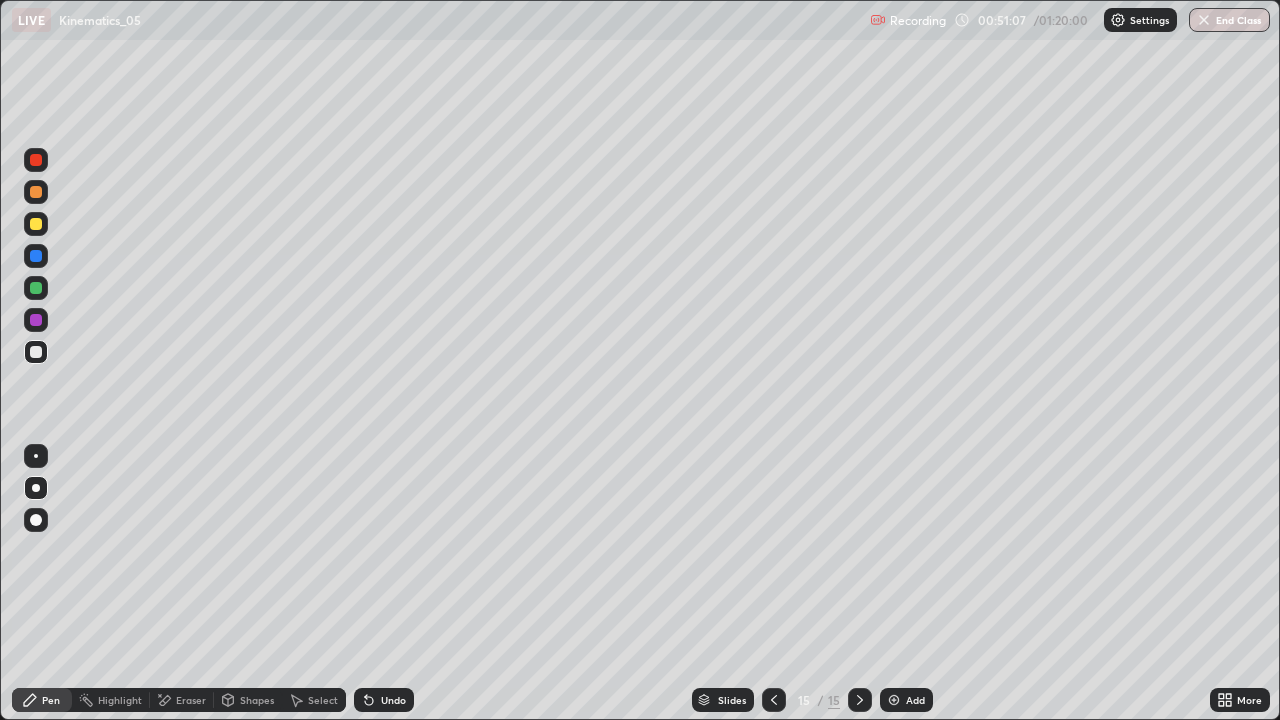 click at bounding box center [36, 288] 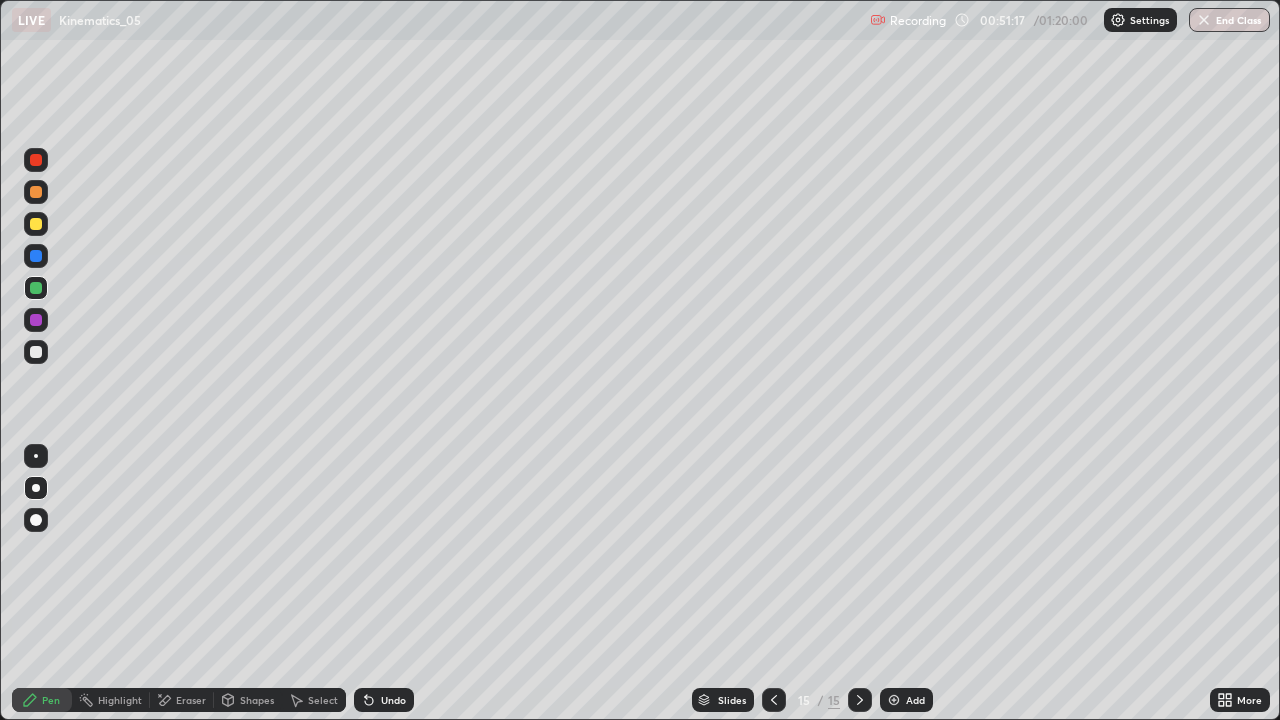 click on "Undo" at bounding box center [384, 700] 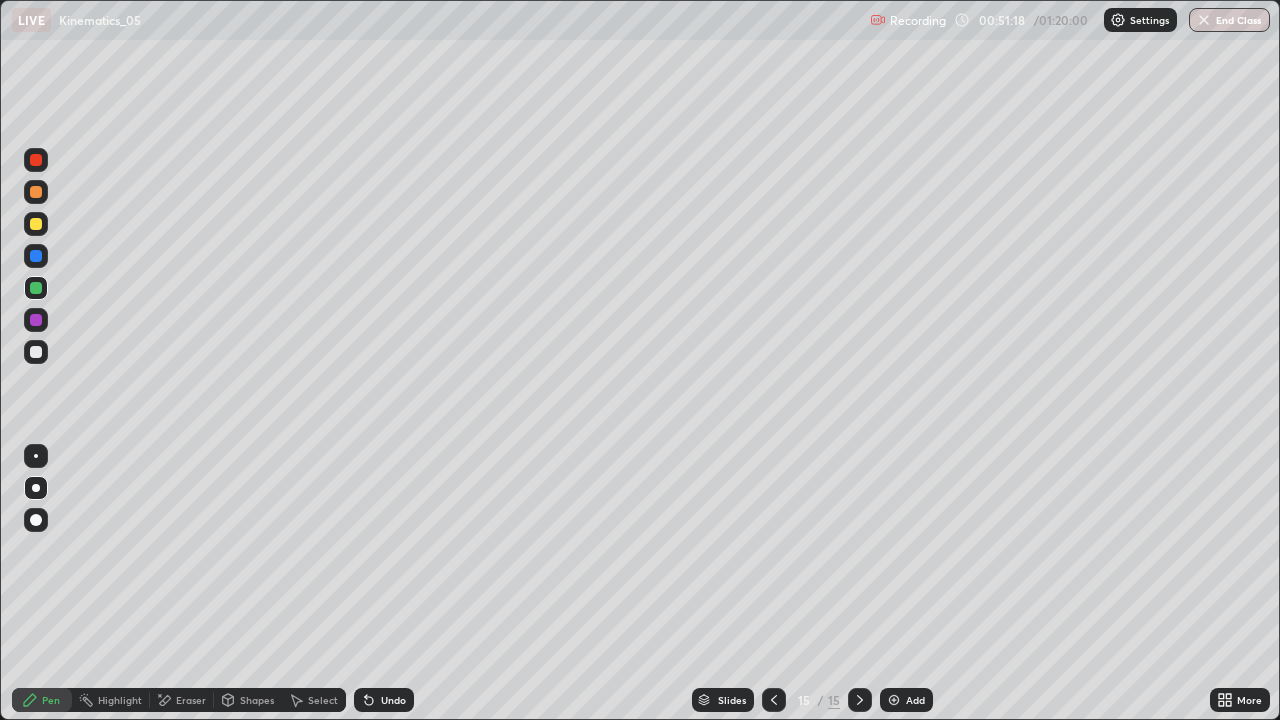 click on "Undo" at bounding box center (380, 700) 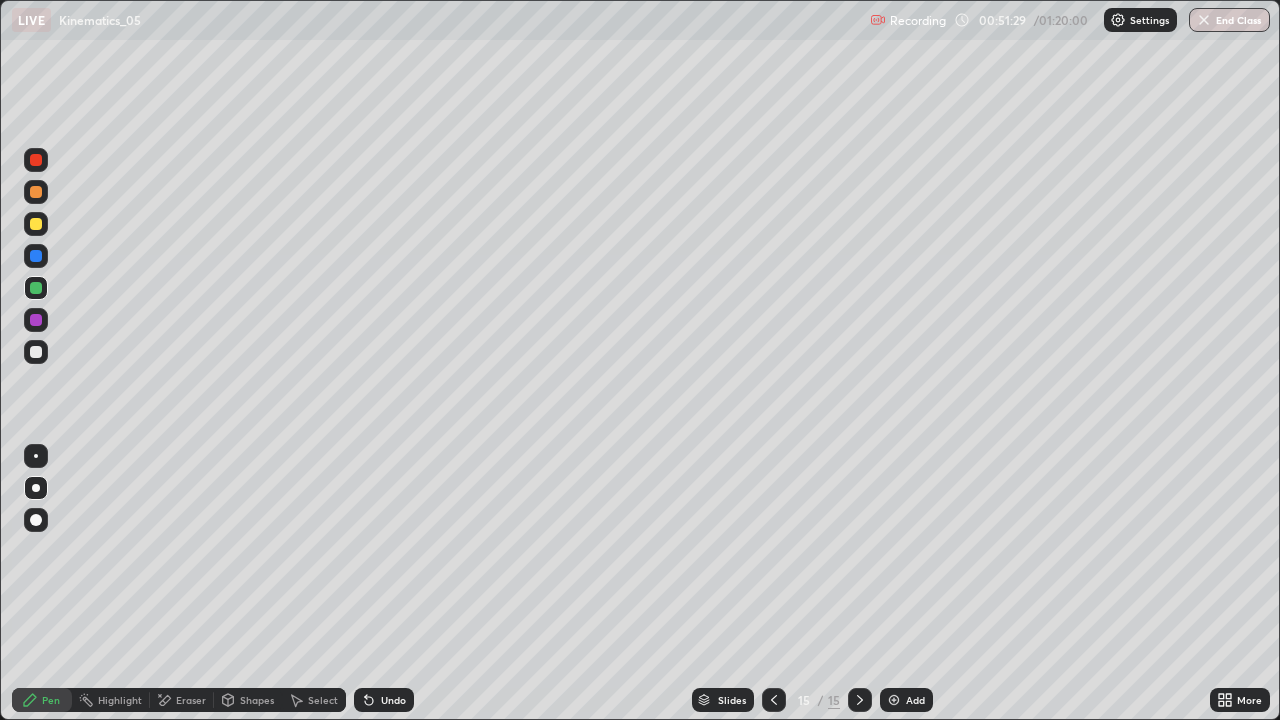 click 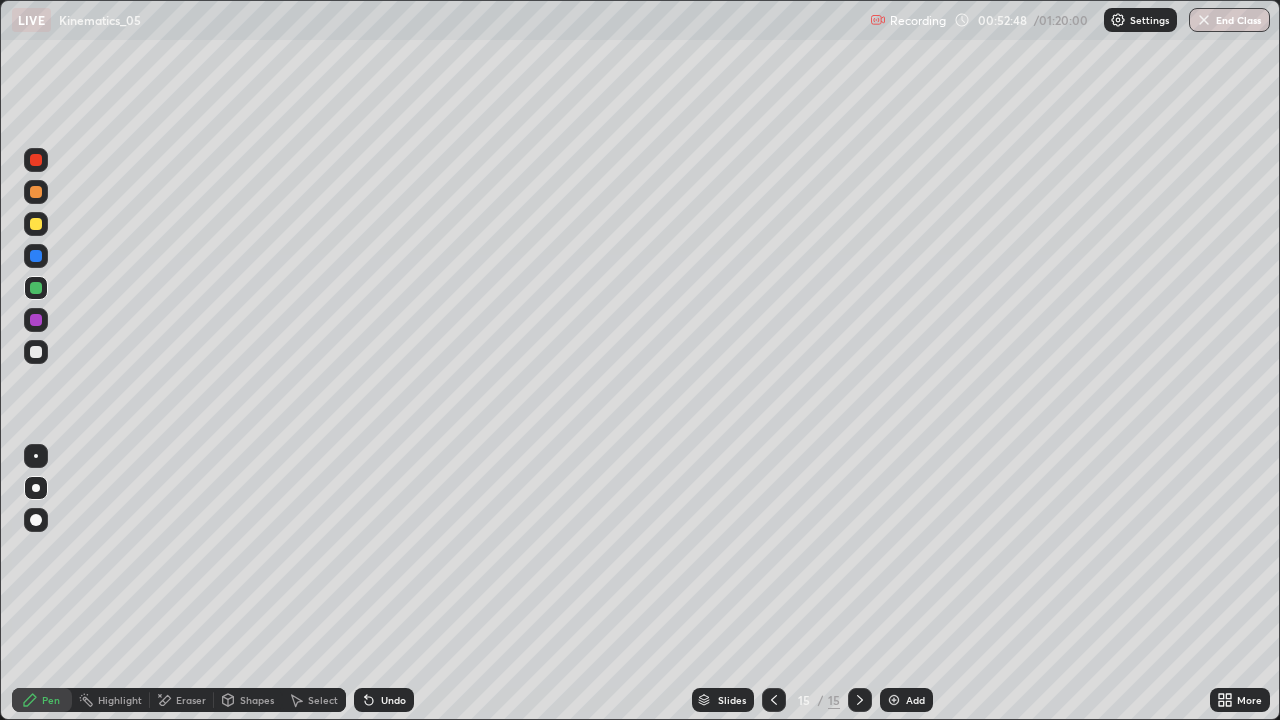 click 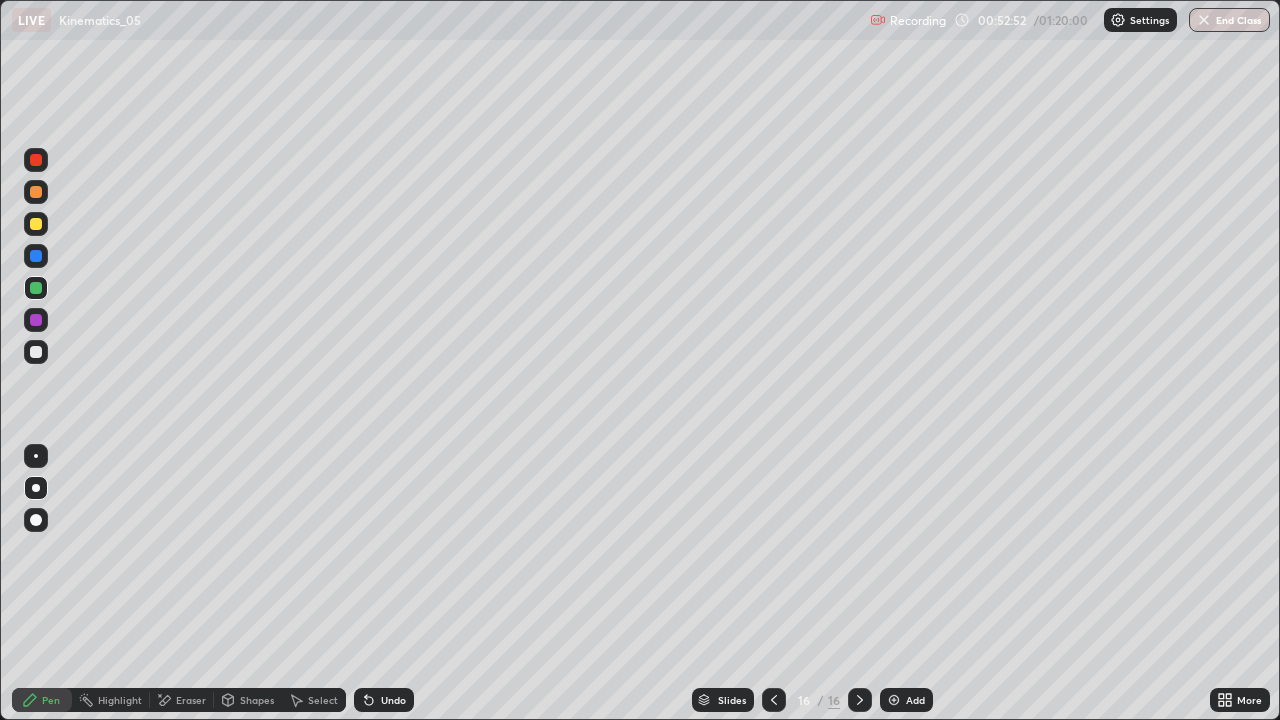 click at bounding box center [36, 224] 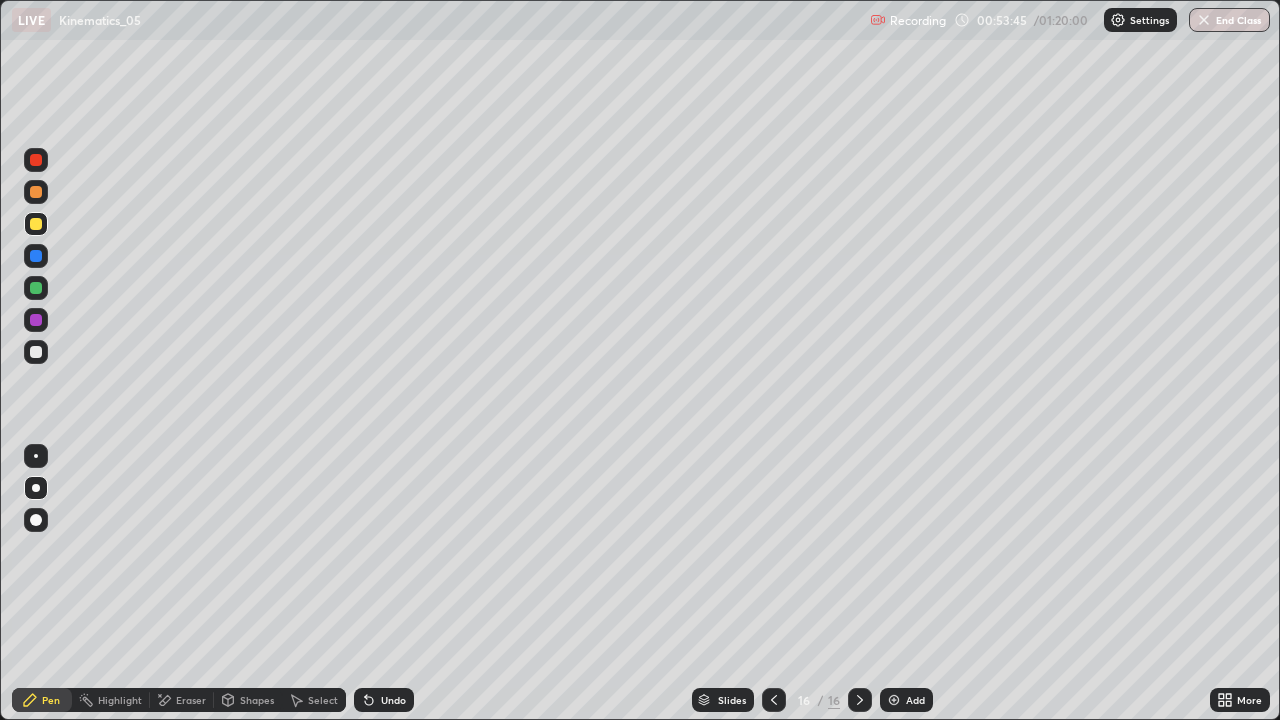 click at bounding box center (36, 288) 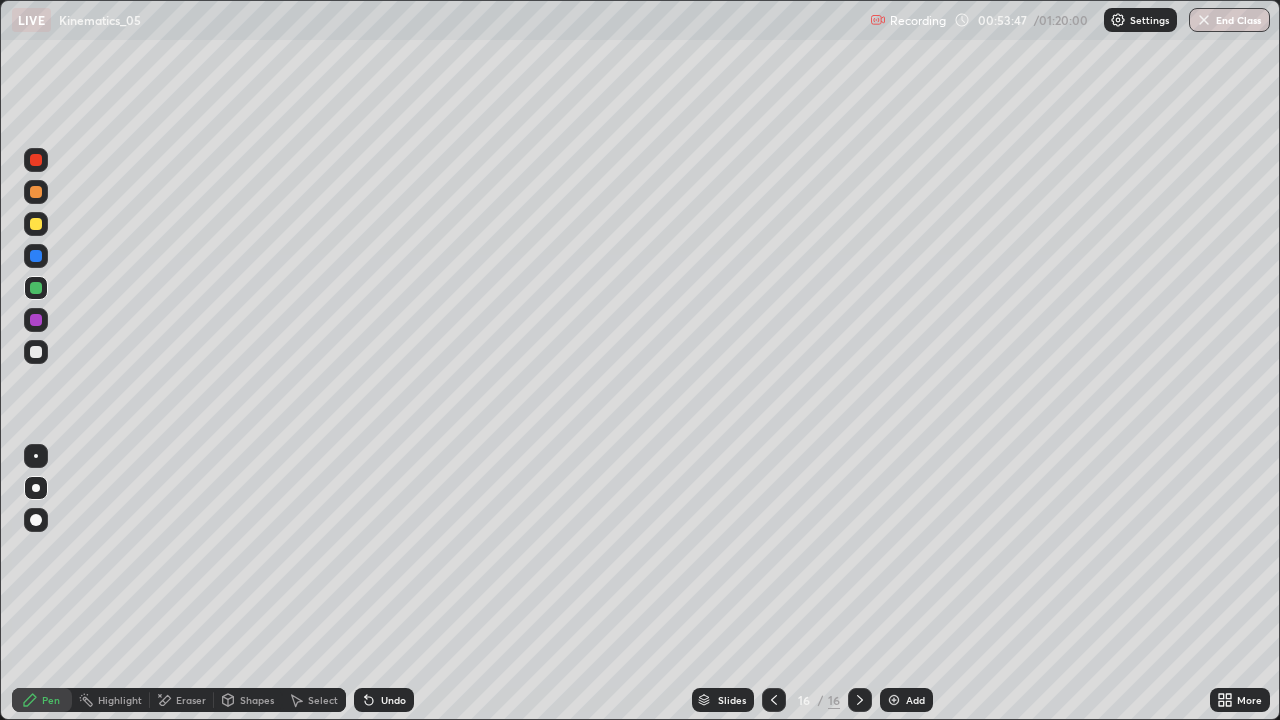 click on "Undo" at bounding box center [384, 700] 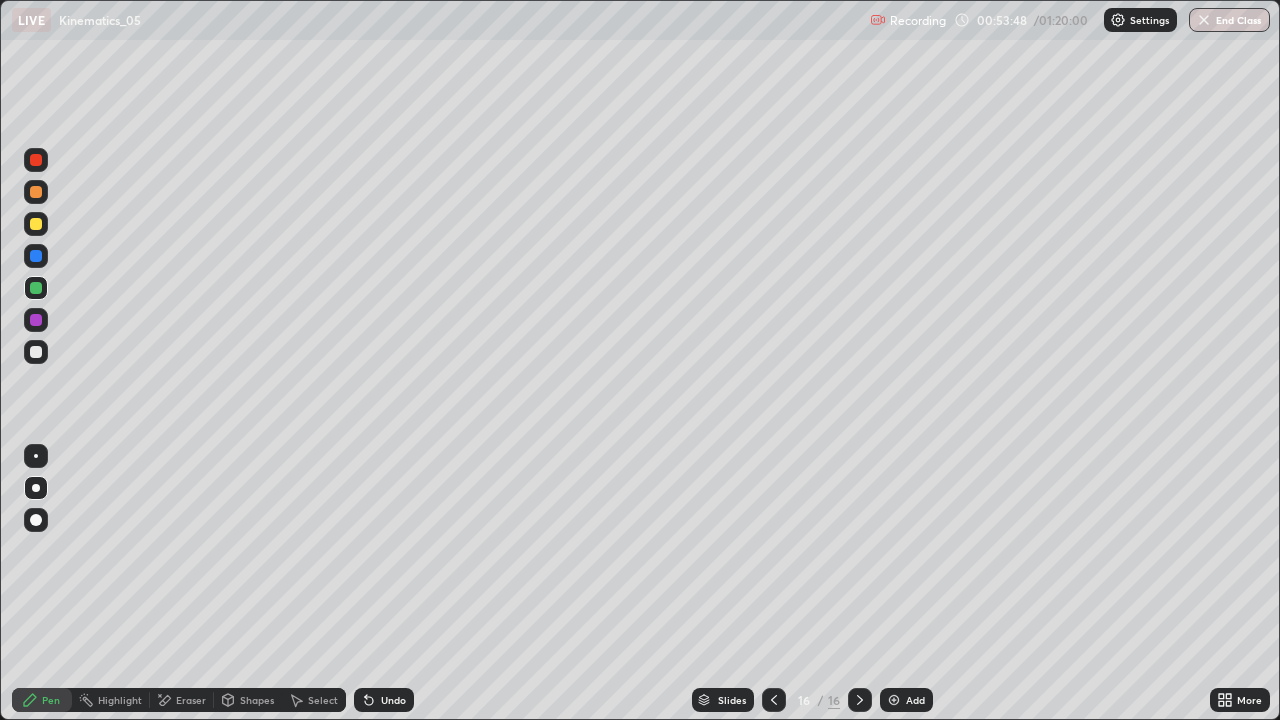 click at bounding box center [36, 192] 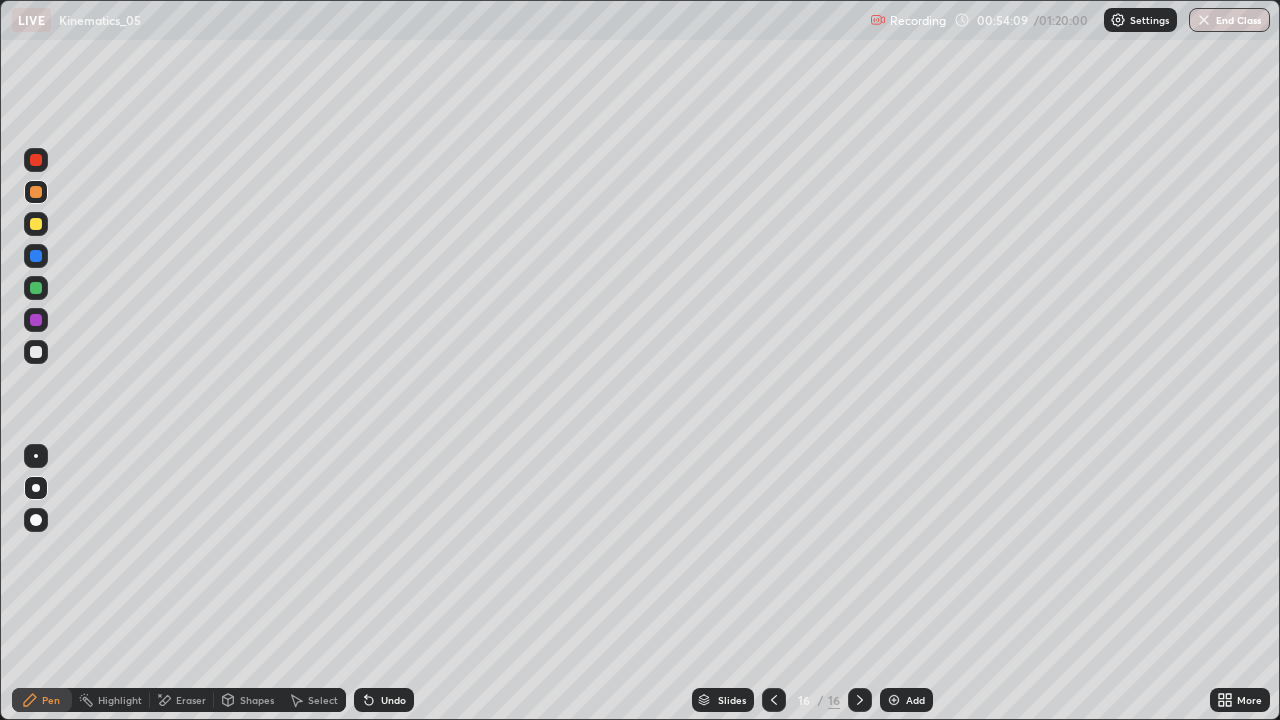 click at bounding box center (36, 224) 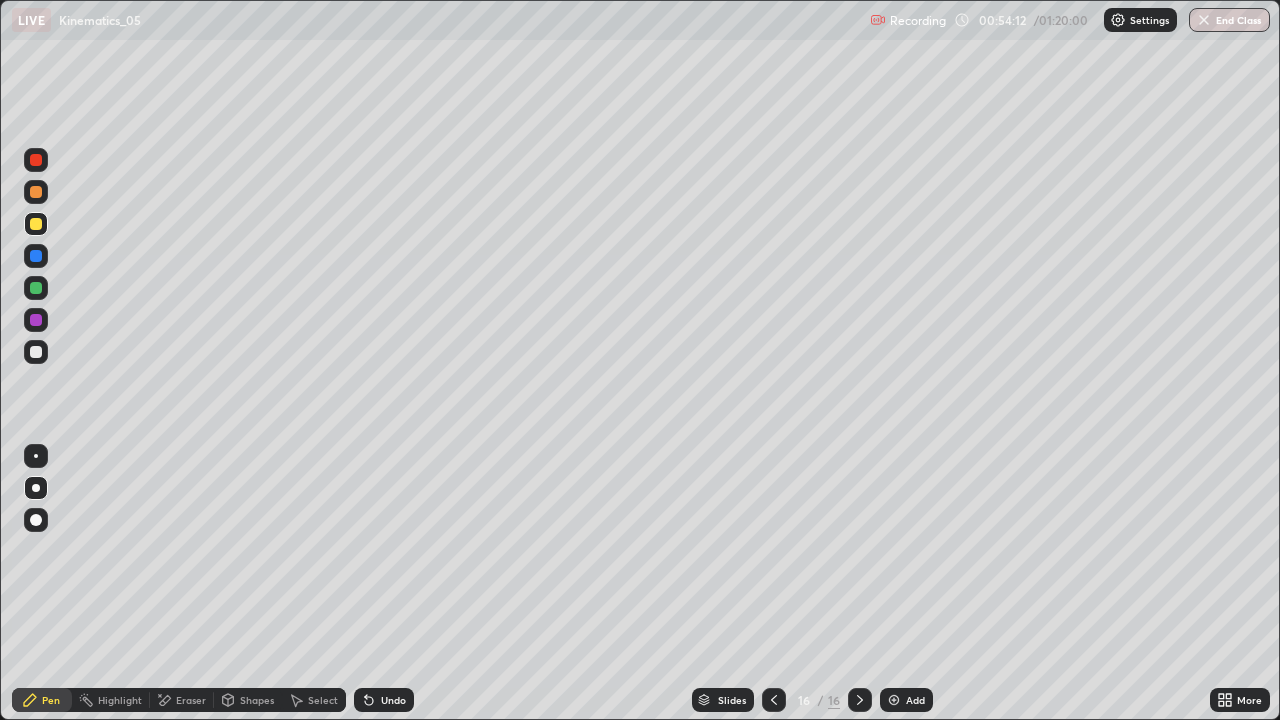 click on "Undo" at bounding box center [393, 700] 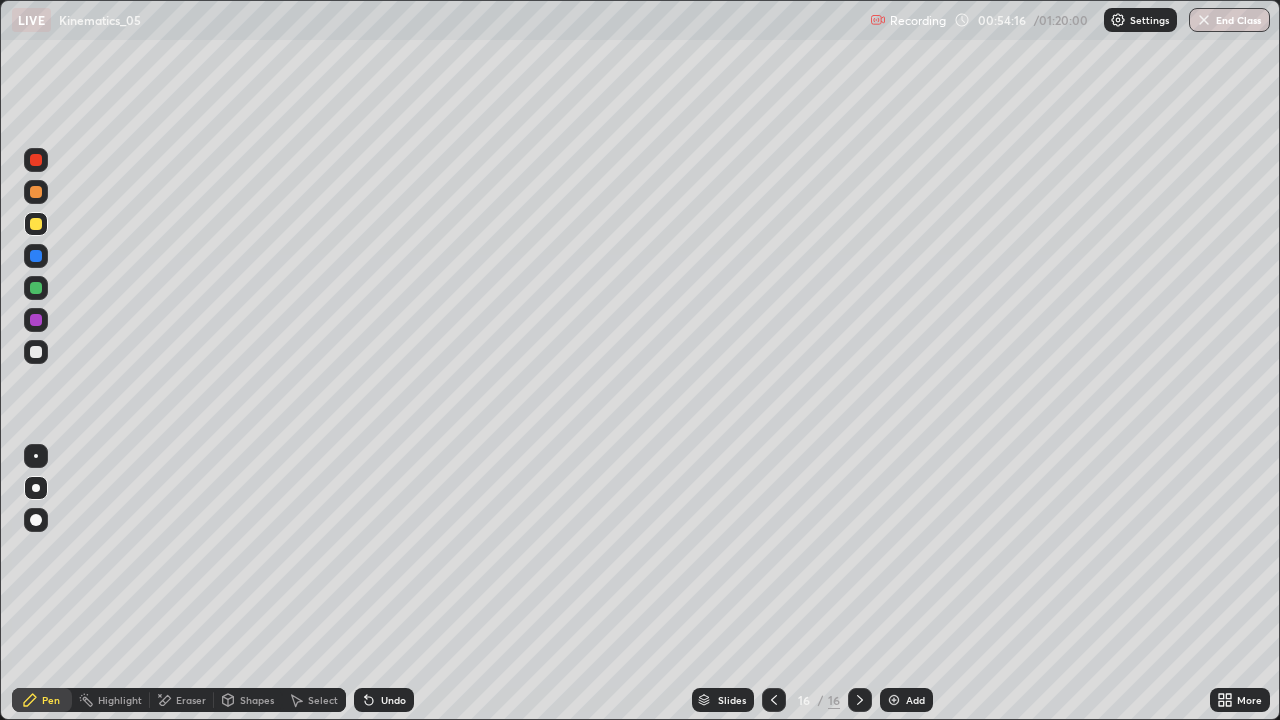click at bounding box center (36, 192) 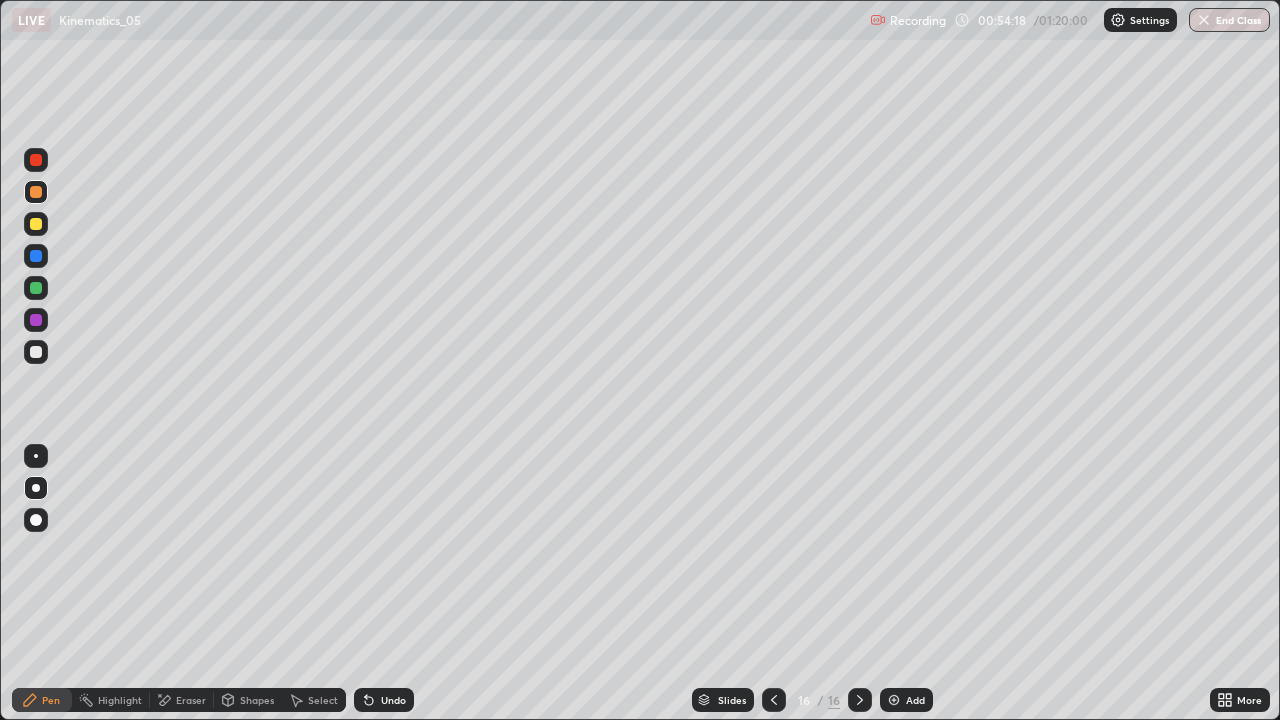 click on "Undo" at bounding box center (384, 700) 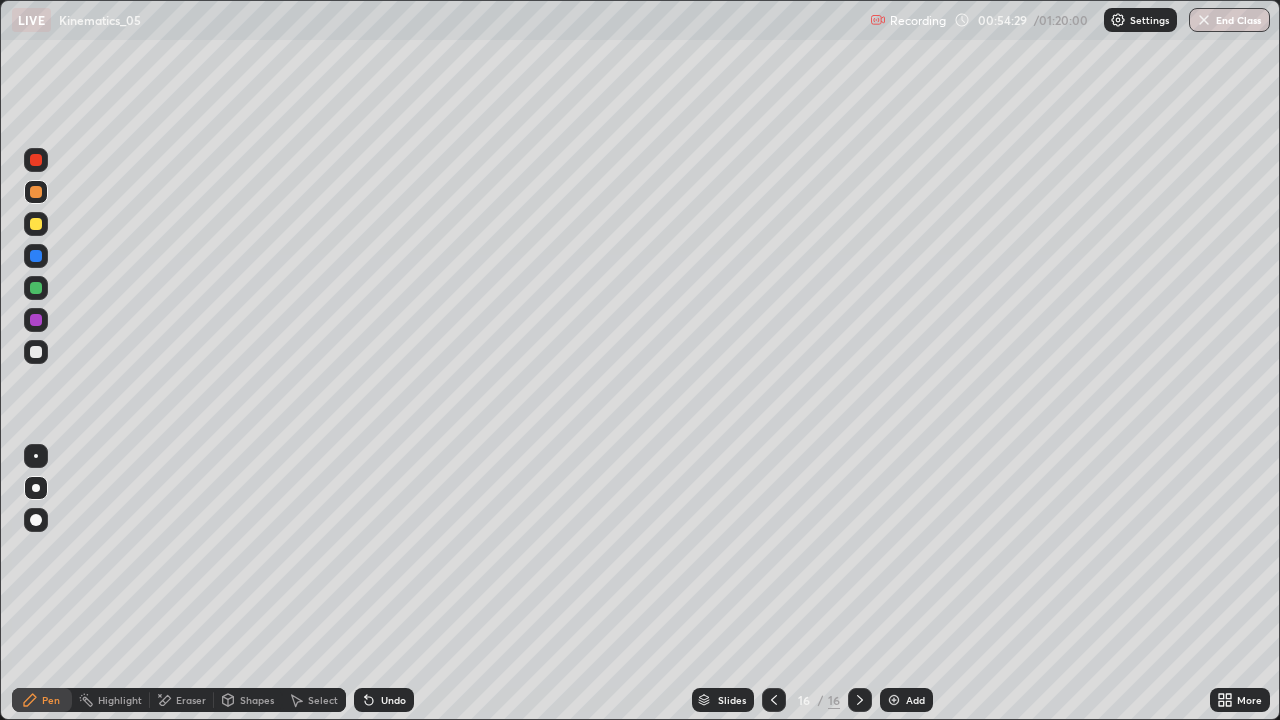 click at bounding box center (36, 224) 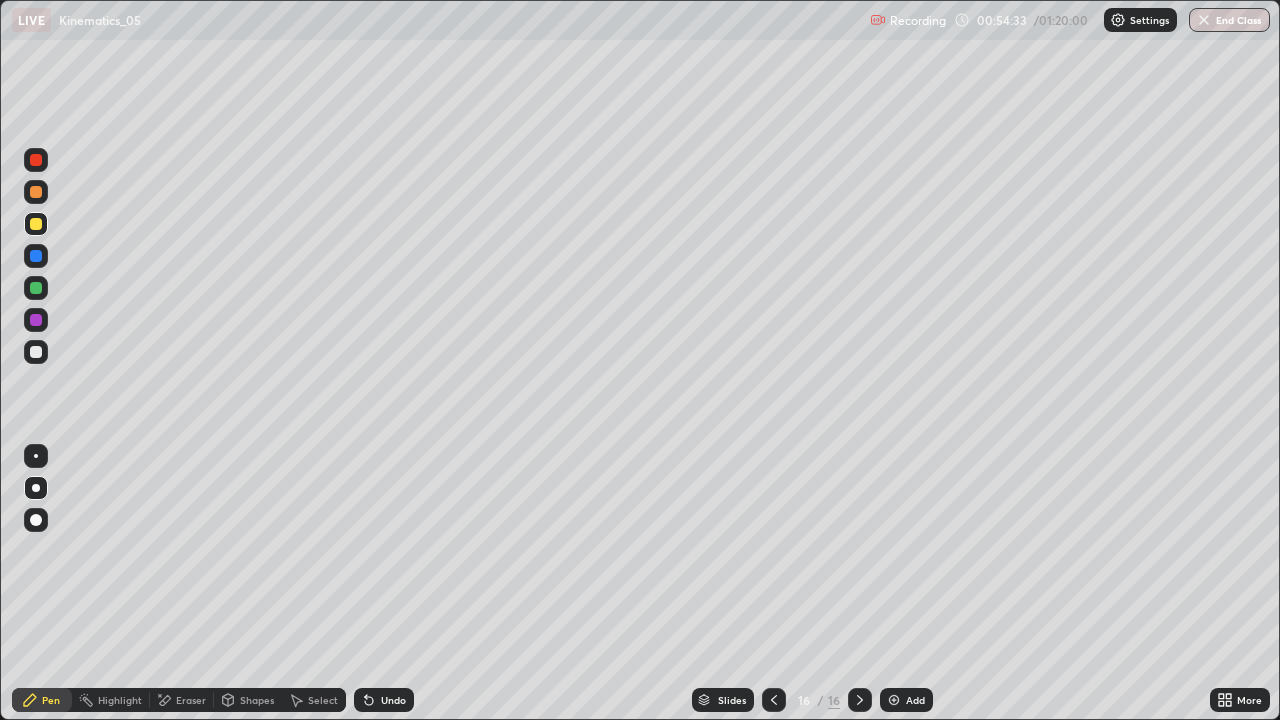 click at bounding box center (36, 192) 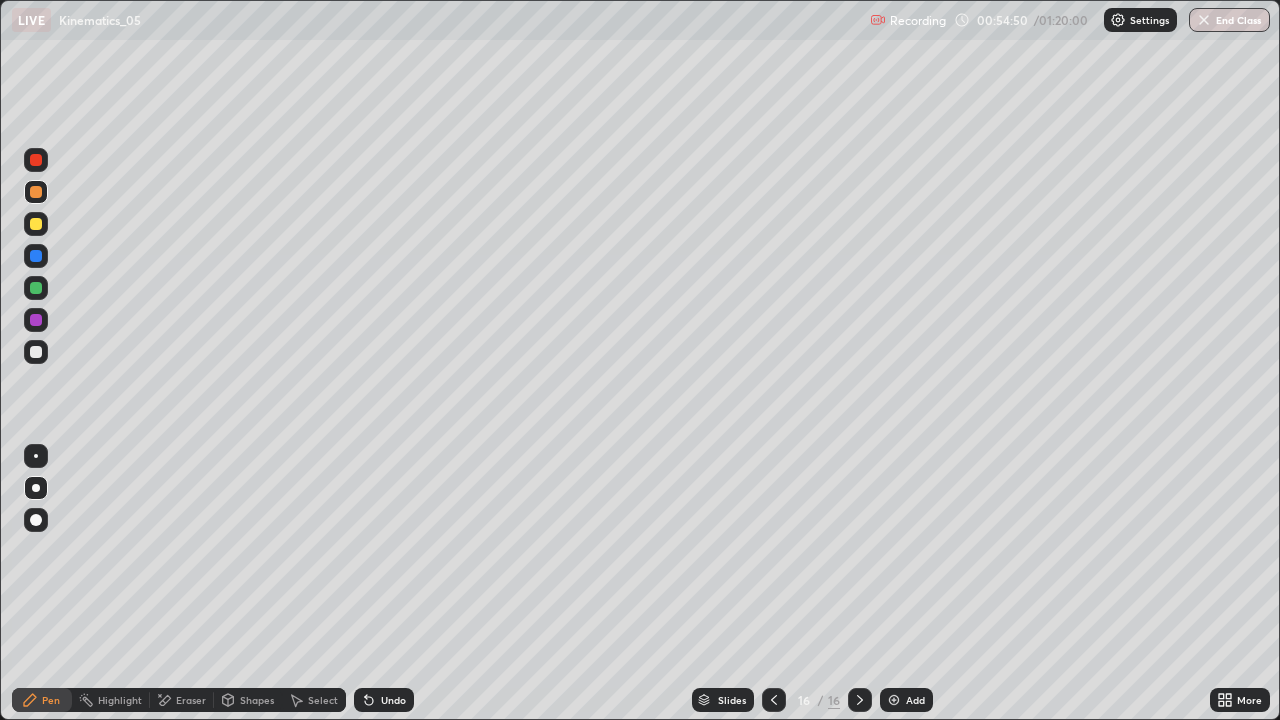 click at bounding box center (36, 224) 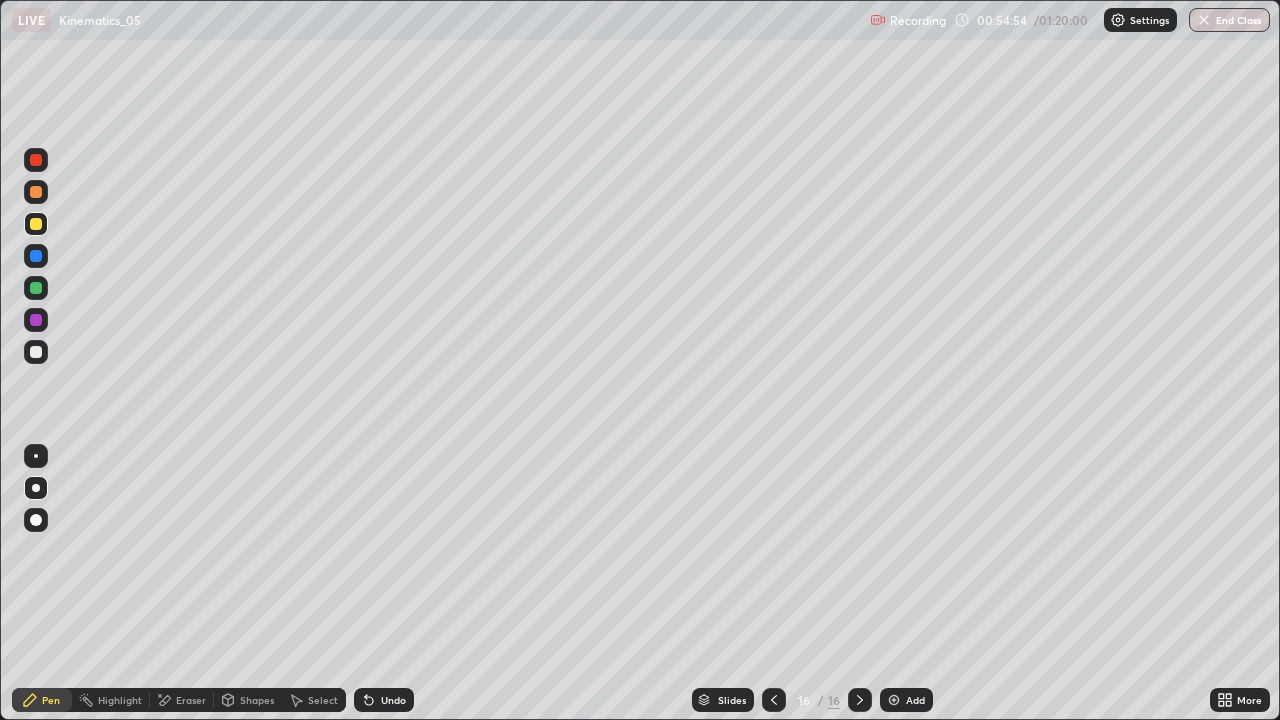 click at bounding box center (36, 192) 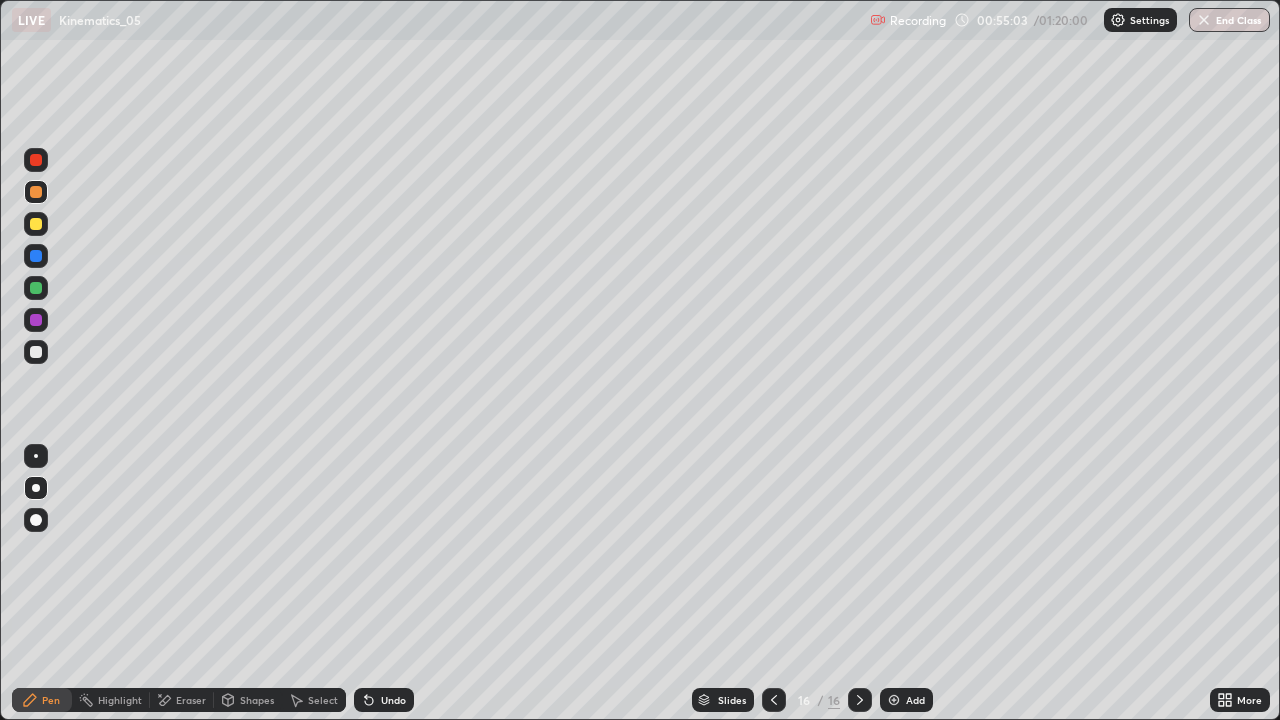 click at bounding box center [36, 224] 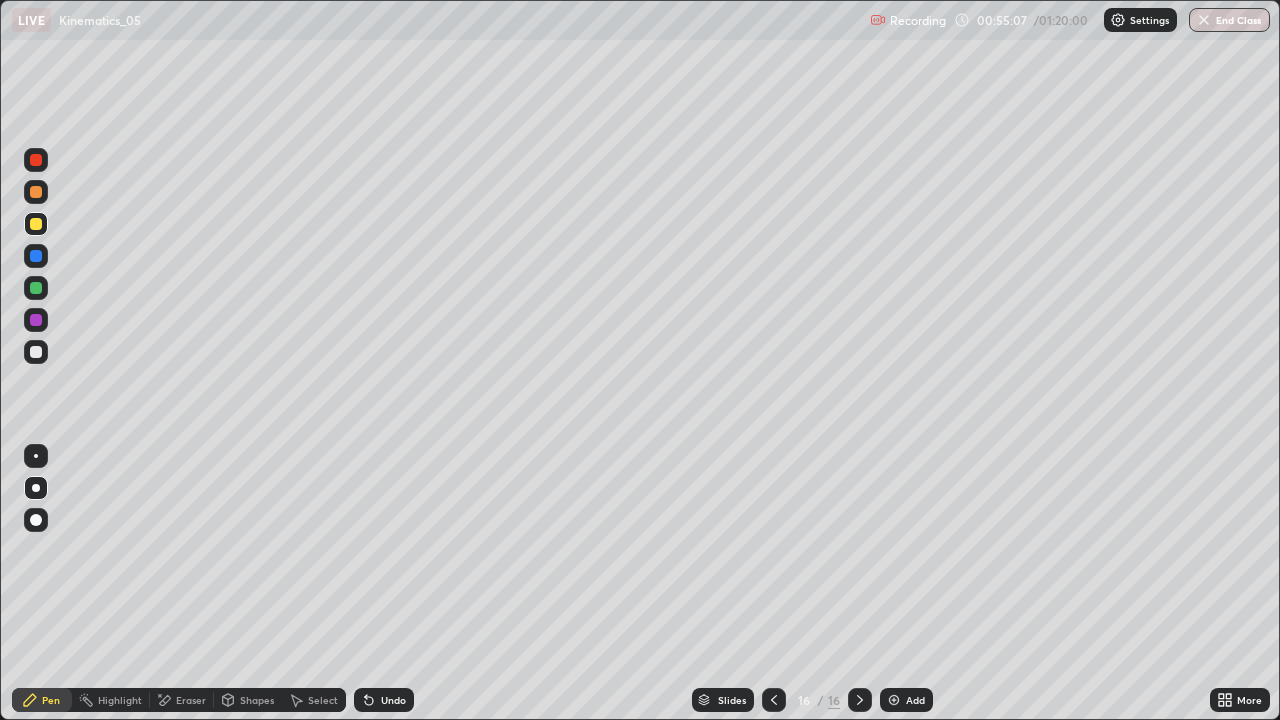 click at bounding box center [36, 192] 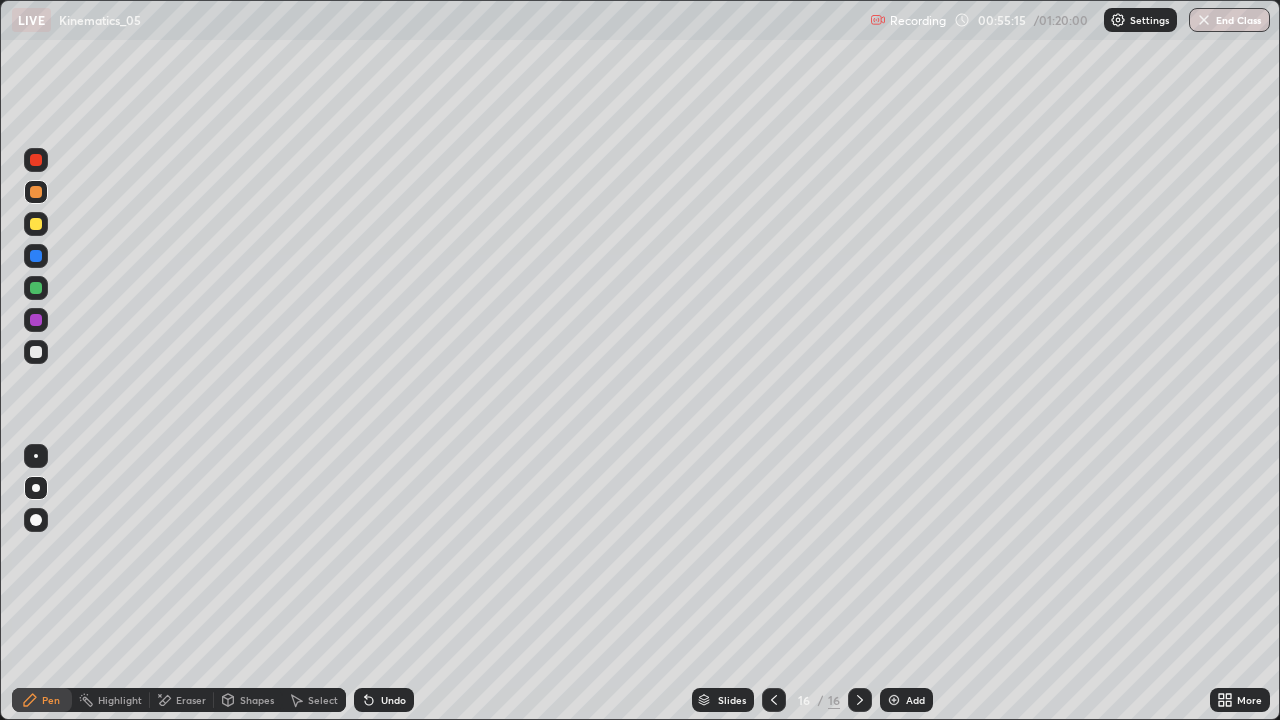 click at bounding box center (36, 224) 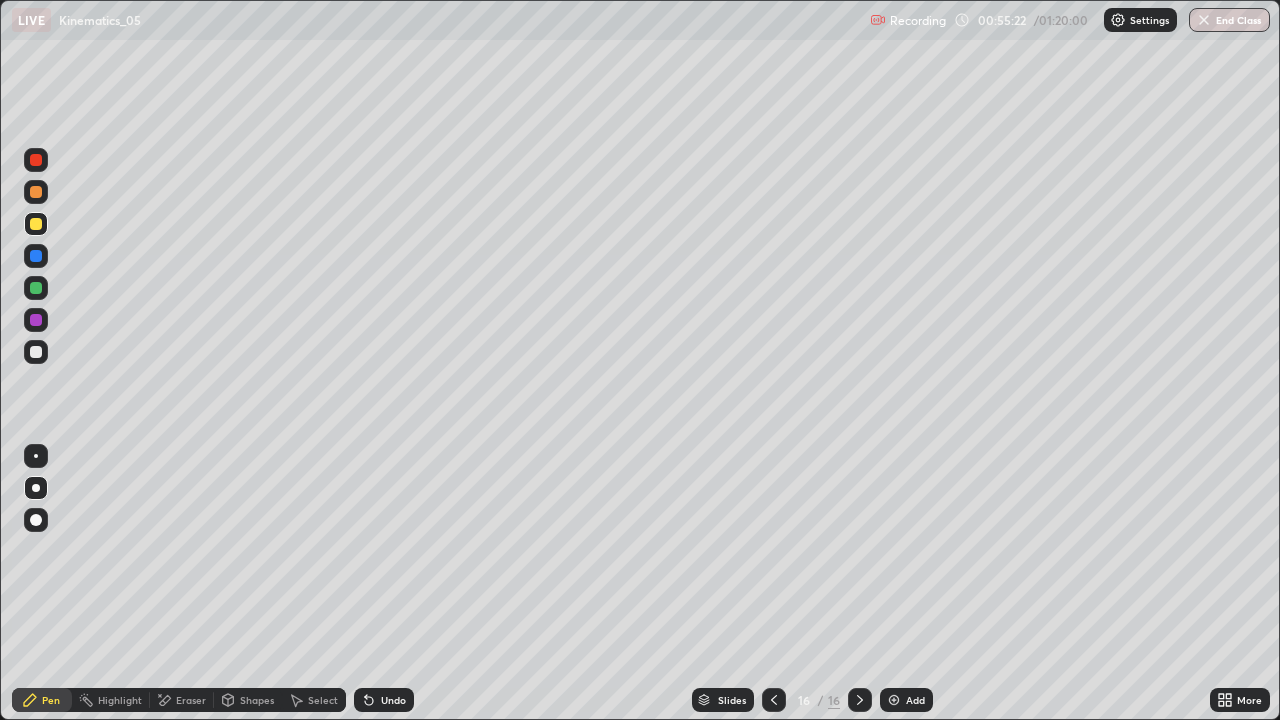 click at bounding box center [36, 192] 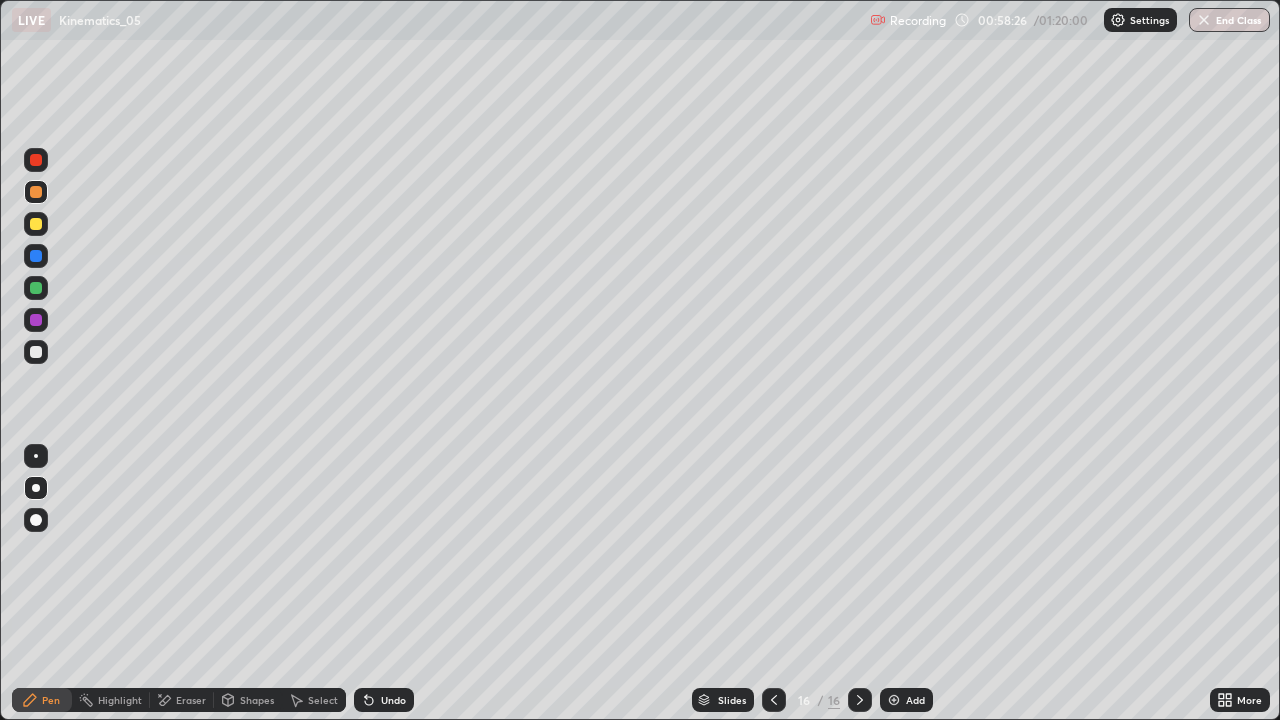click 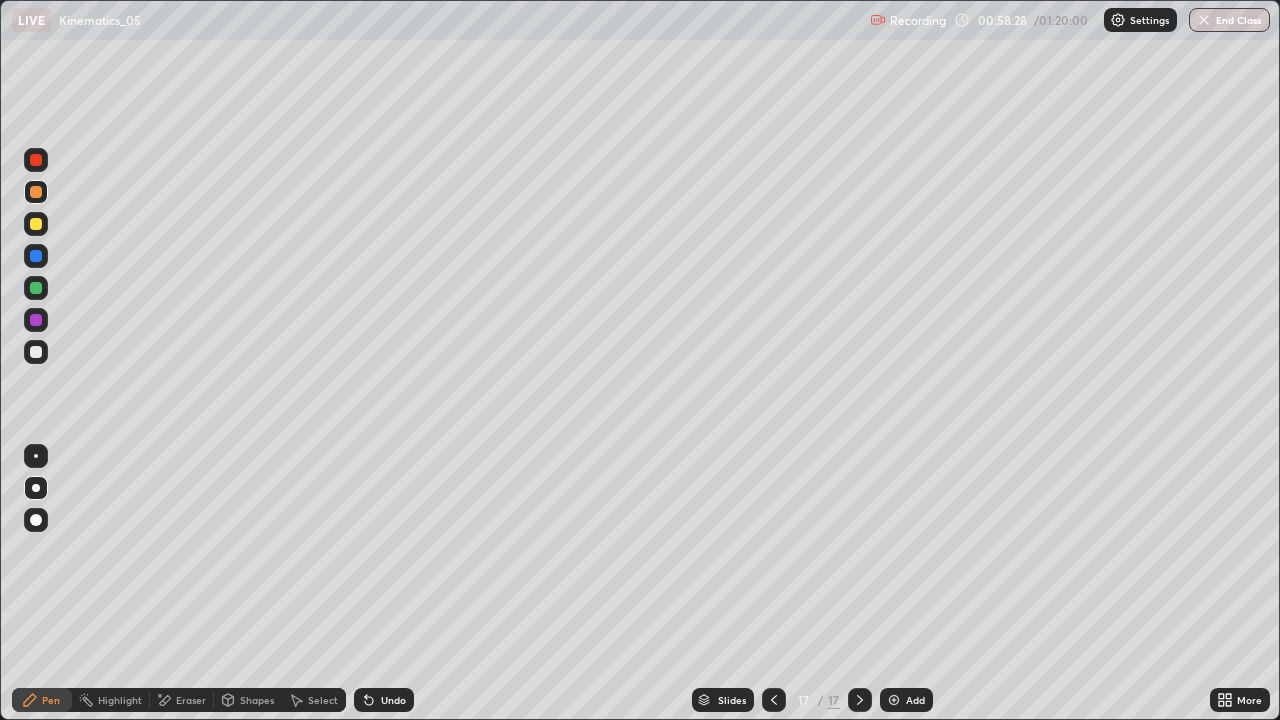 click at bounding box center (36, 352) 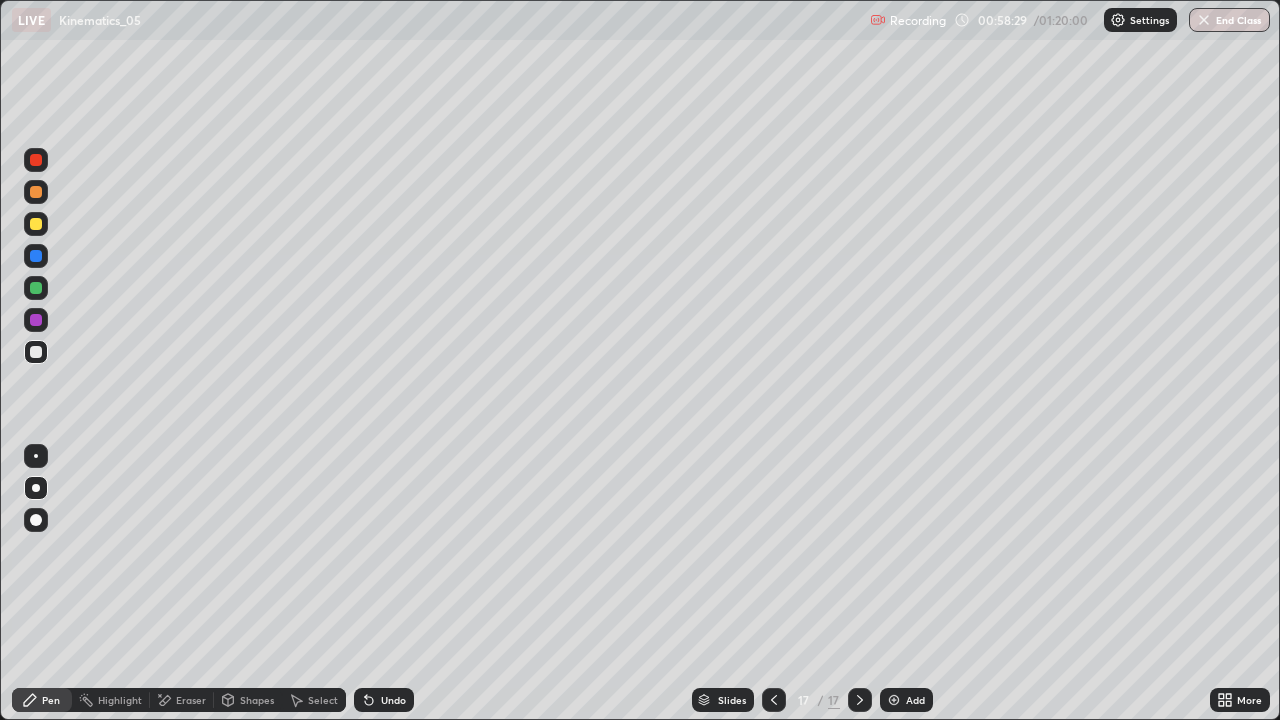 click on "Shapes" at bounding box center (257, 700) 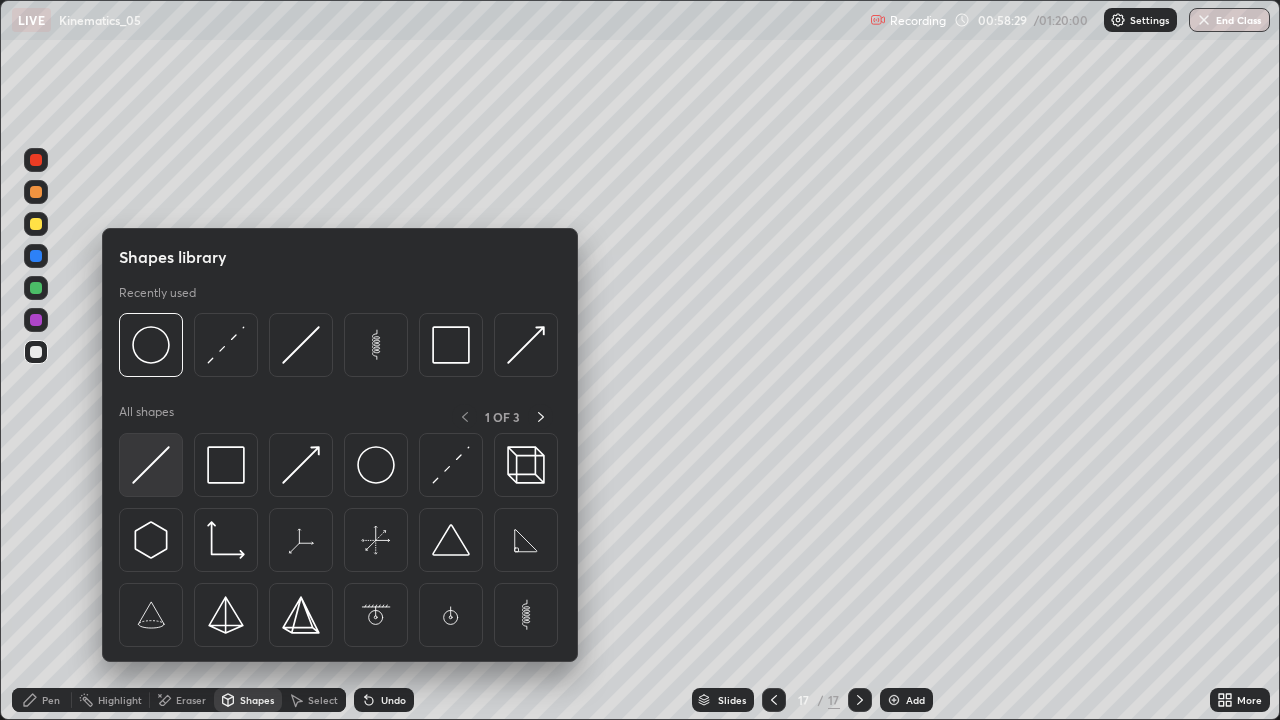 click at bounding box center (151, 465) 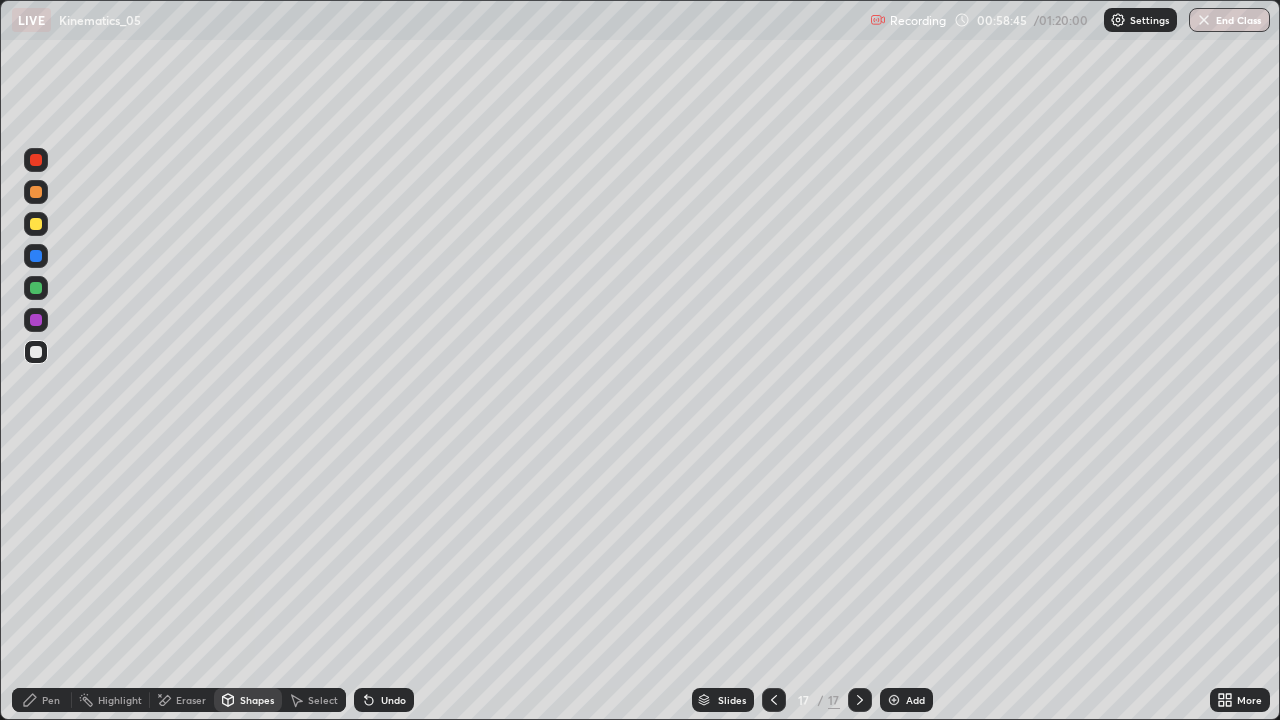 click at bounding box center [36, 288] 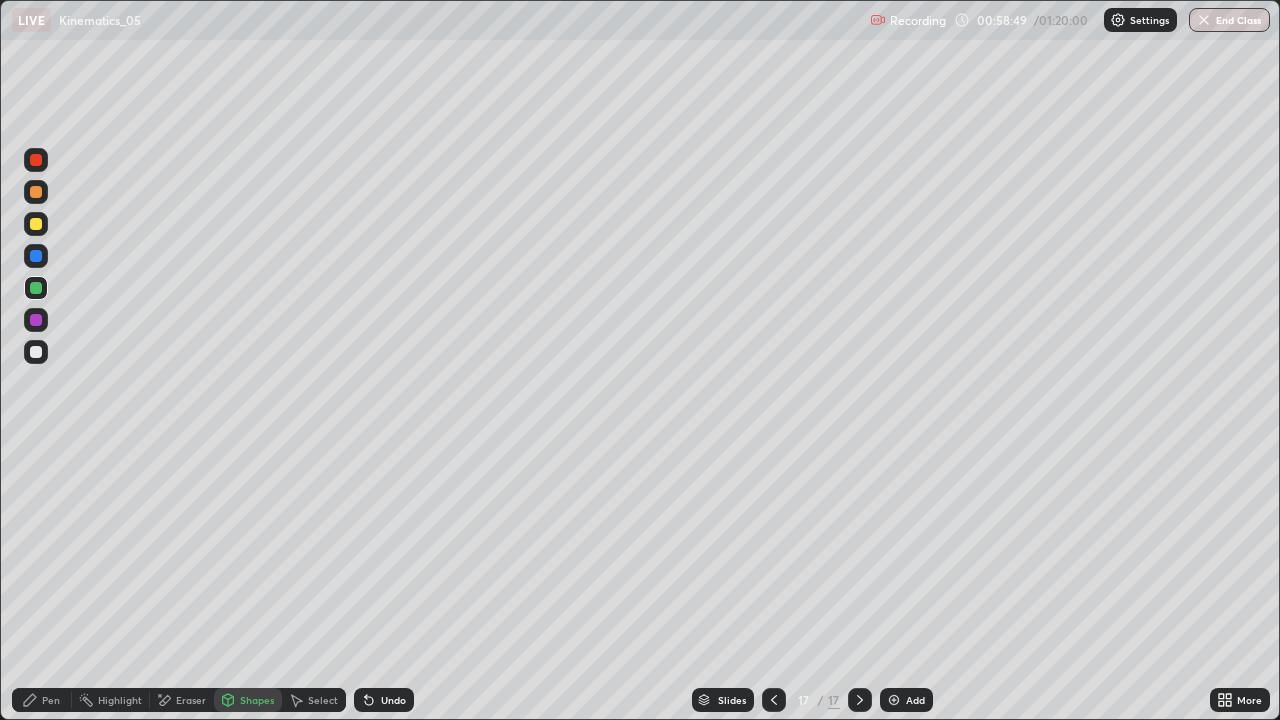 click on "Undo" at bounding box center [384, 700] 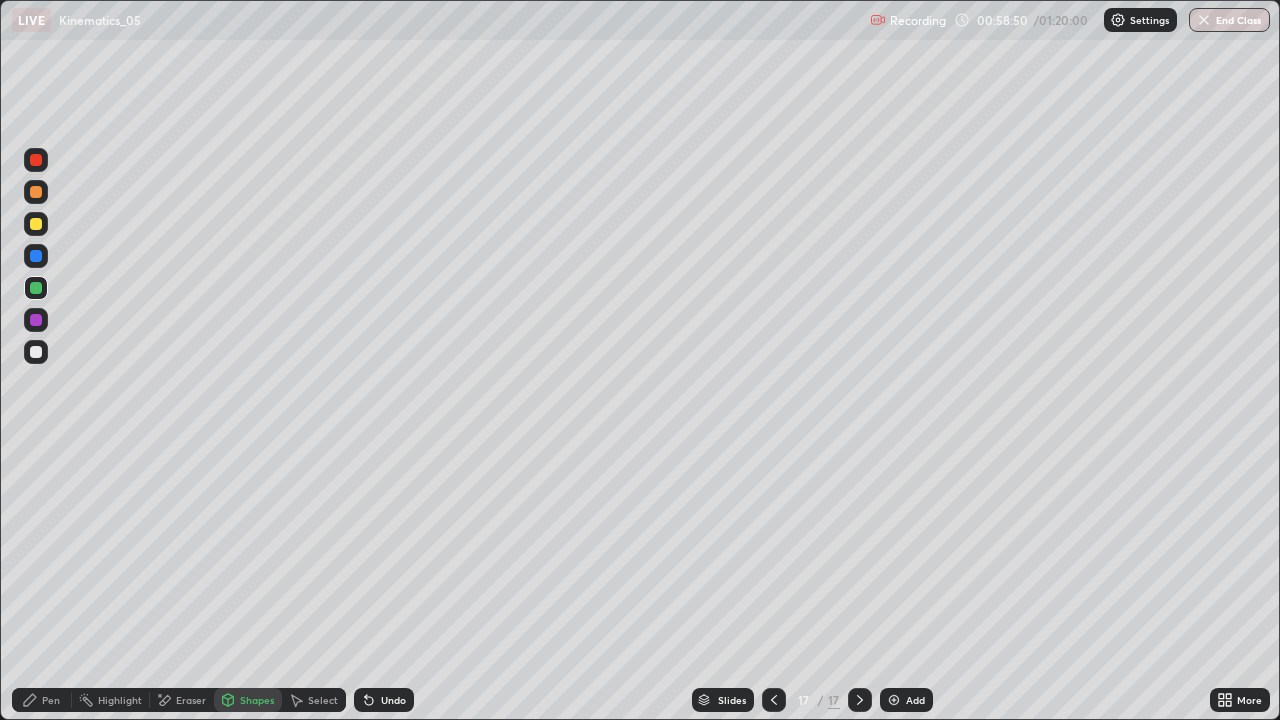 click on "Pen" at bounding box center (42, 700) 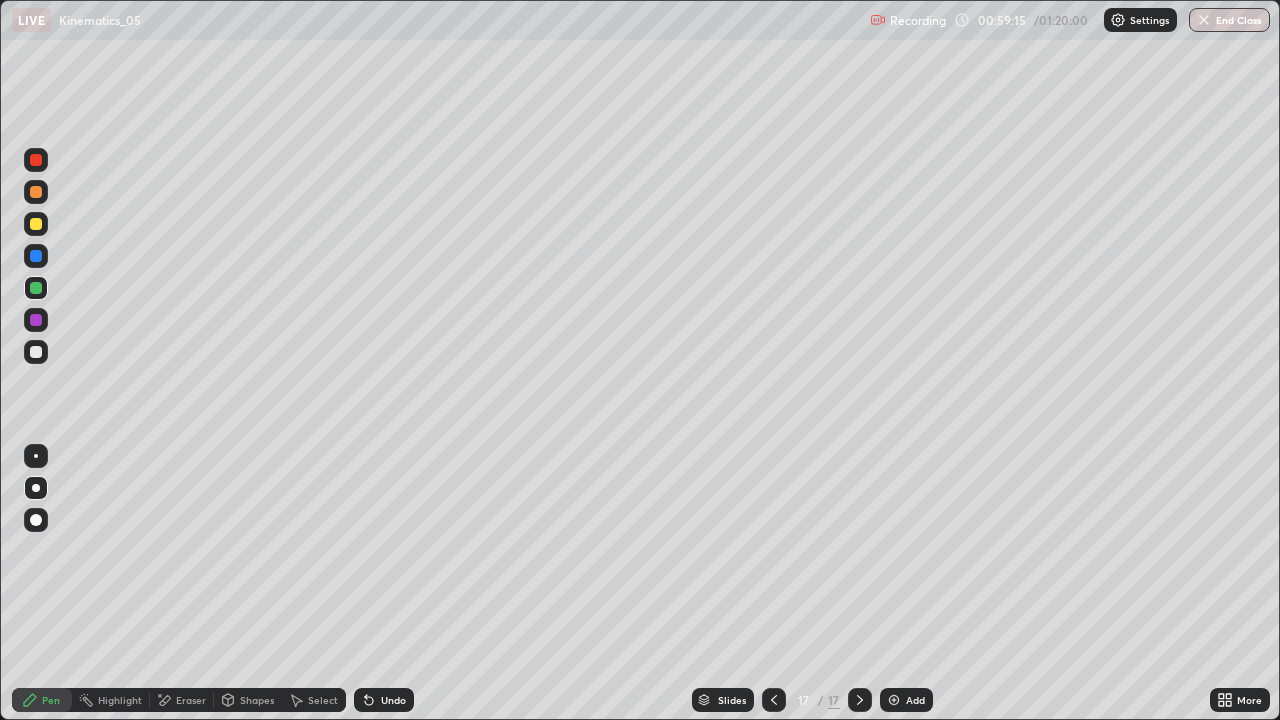 click on "Shapes" at bounding box center (257, 700) 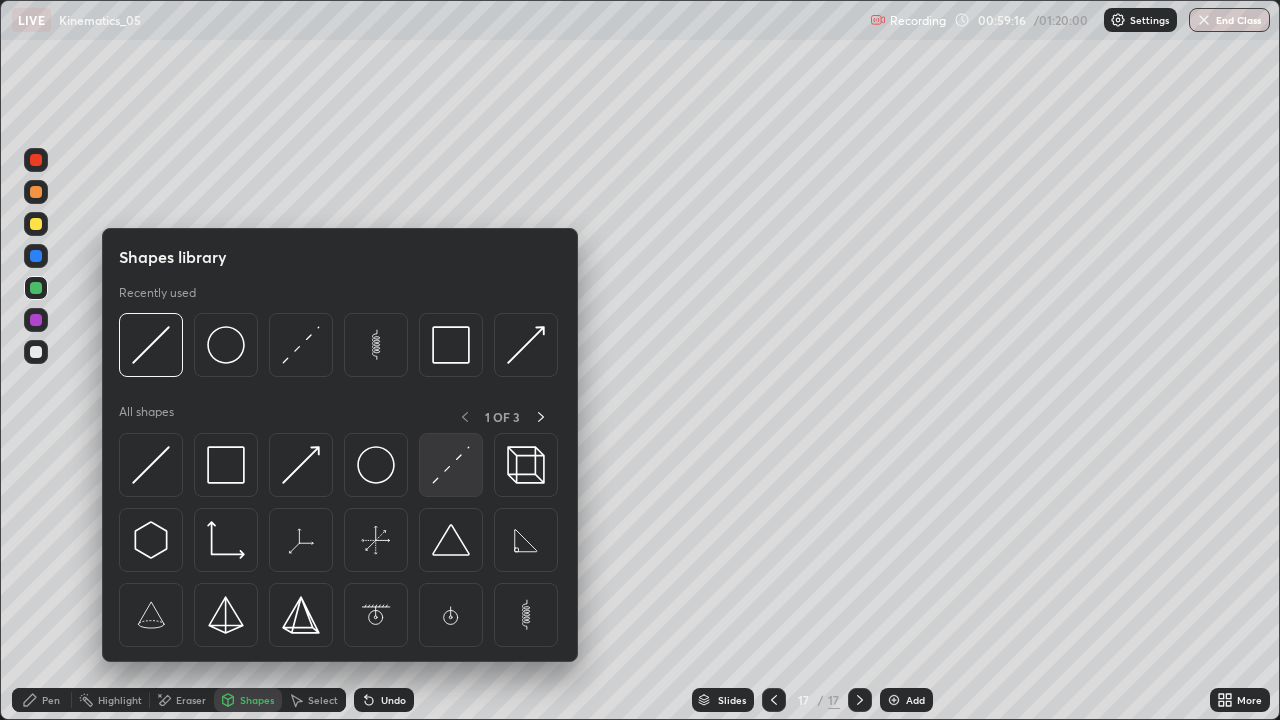 click at bounding box center (451, 465) 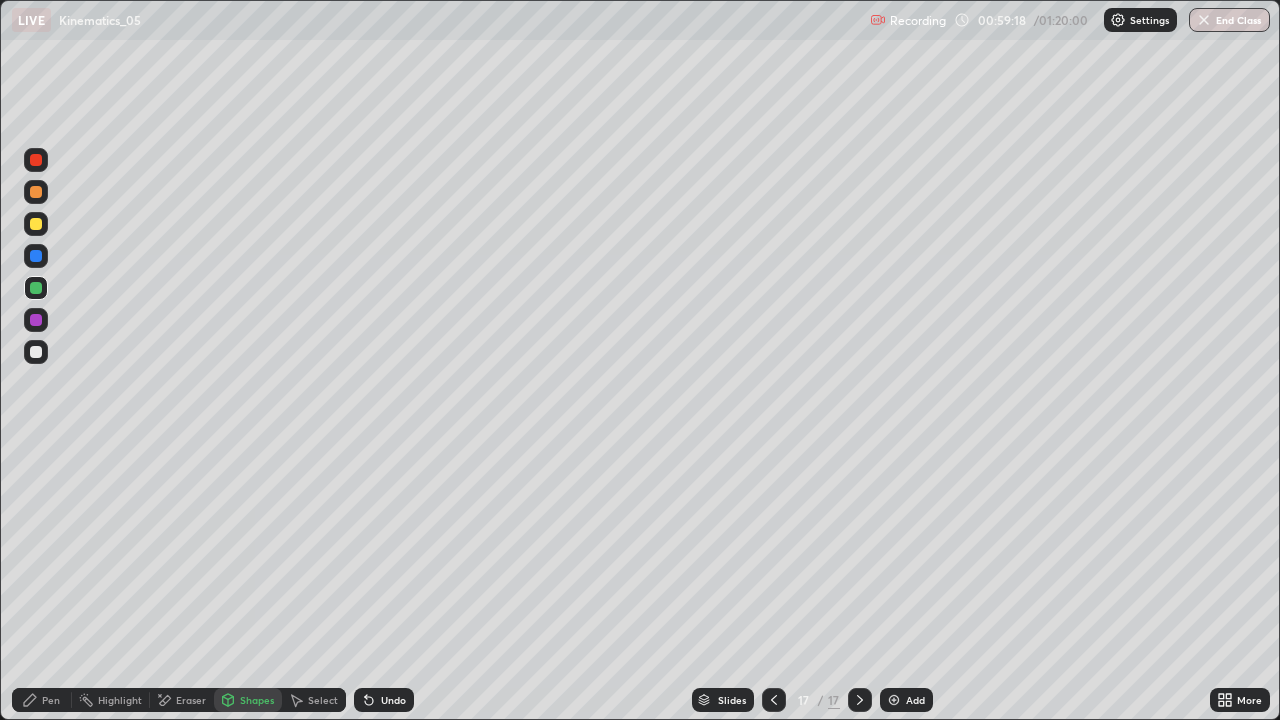 click on "Shapes" at bounding box center [257, 700] 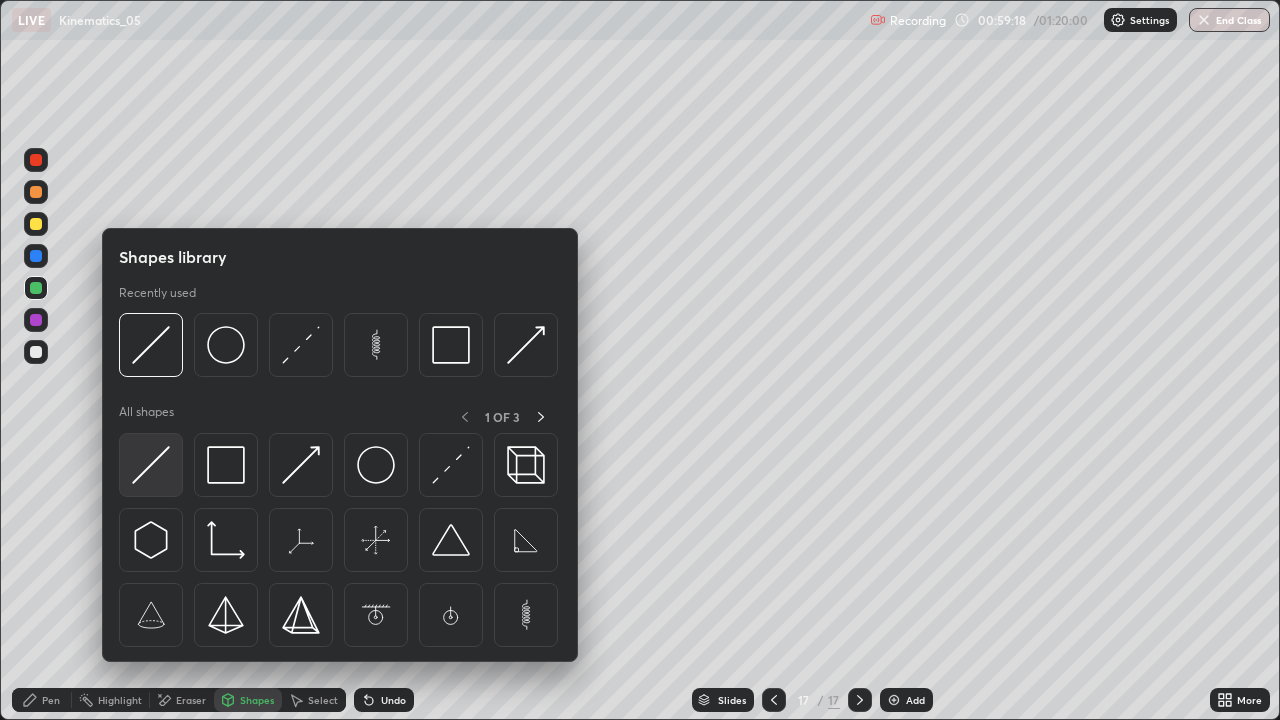 click at bounding box center (151, 465) 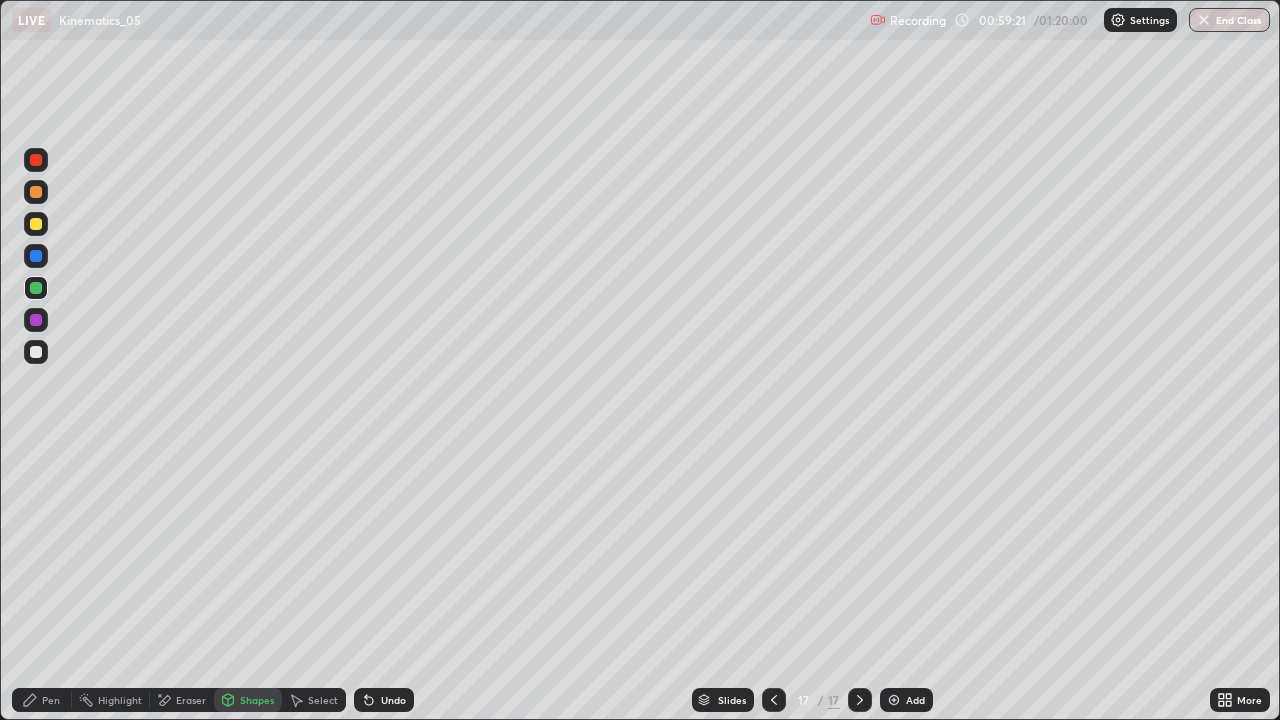 click on "Undo" at bounding box center [384, 700] 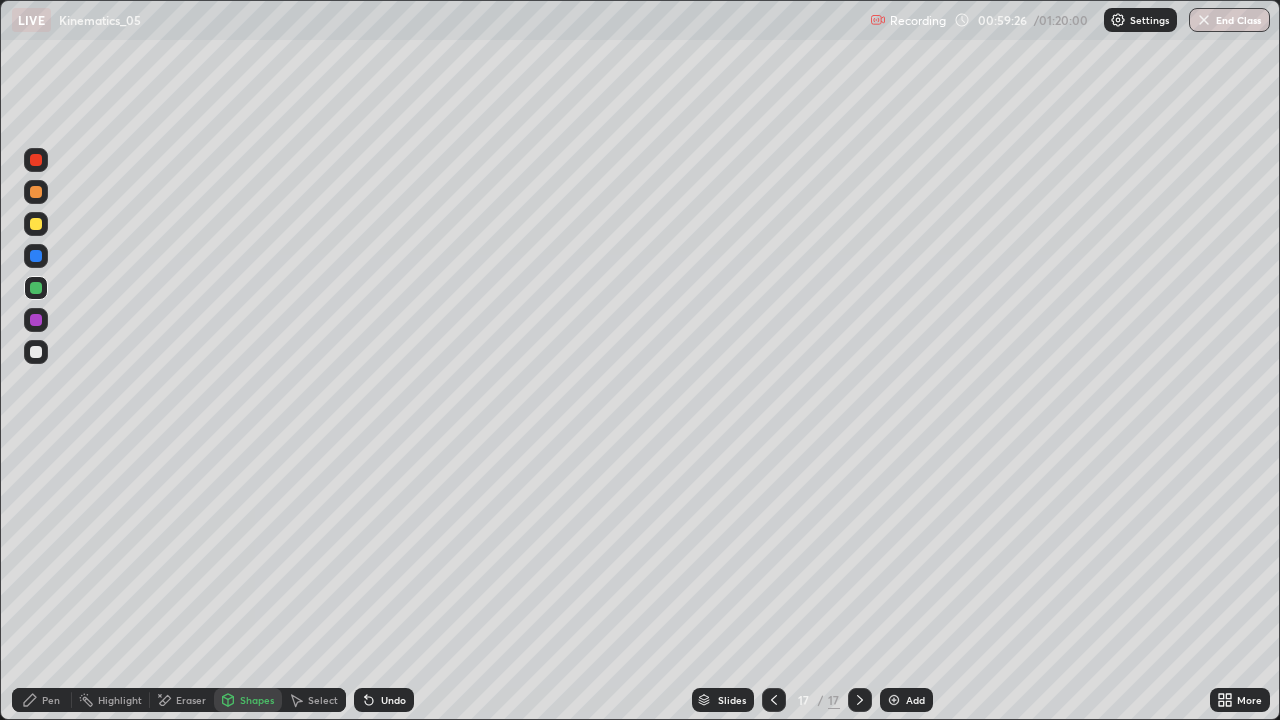 click on "Pen" at bounding box center [51, 700] 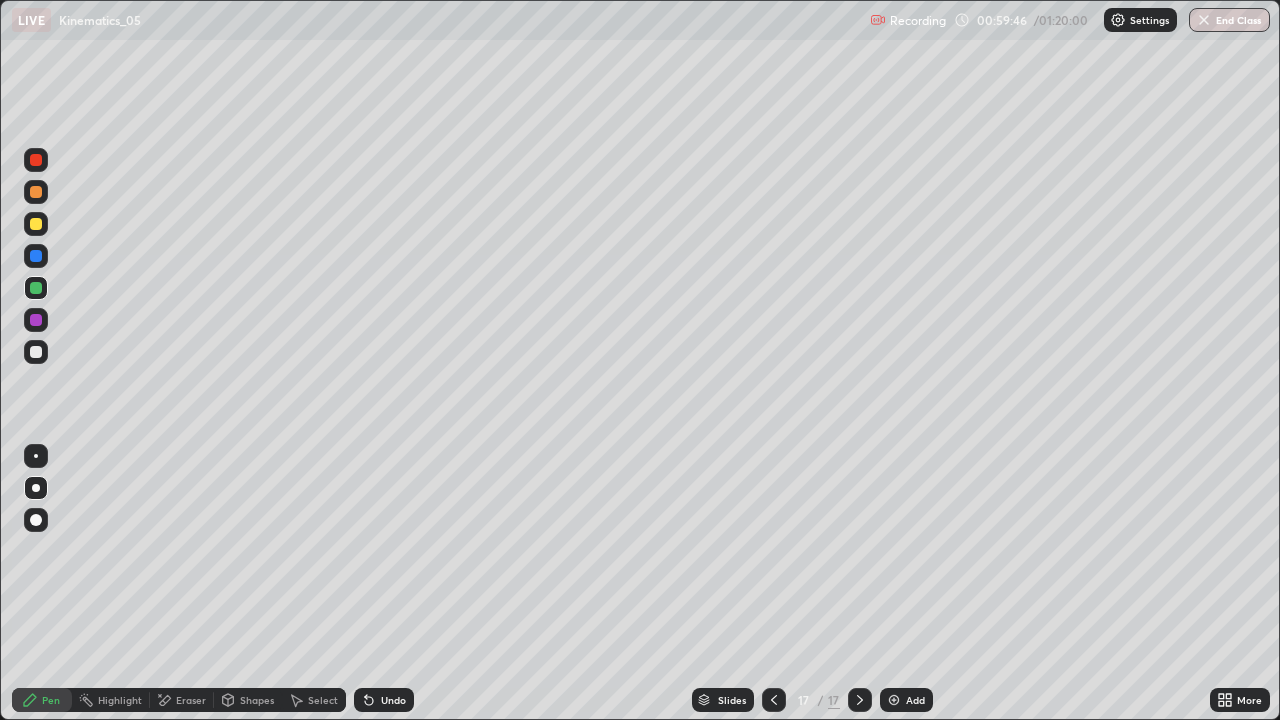 click 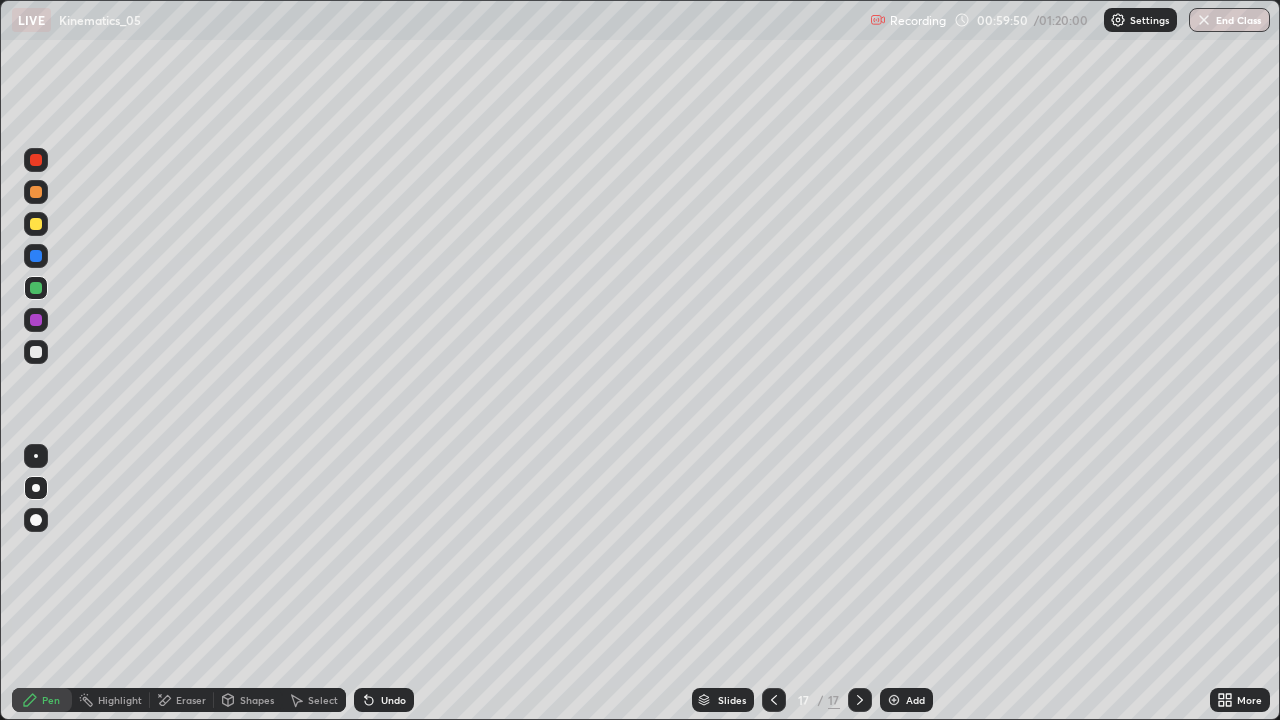 click on "Undo" at bounding box center [393, 700] 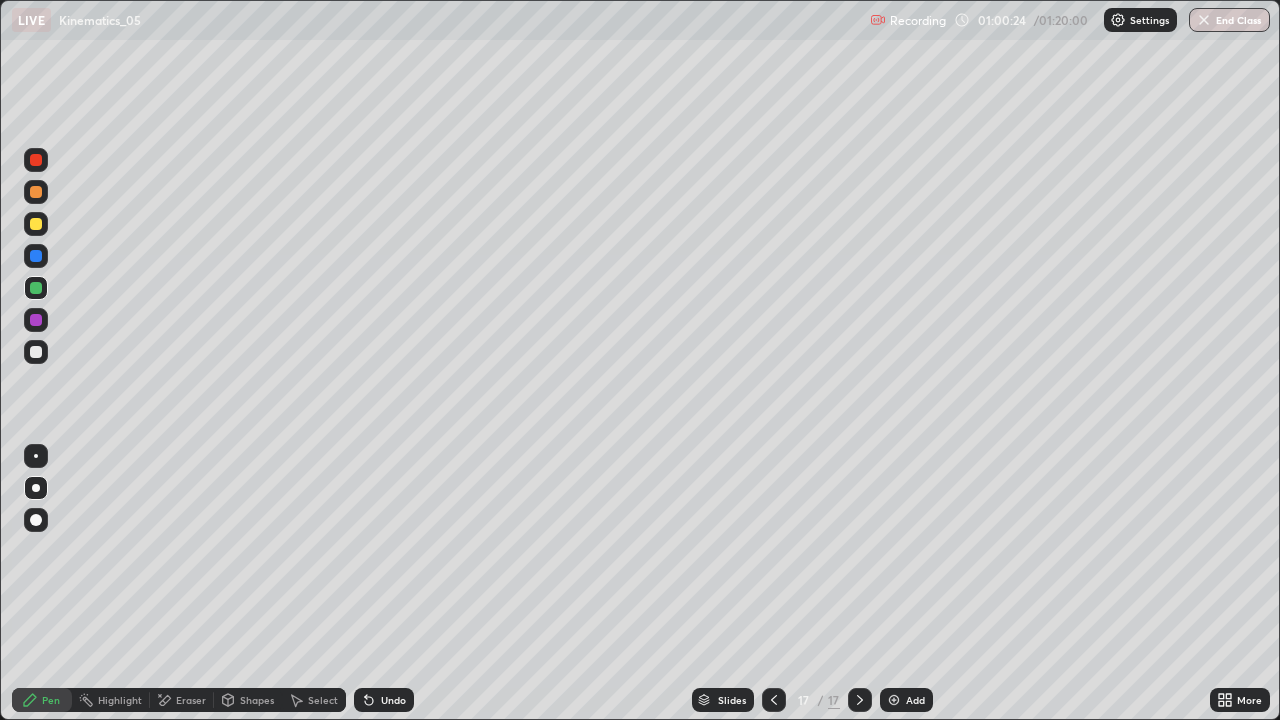 click 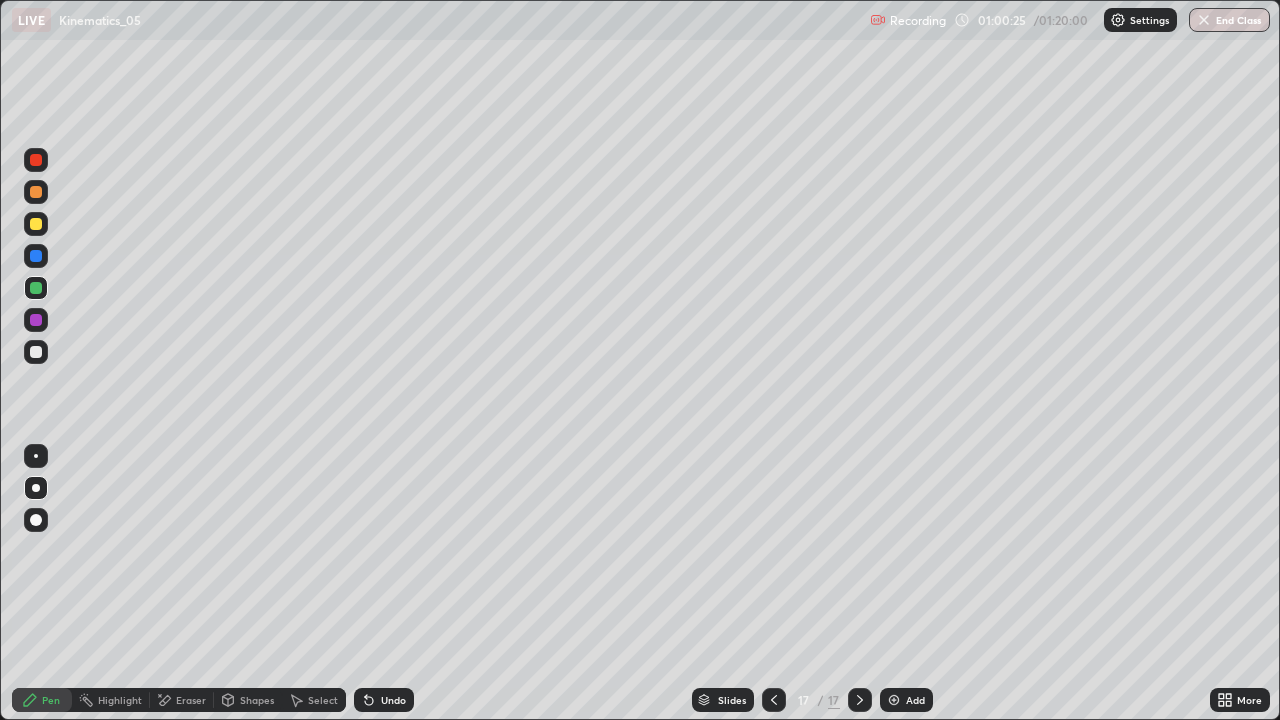 click on "Undo" at bounding box center (380, 700) 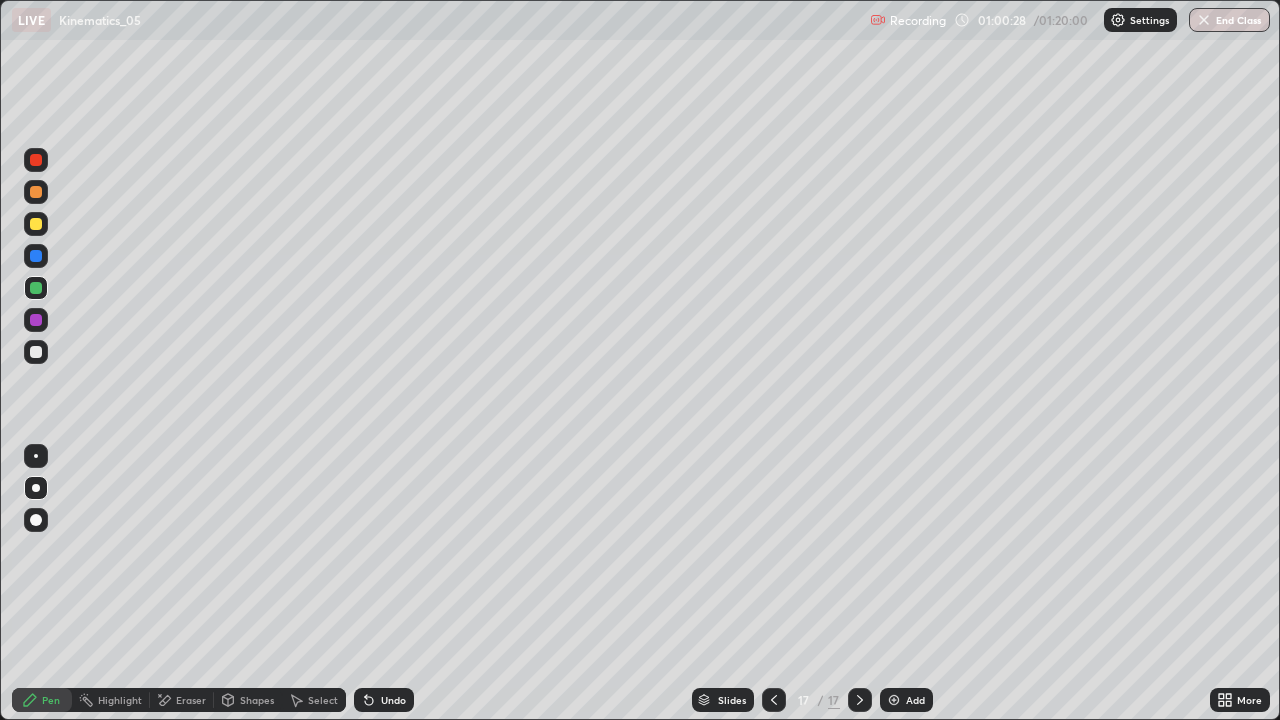 click 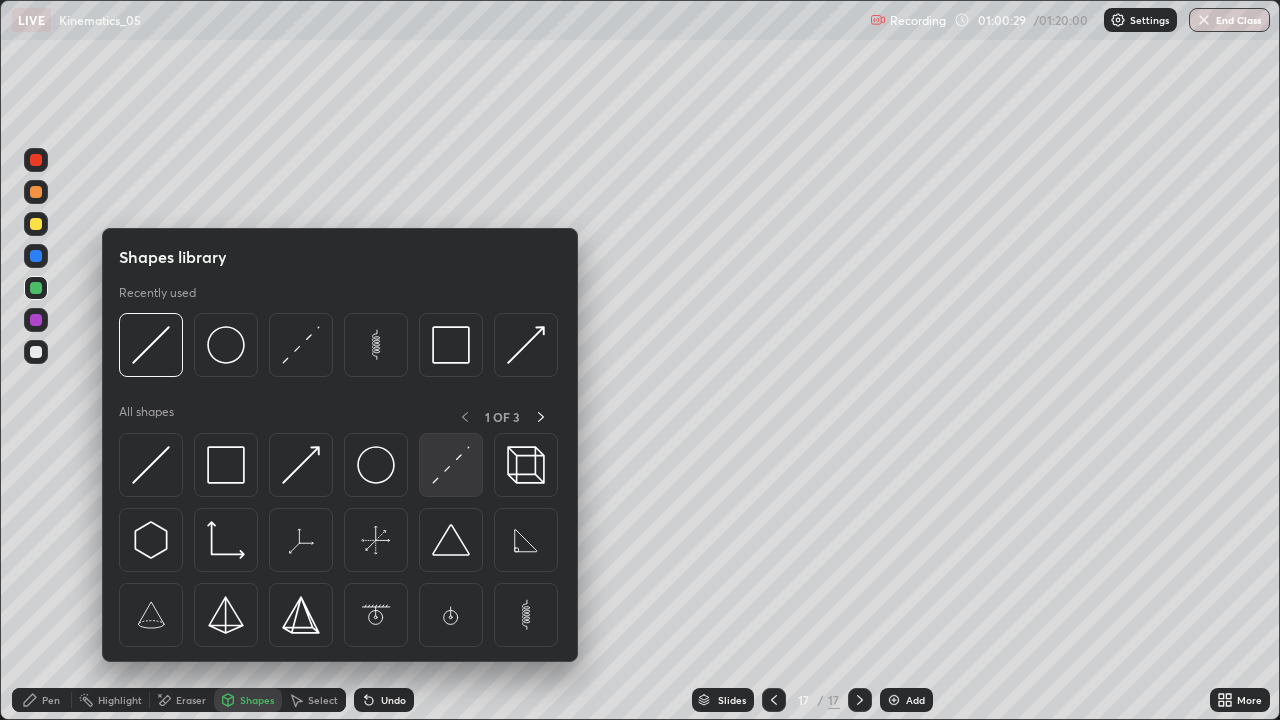 click at bounding box center (451, 465) 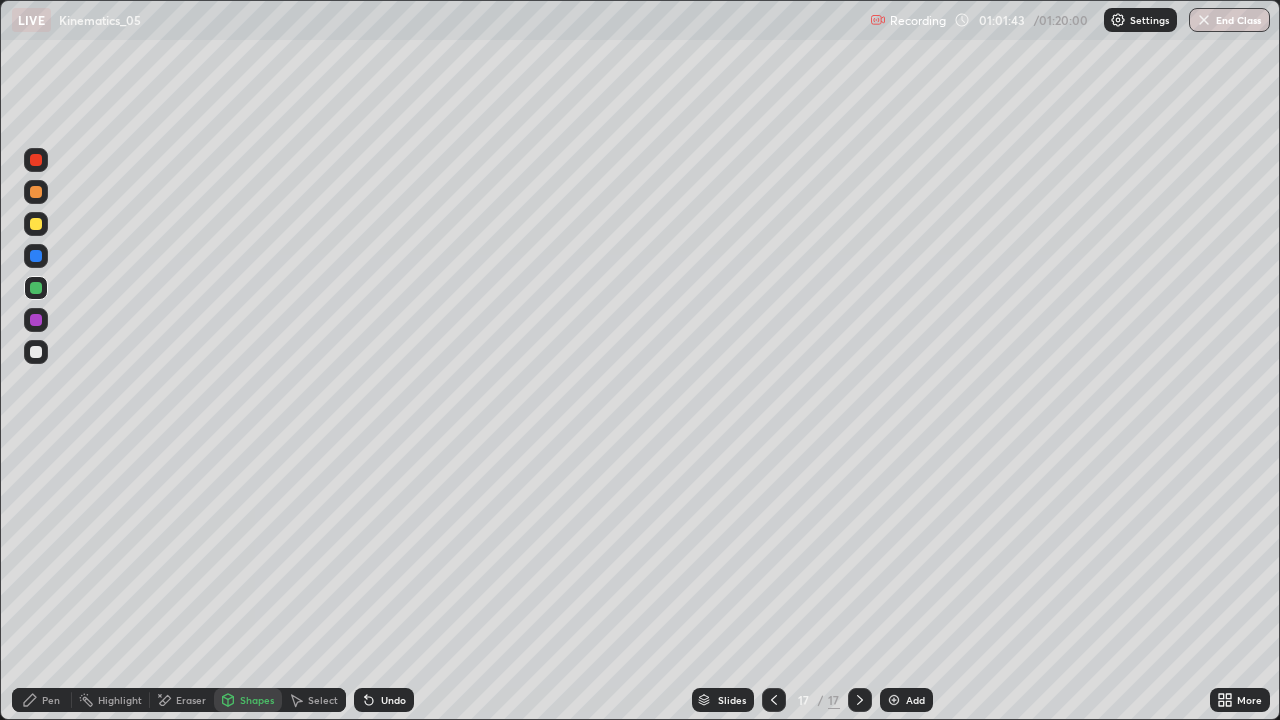 click on "Pen" at bounding box center (42, 700) 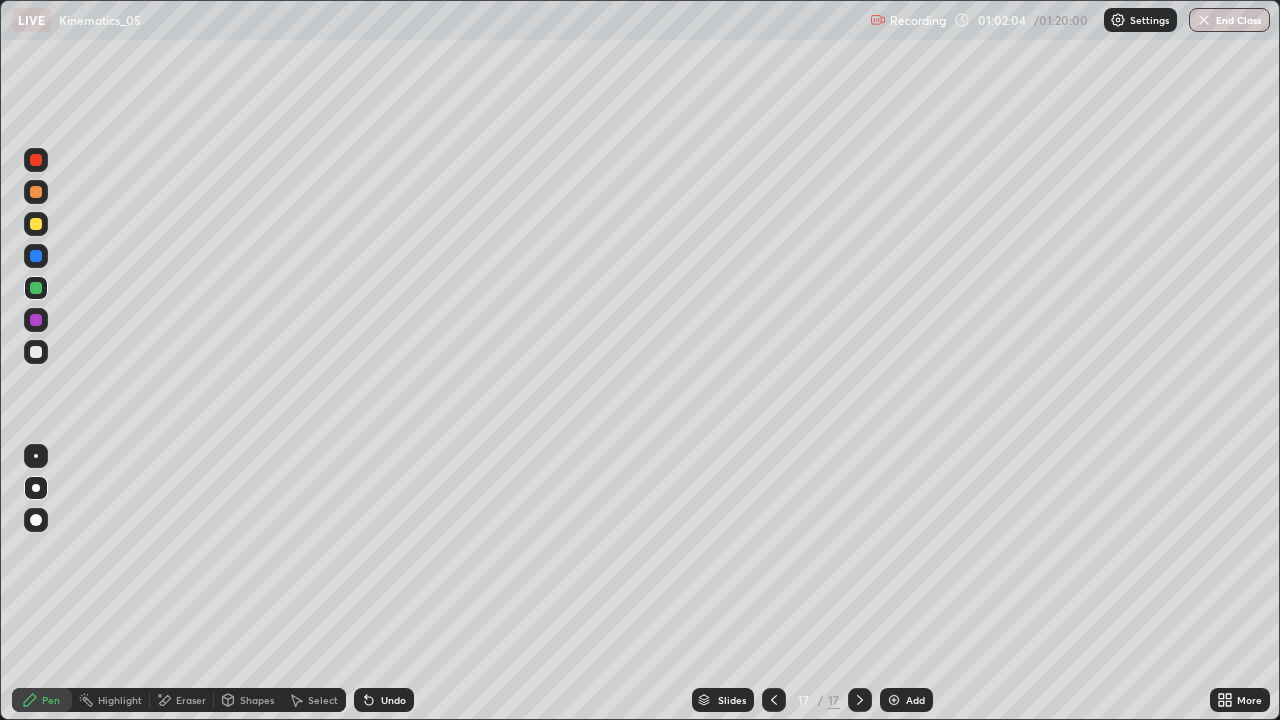 click on "Undo" at bounding box center (393, 700) 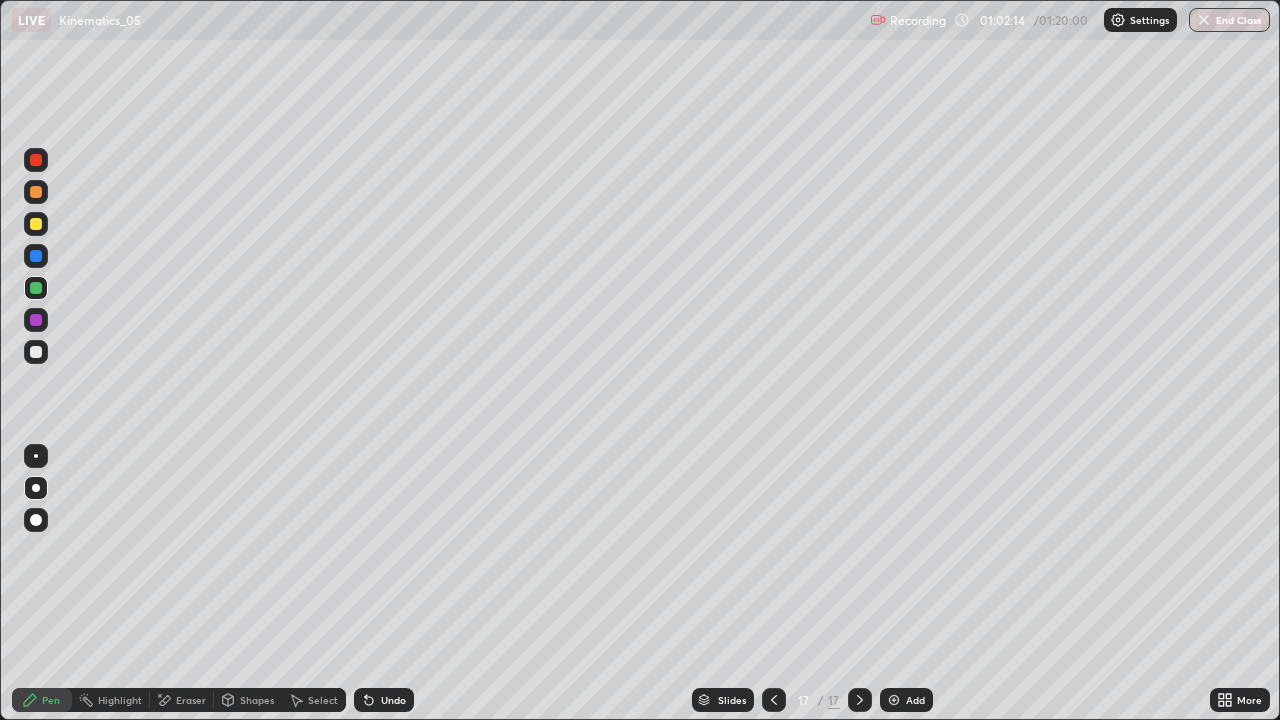 click at bounding box center [36, 224] 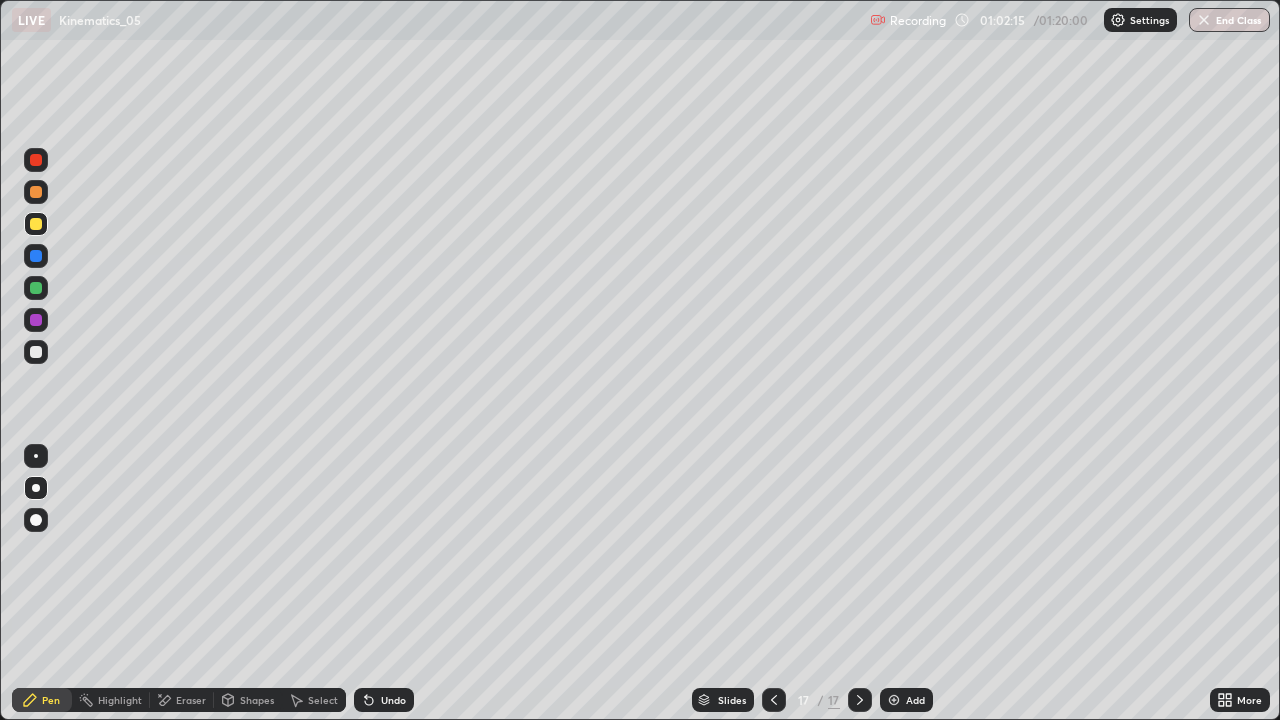 click on "More" at bounding box center [1249, 700] 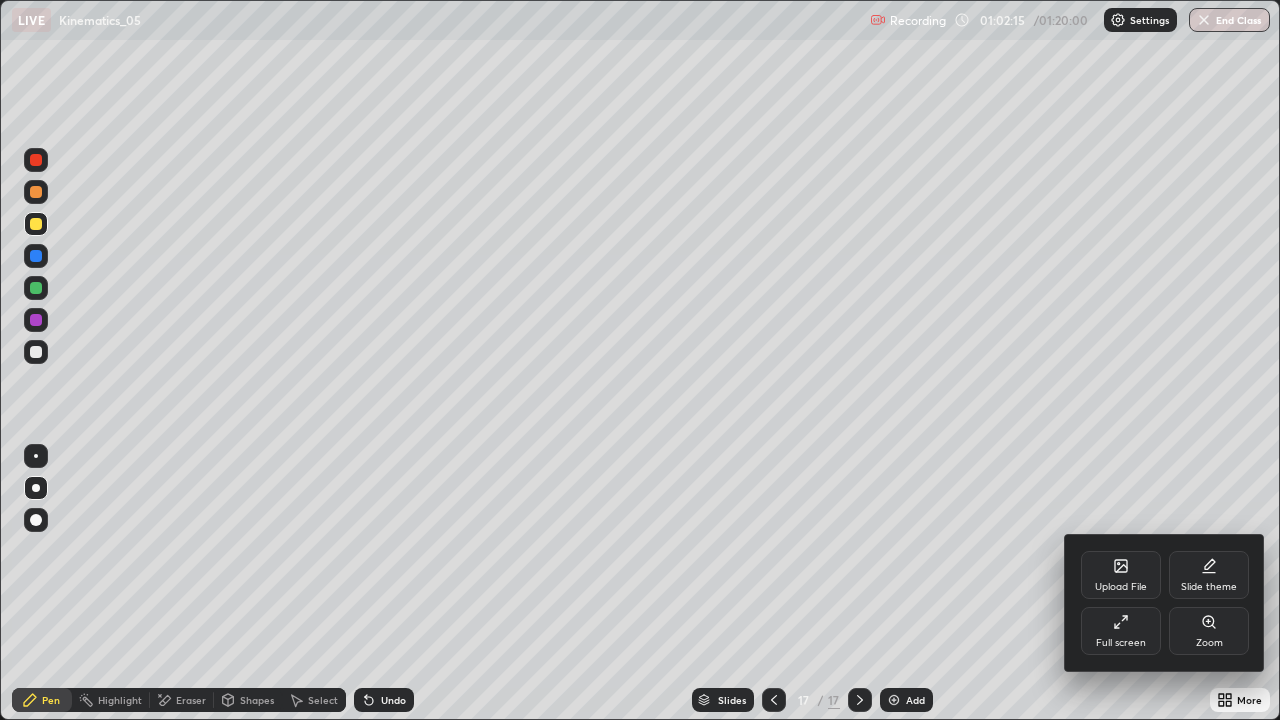 click on "Zoom" at bounding box center (1209, 643) 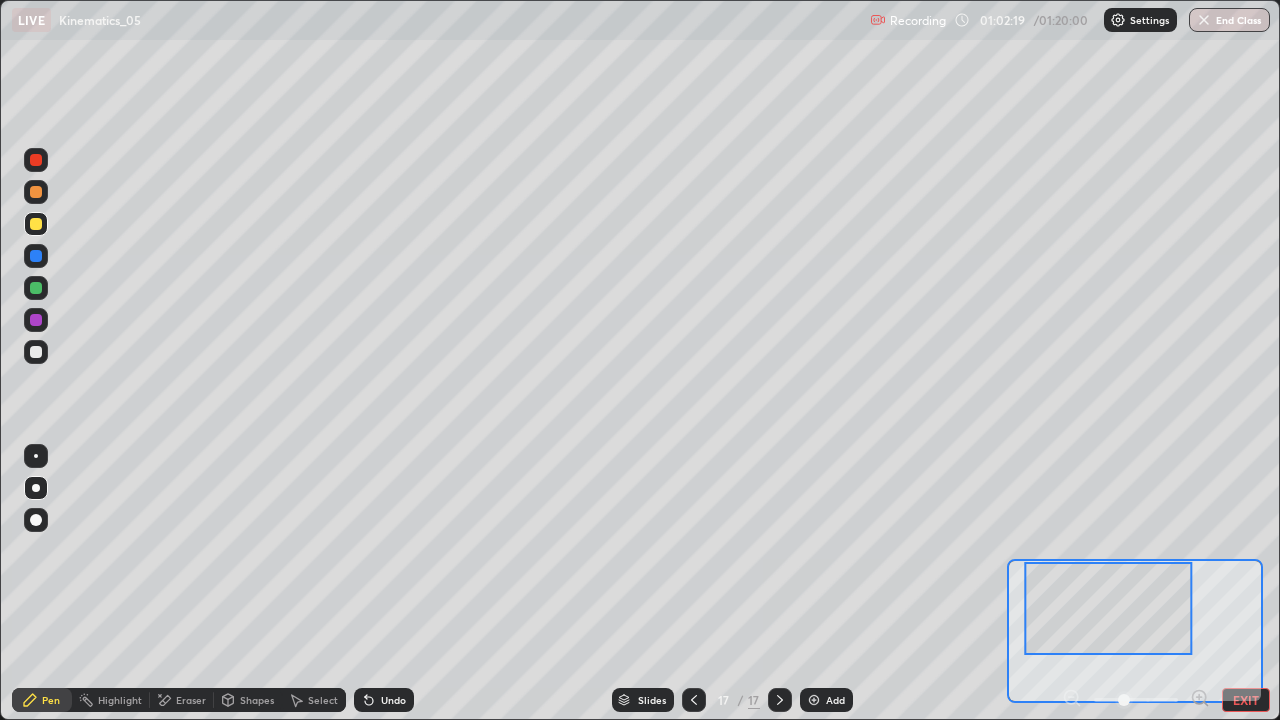 click at bounding box center (36, 456) 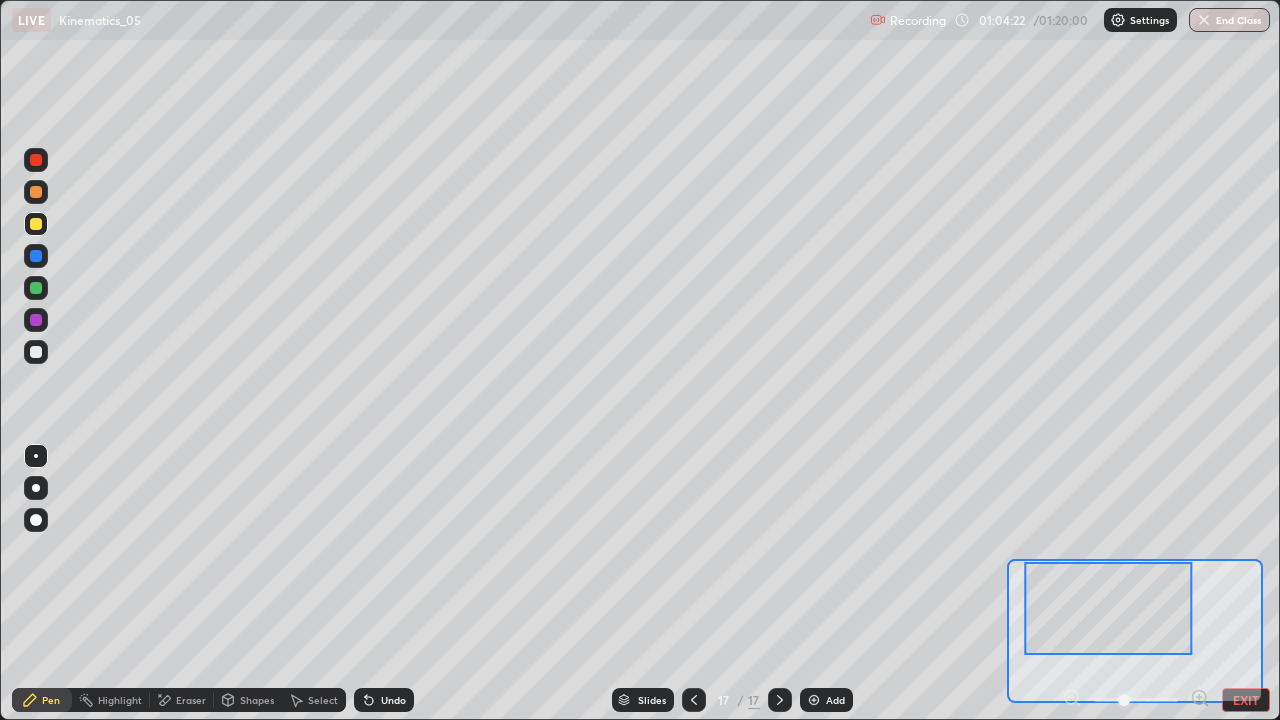 click on "EXIT" at bounding box center [1246, 700] 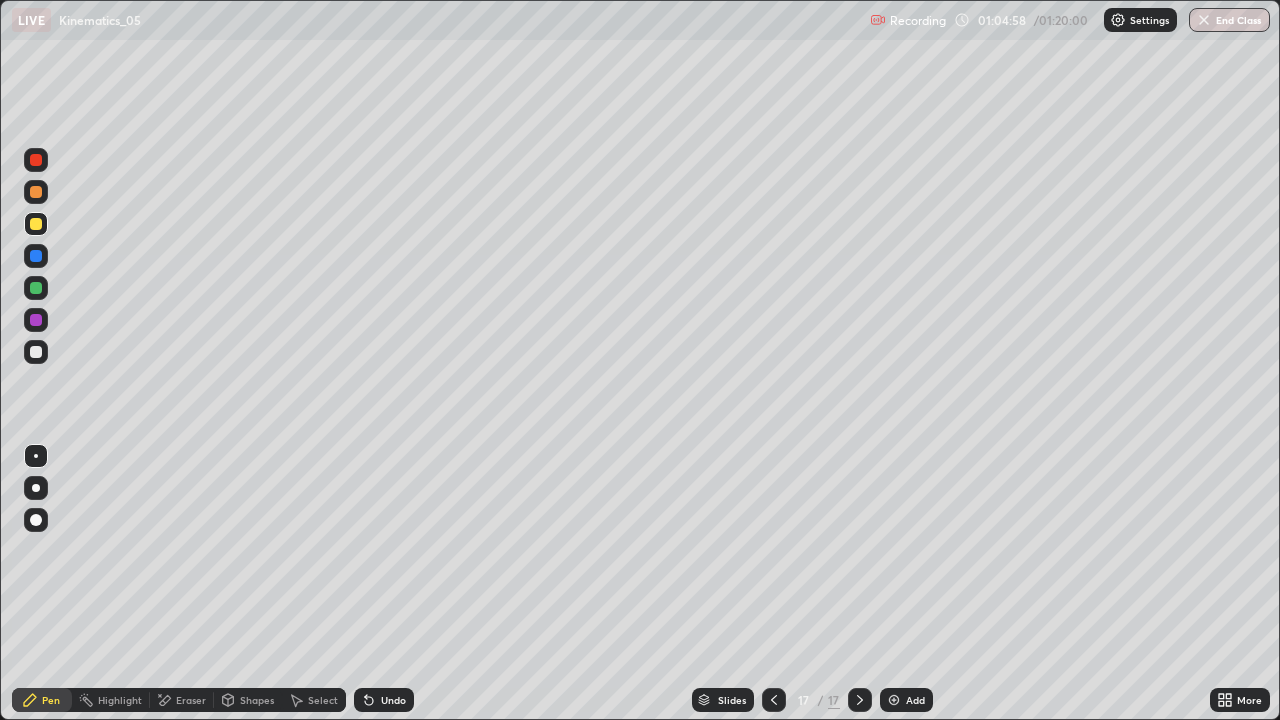 click on "Select" at bounding box center (314, 700) 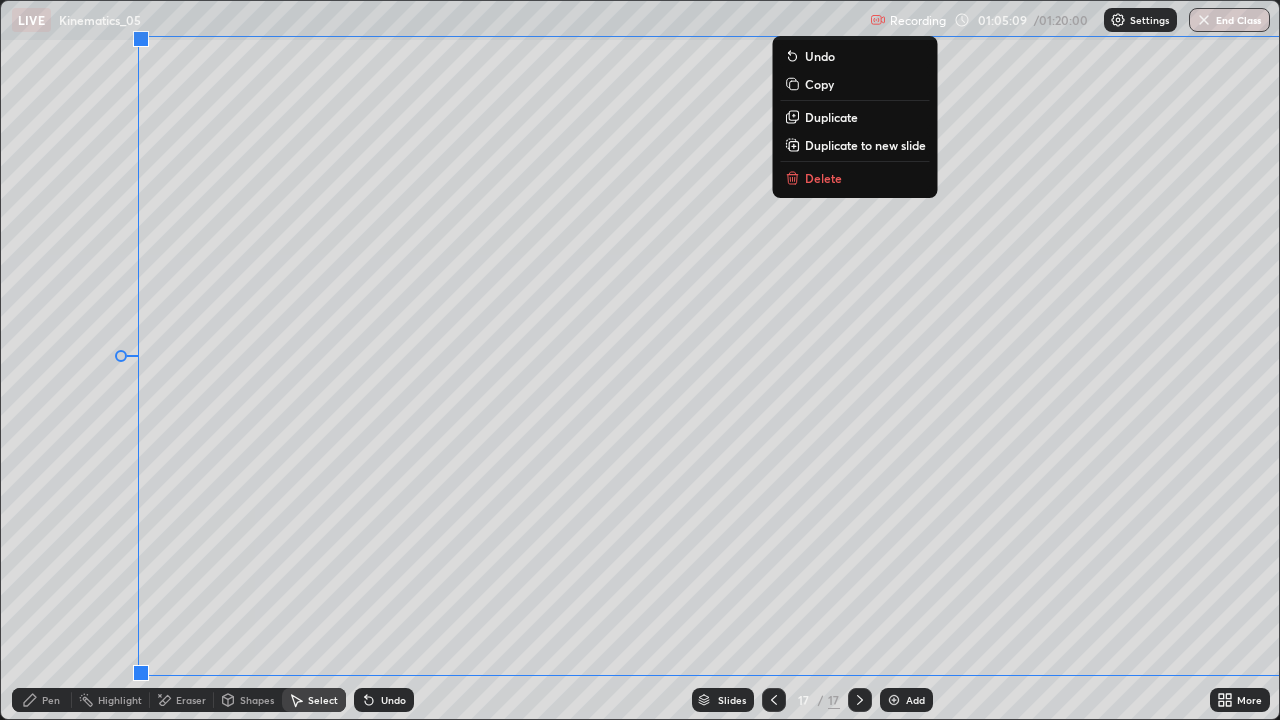 click on "0 ° Undo Copy Duplicate Duplicate to new slide Delete" at bounding box center (640, 360) 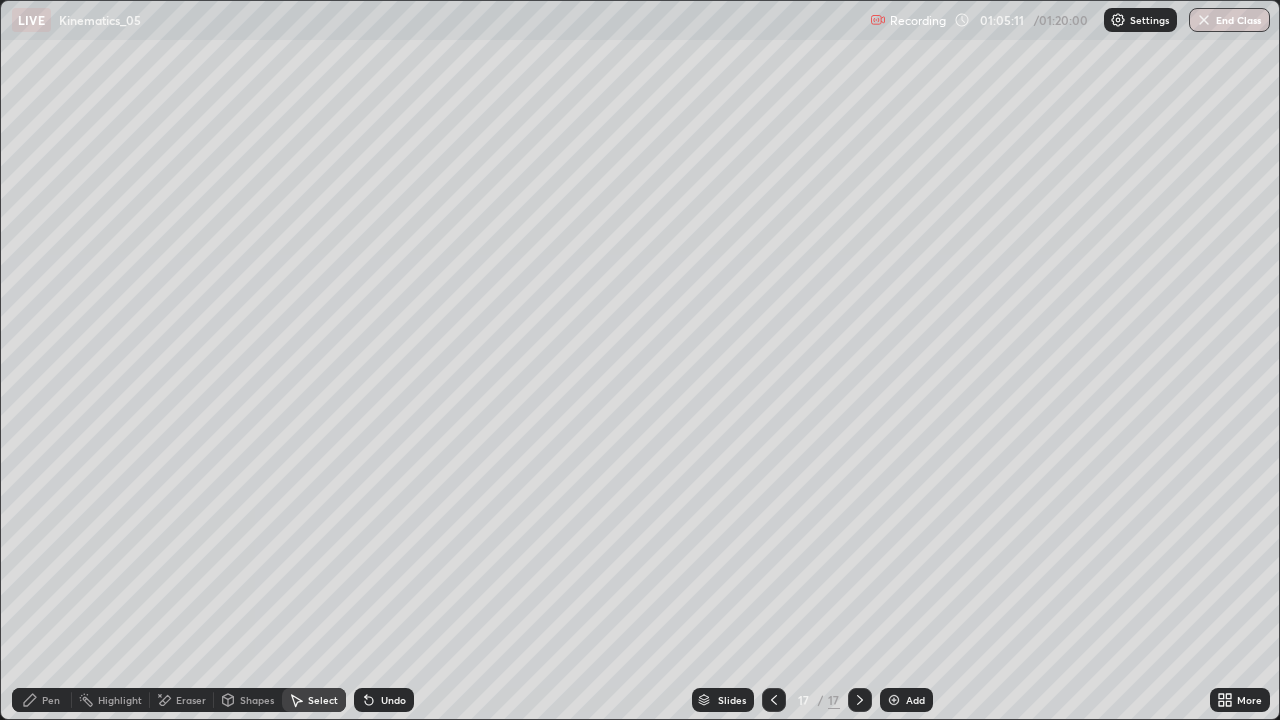 click on "Pen" at bounding box center (51, 700) 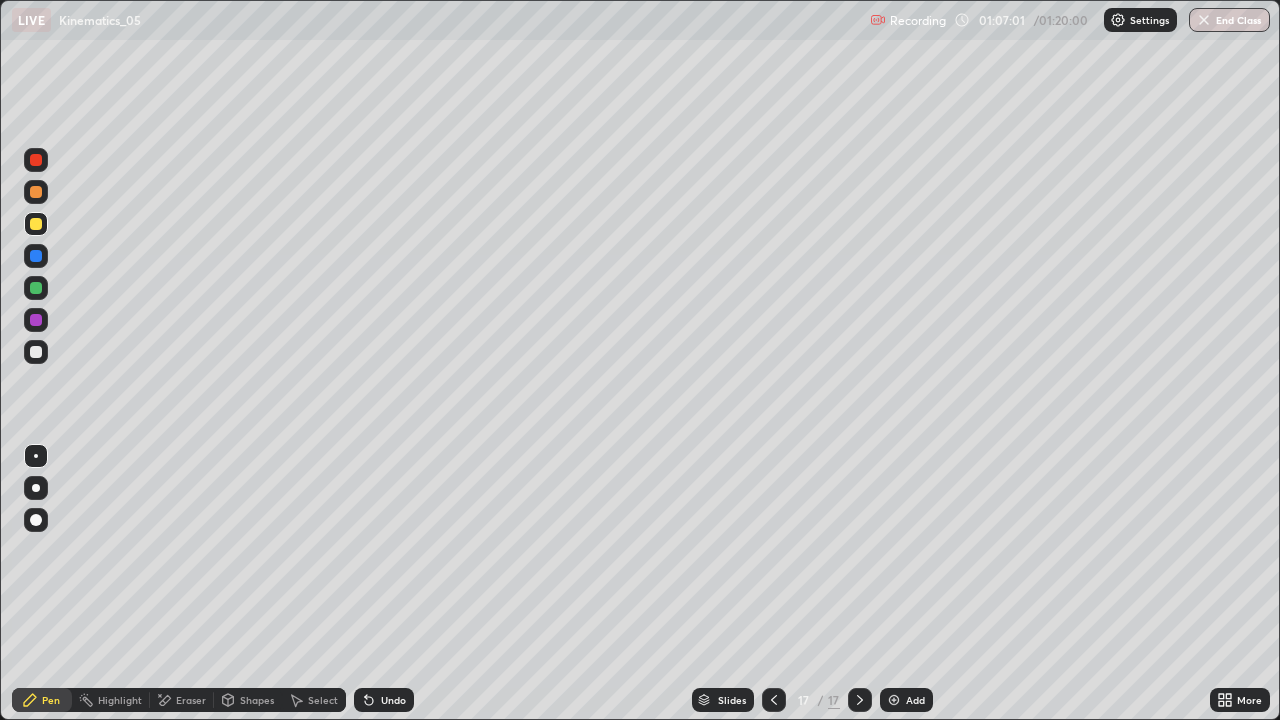 click on "Undo" at bounding box center (380, 700) 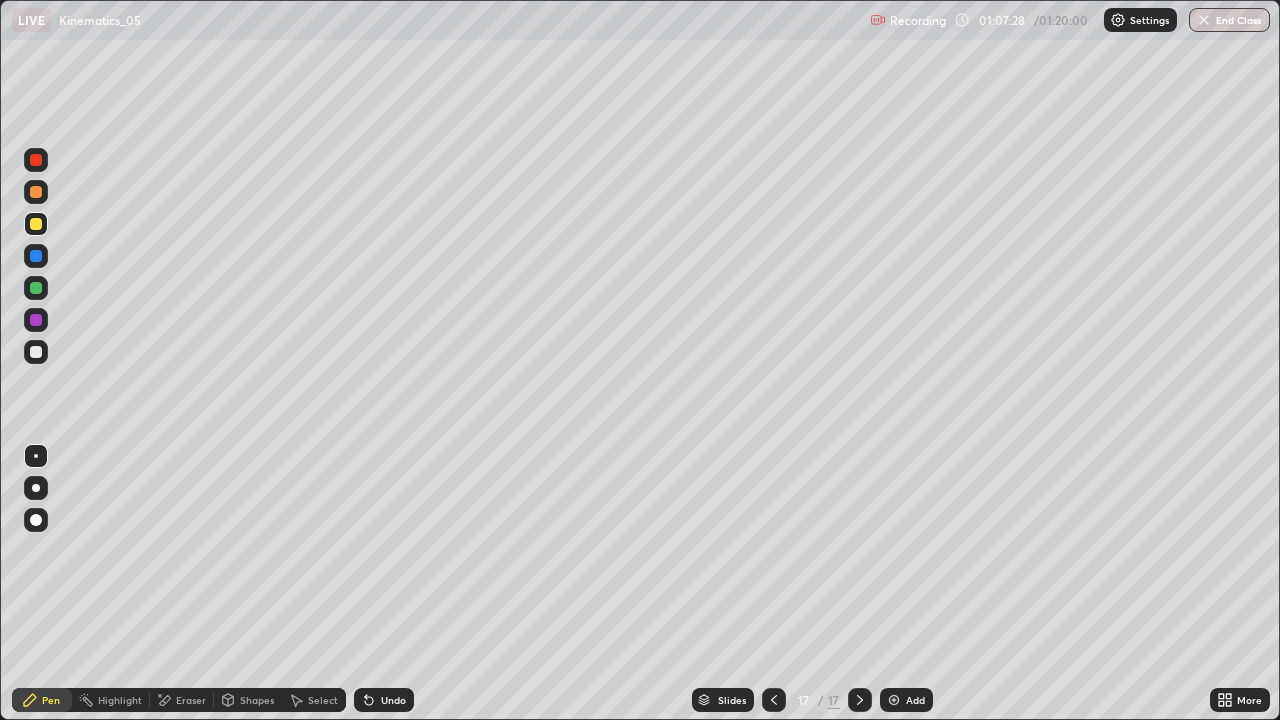 click on "Eraser" at bounding box center [182, 700] 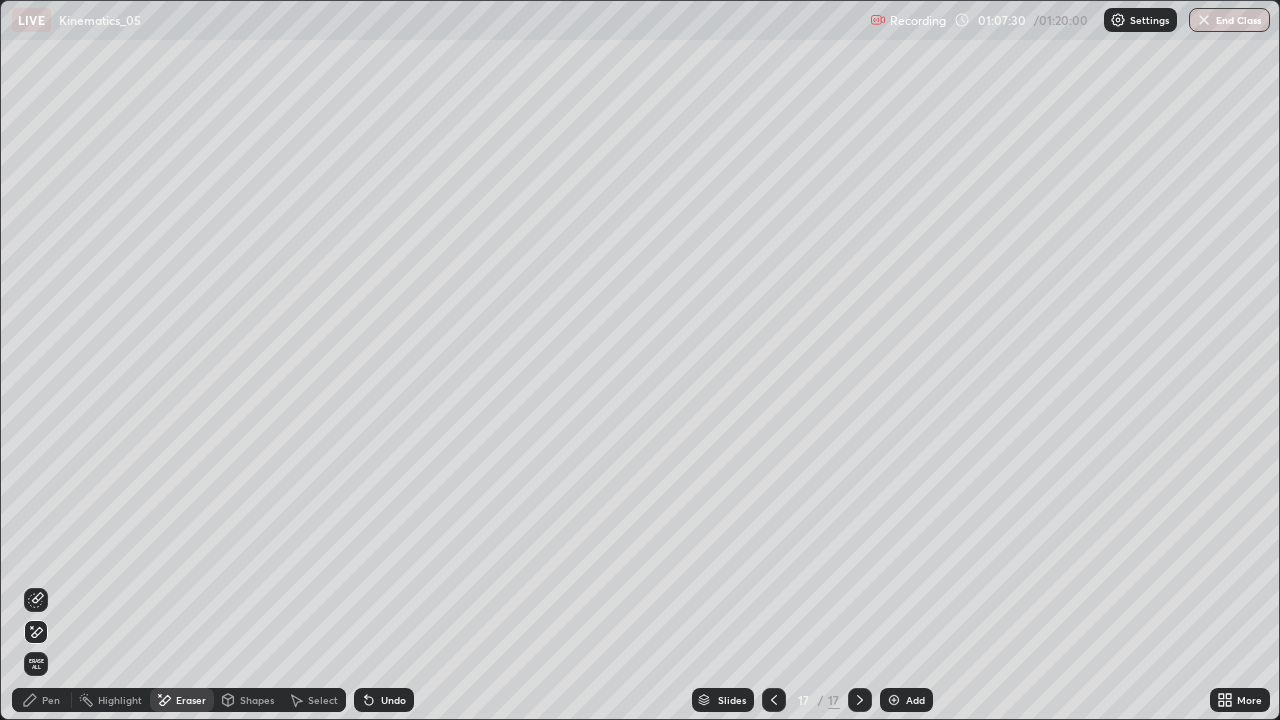 click on "Undo" at bounding box center (384, 700) 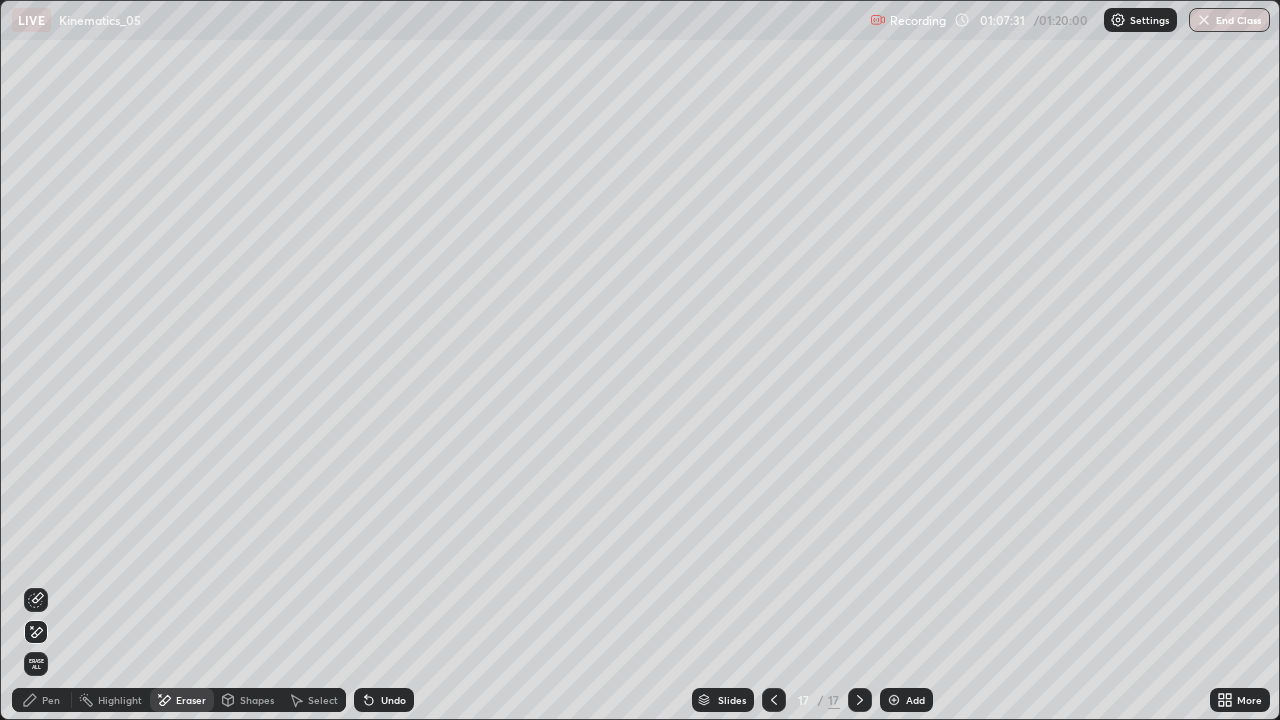 click on "Undo" at bounding box center [384, 700] 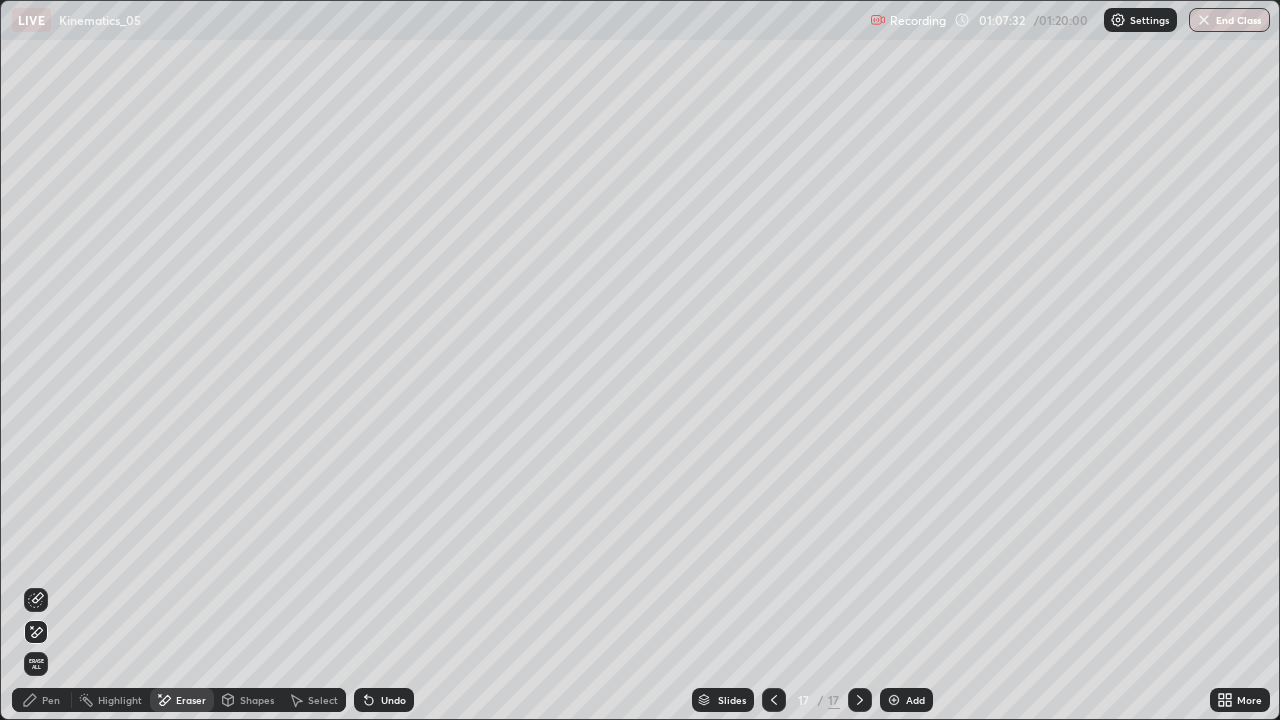 click on "Undo" at bounding box center (384, 700) 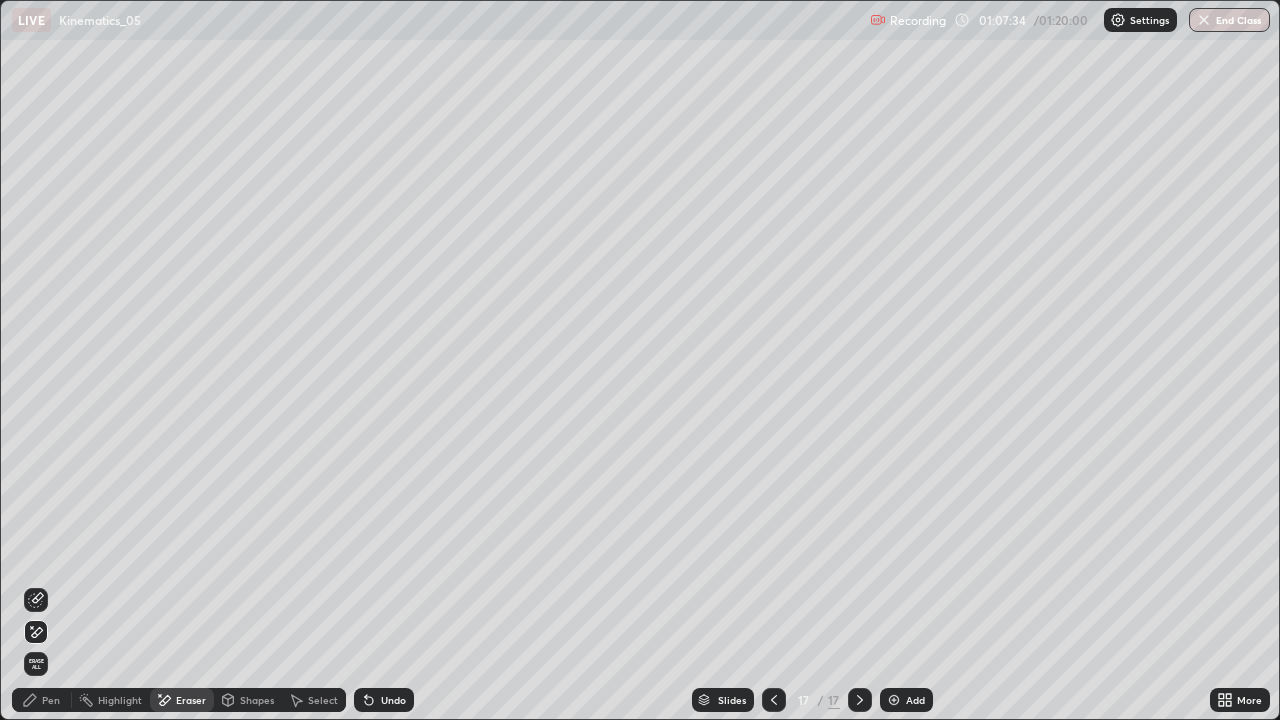 click on "Pen" at bounding box center (42, 700) 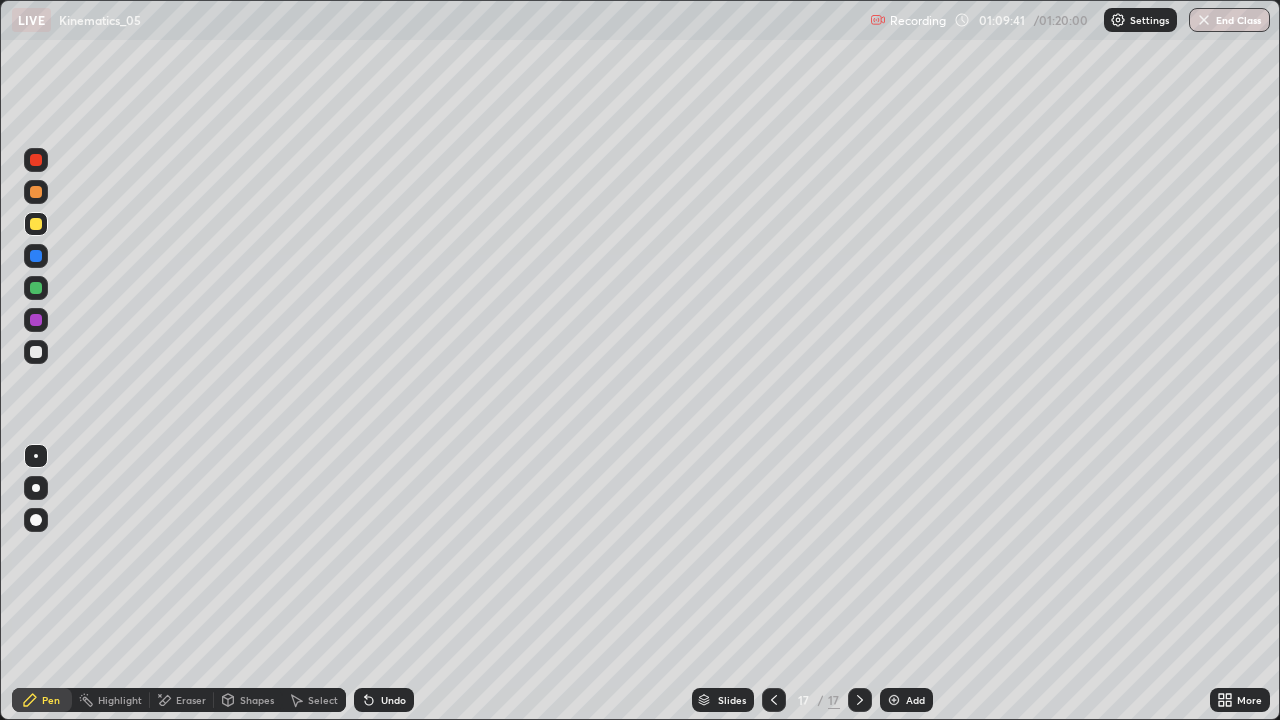 click 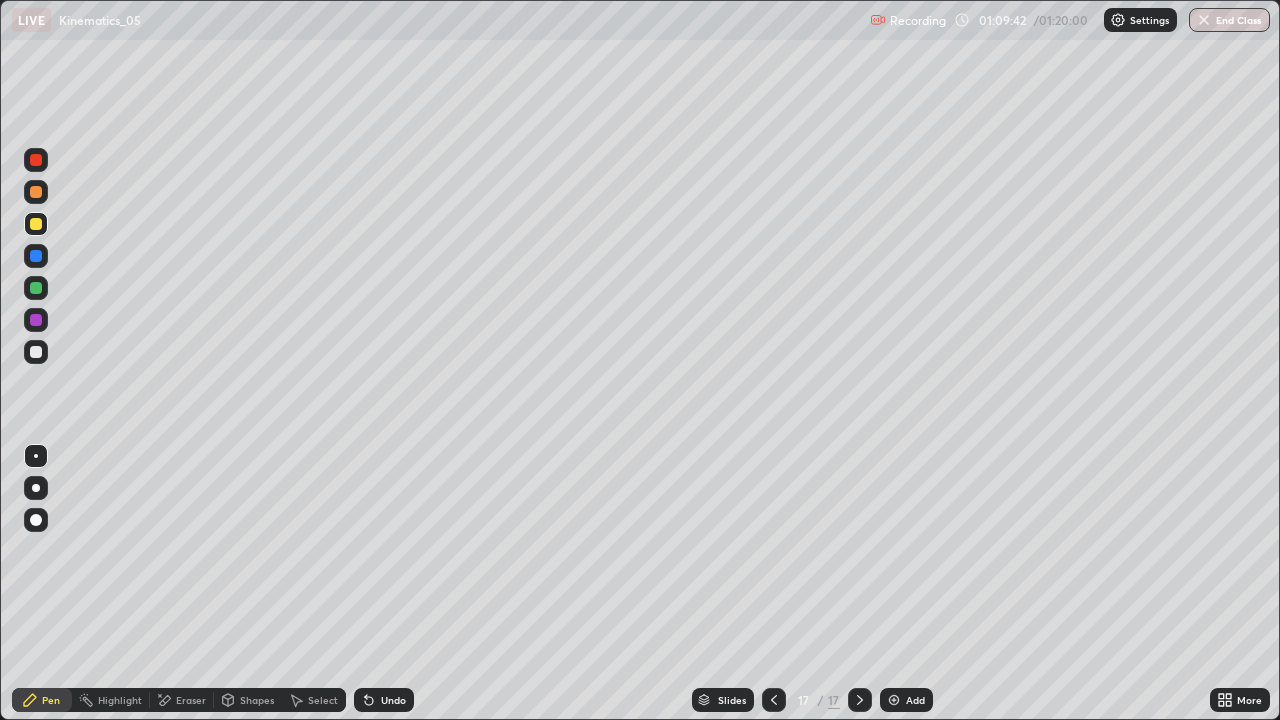 click at bounding box center (894, 700) 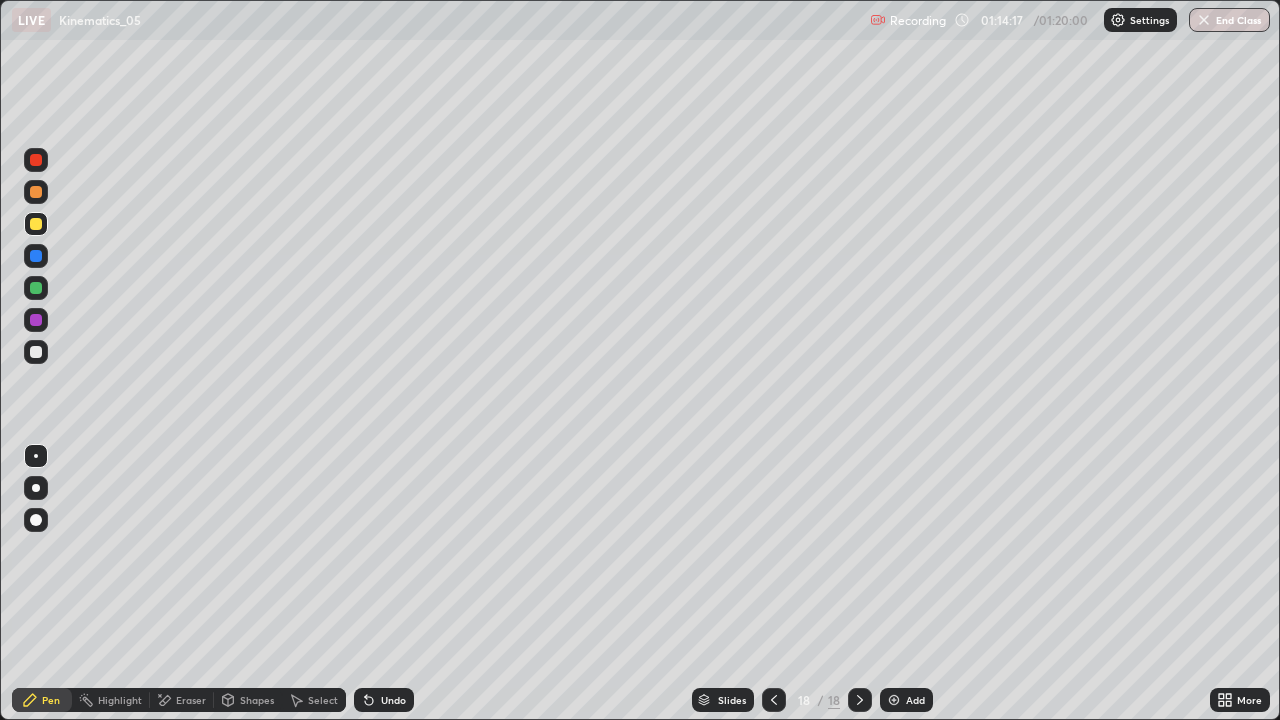 click at bounding box center (36, 352) 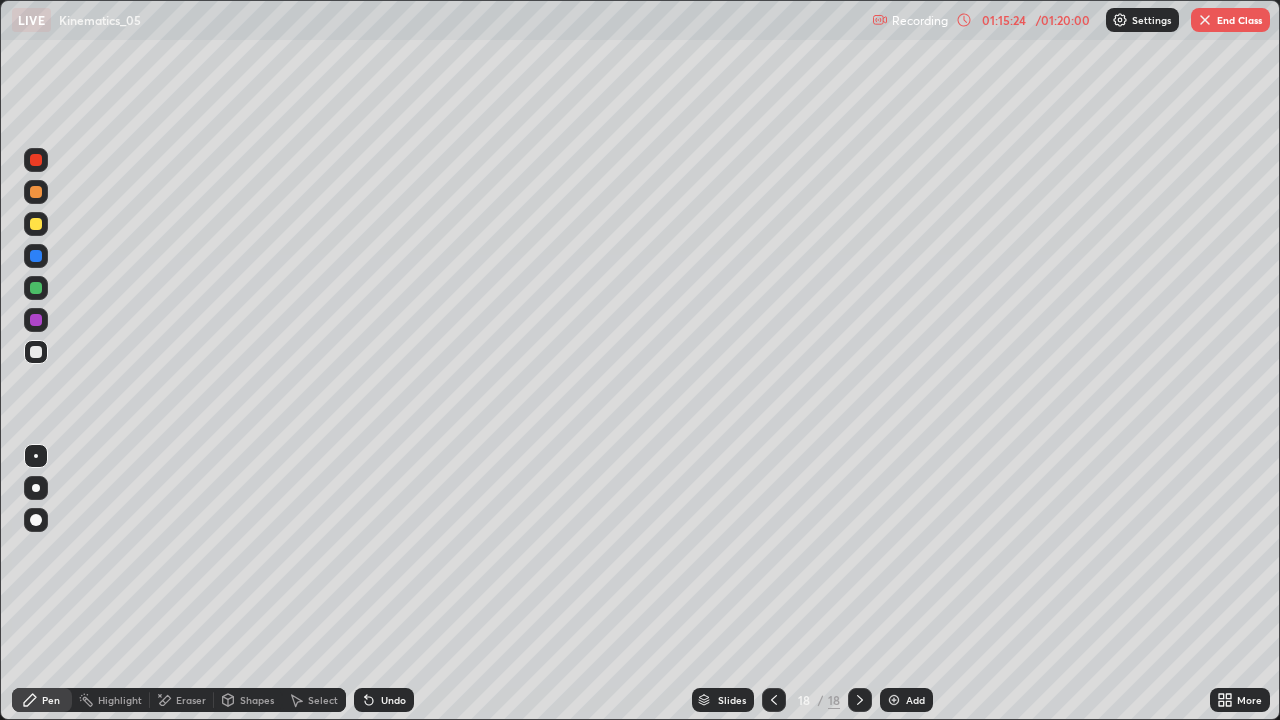 click on "Undo" at bounding box center [380, 700] 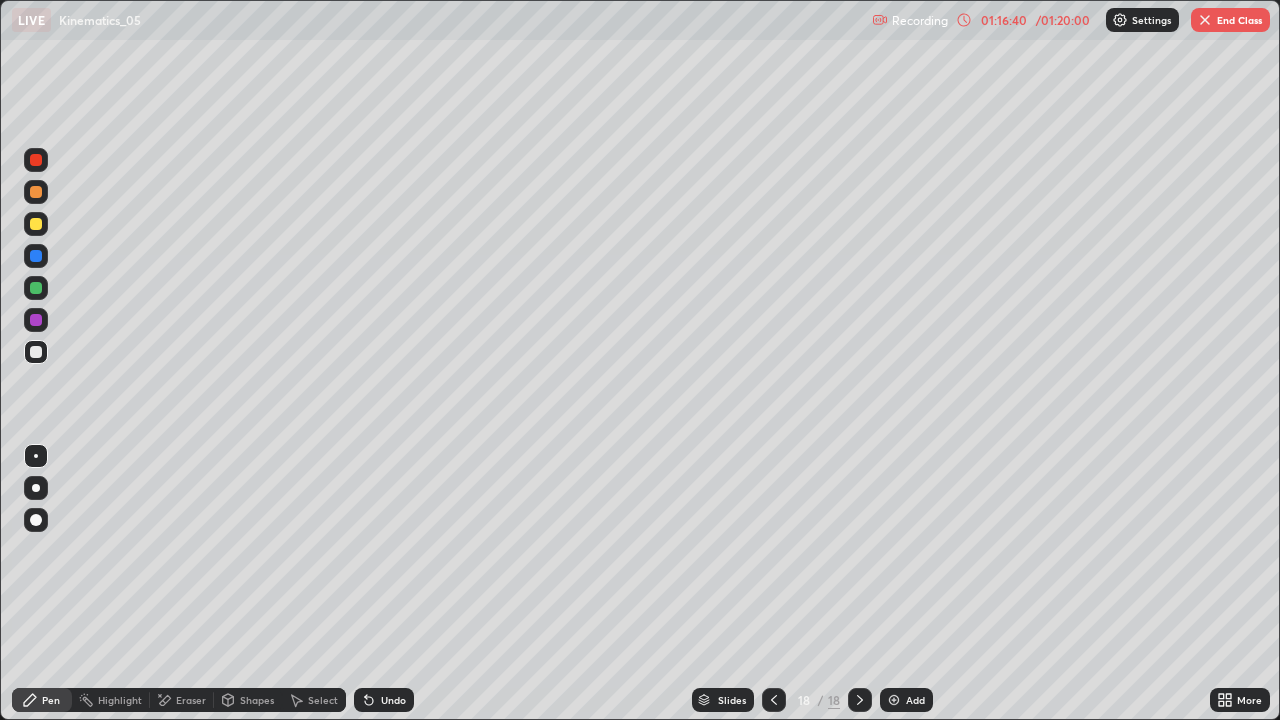 click on "More" at bounding box center (1249, 700) 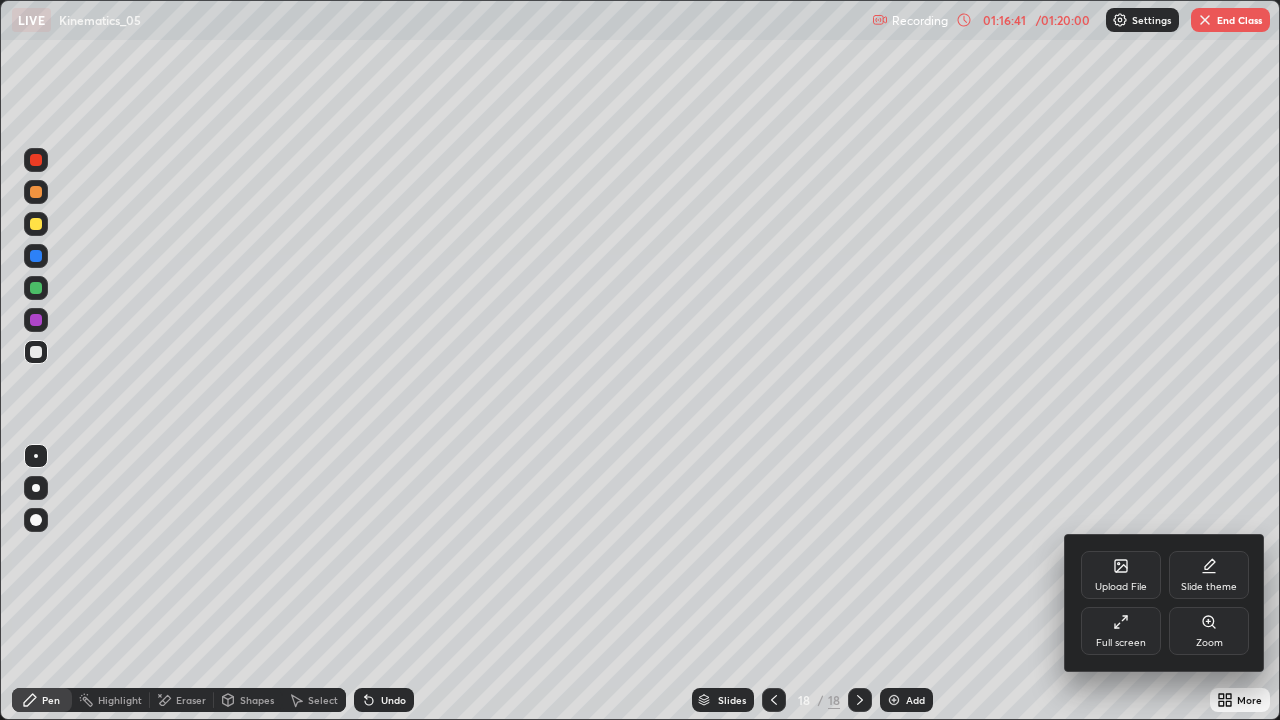 click on "Full screen" at bounding box center [1121, 631] 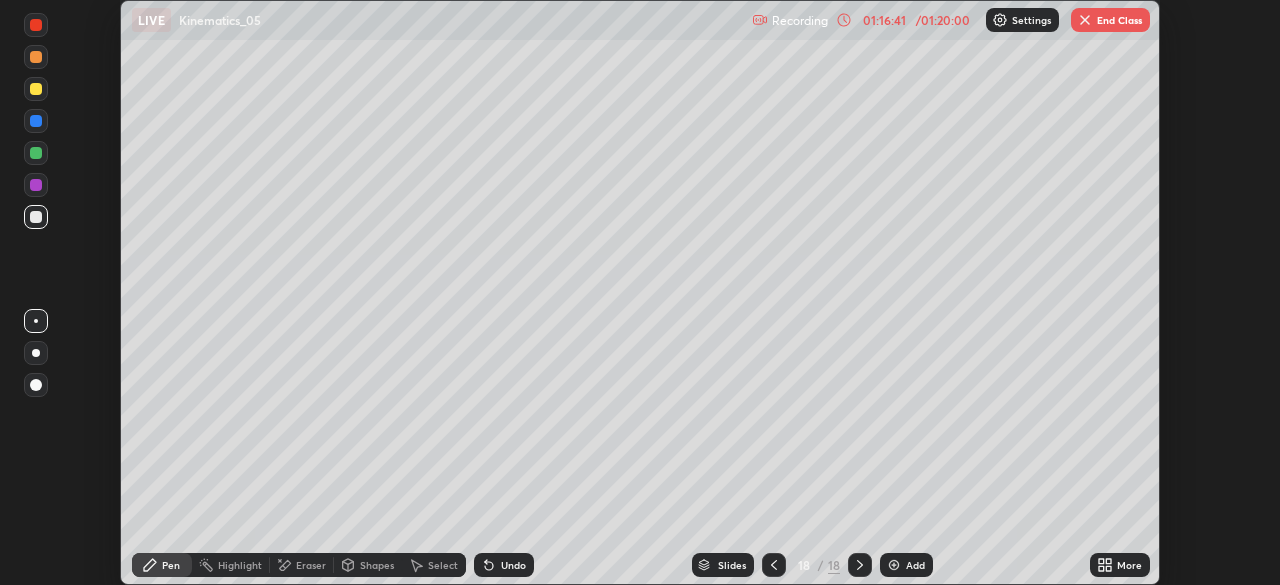 scroll, scrollTop: 585, scrollLeft: 1280, axis: both 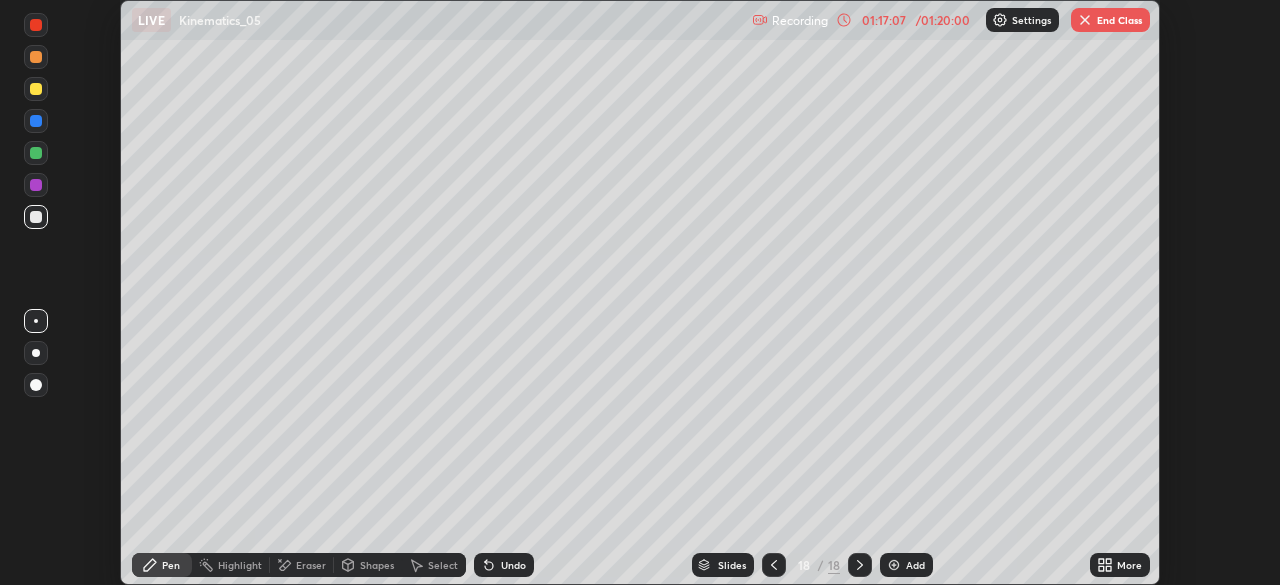 click on "Setting up your live class" at bounding box center [640, 292] 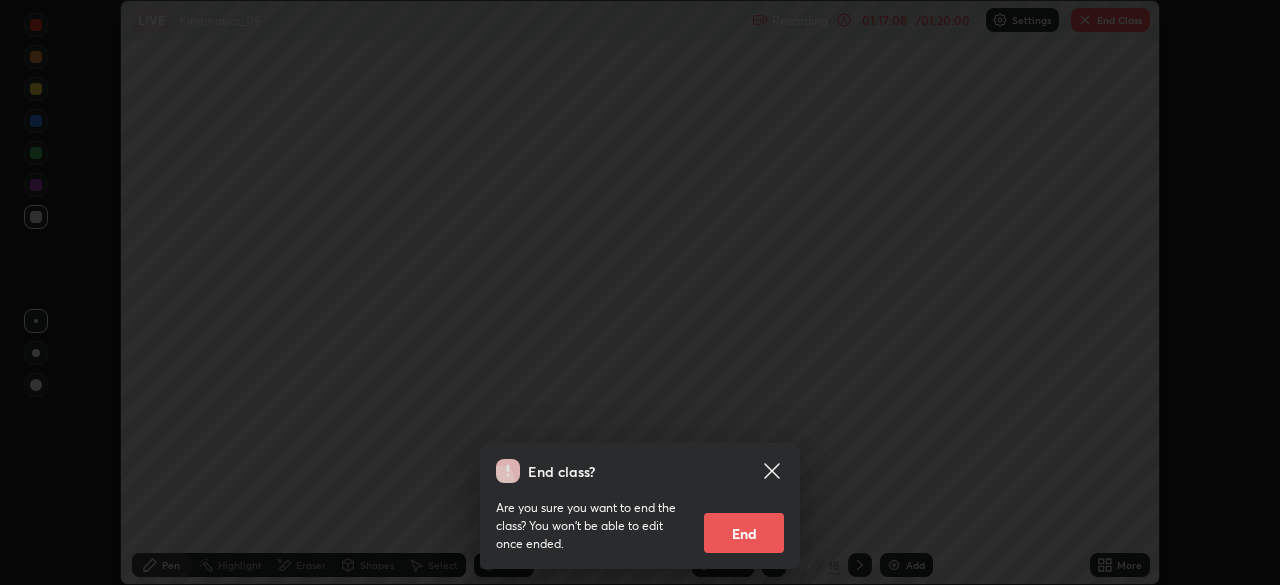 click on "End" at bounding box center (744, 533) 